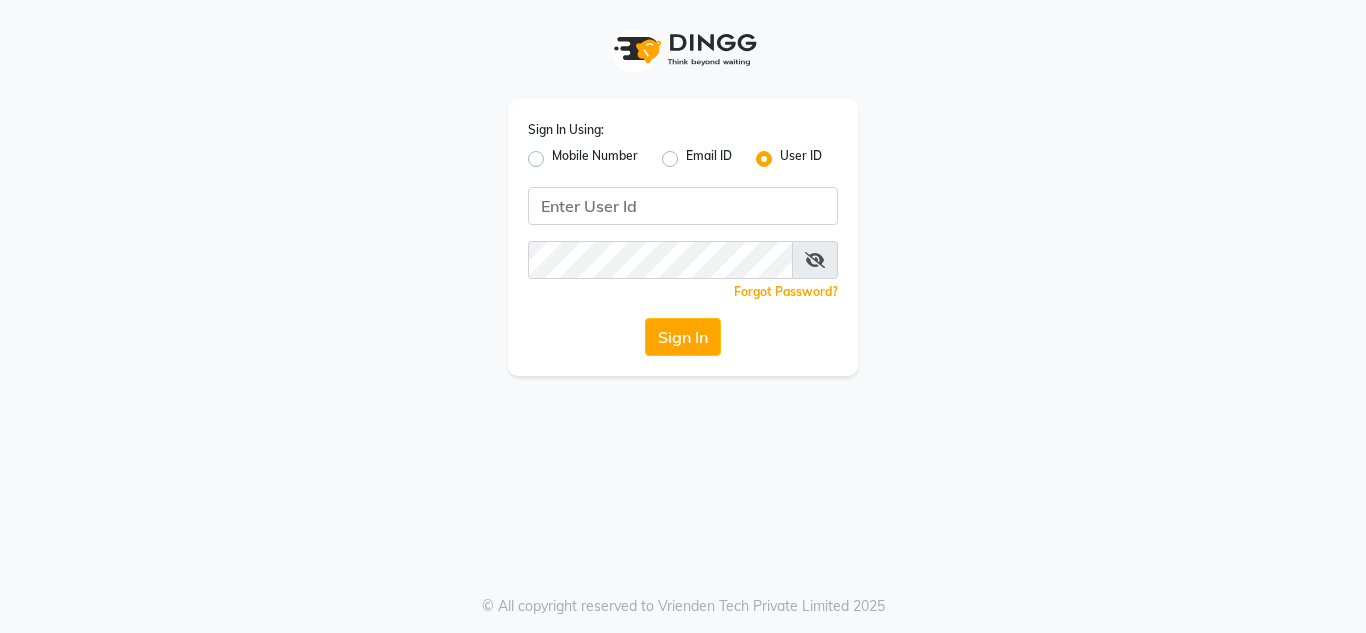 scroll, scrollTop: 0, scrollLeft: 0, axis: both 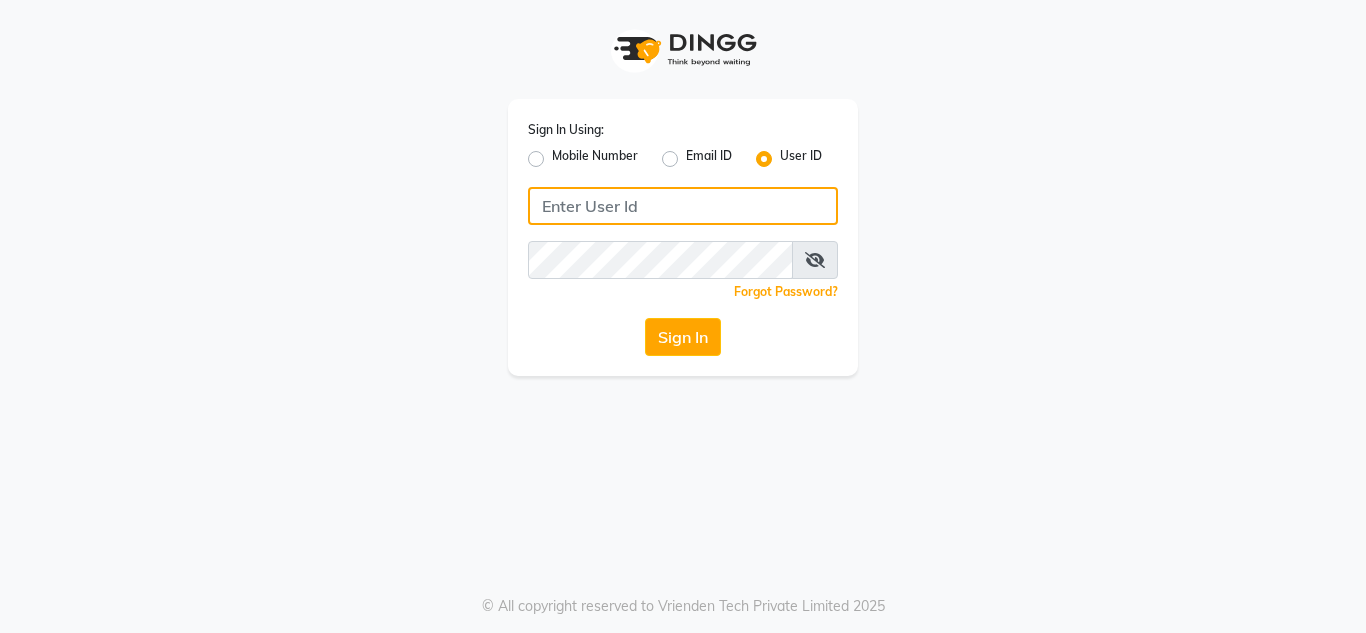 click 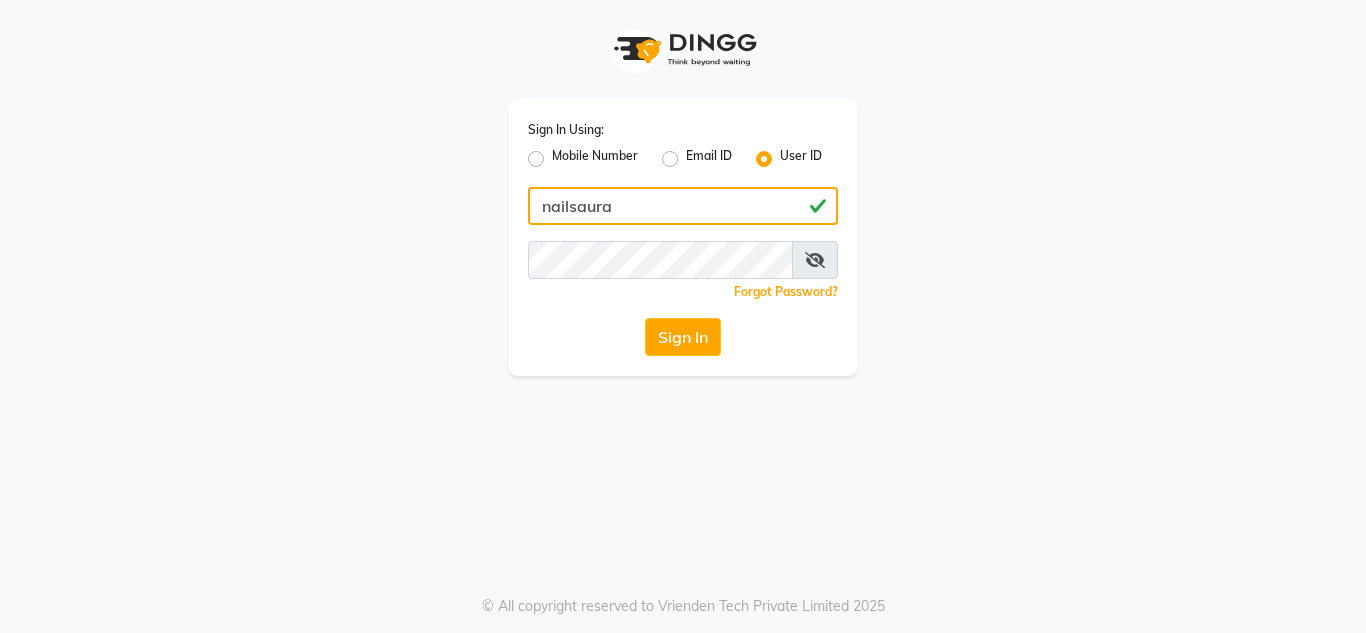 type on "nailsaura" 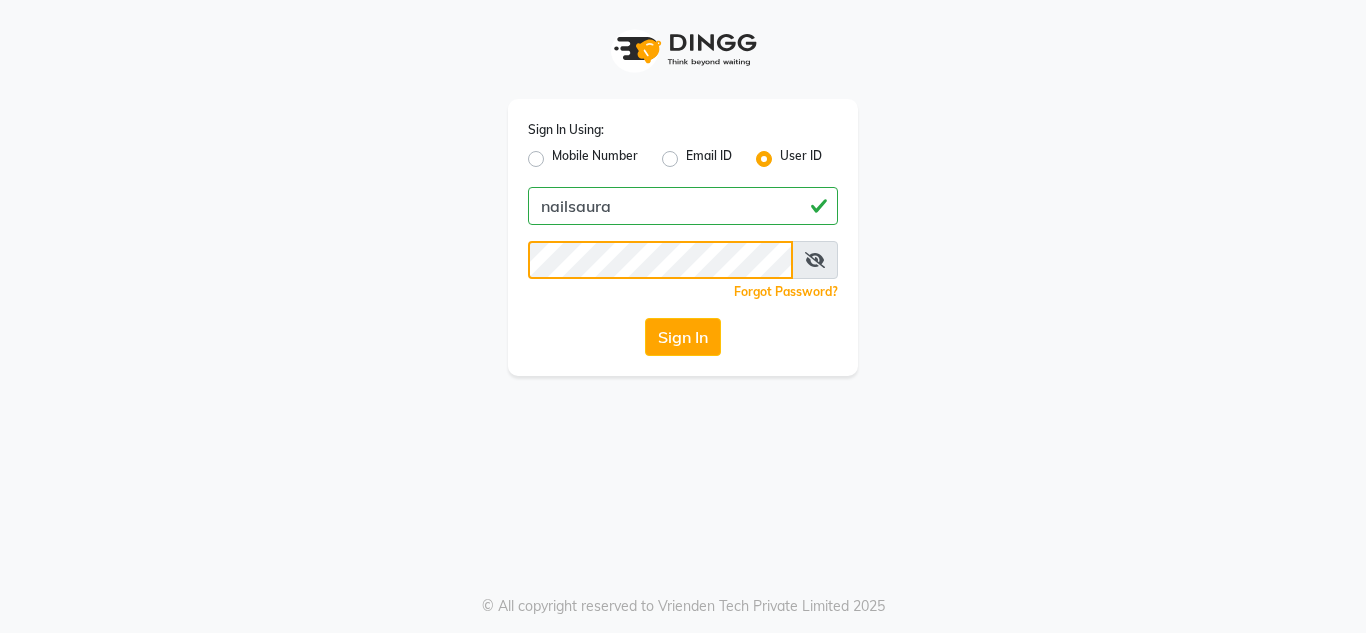 click on "Sign In" 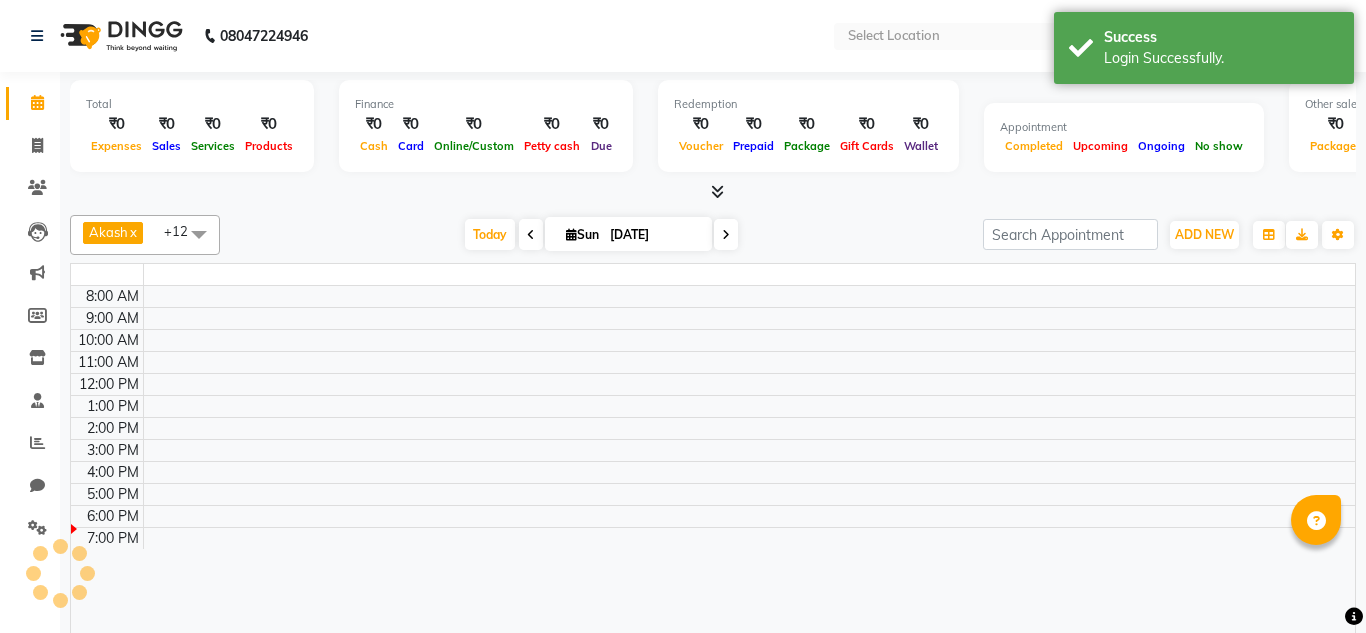 select on "en" 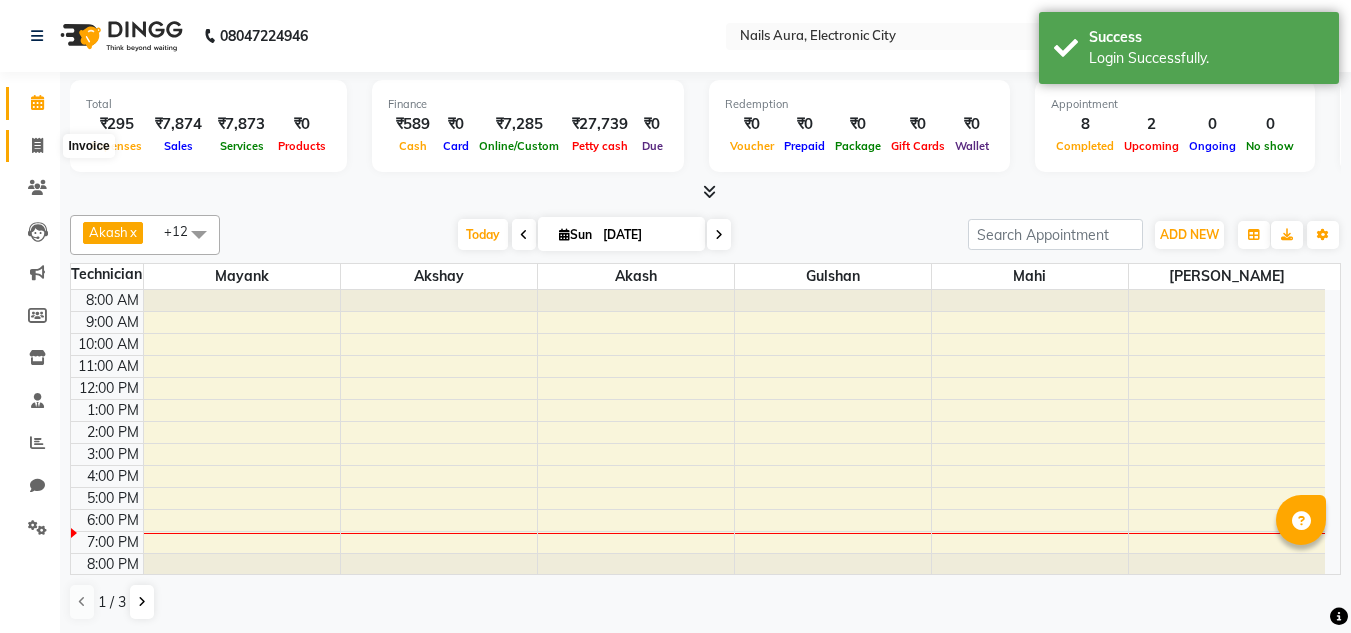 click 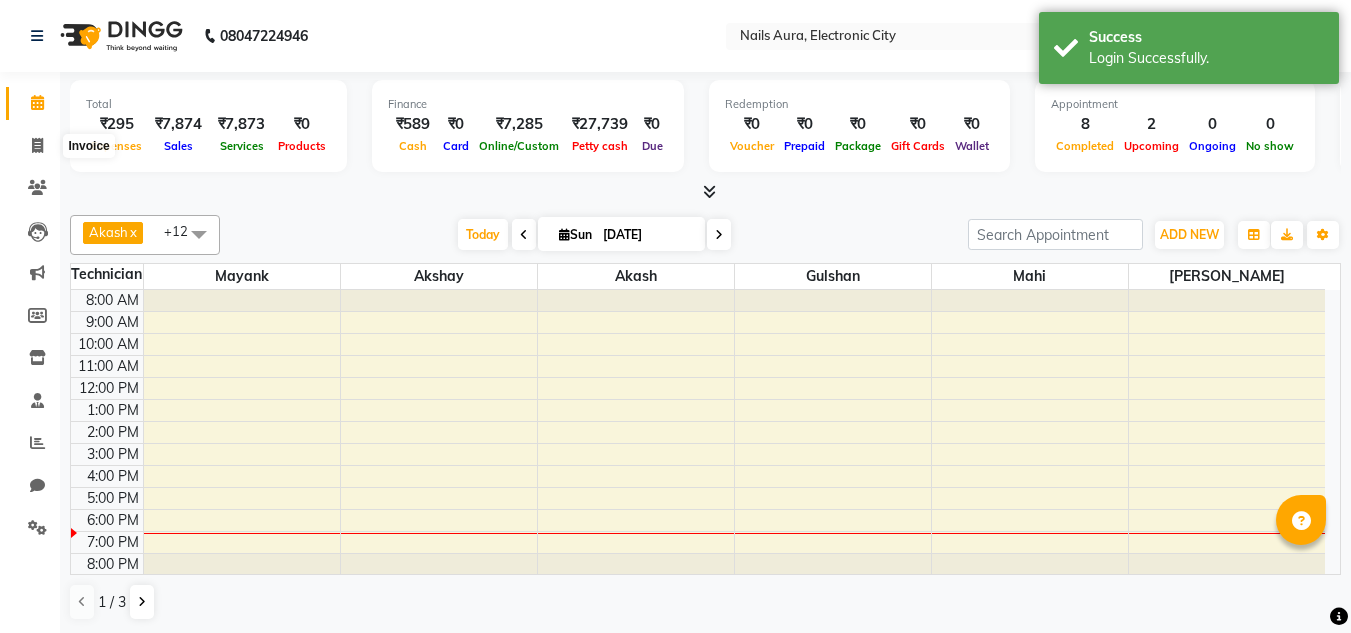 select on "service" 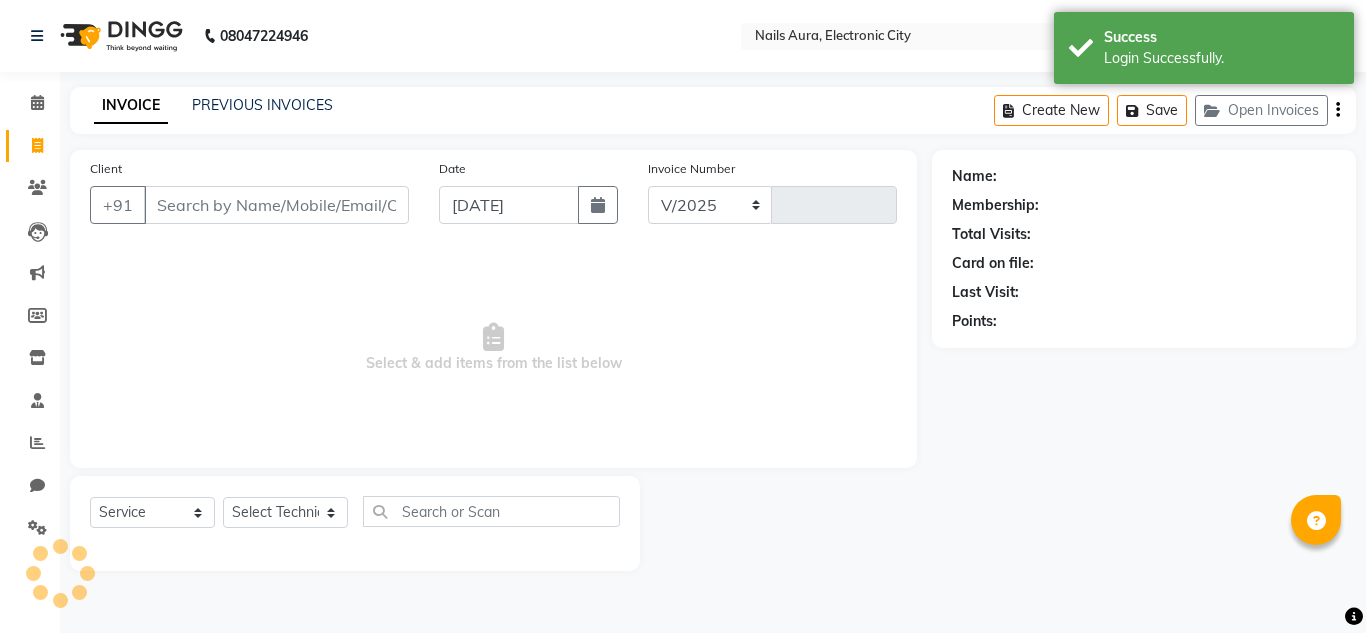 select on "8179" 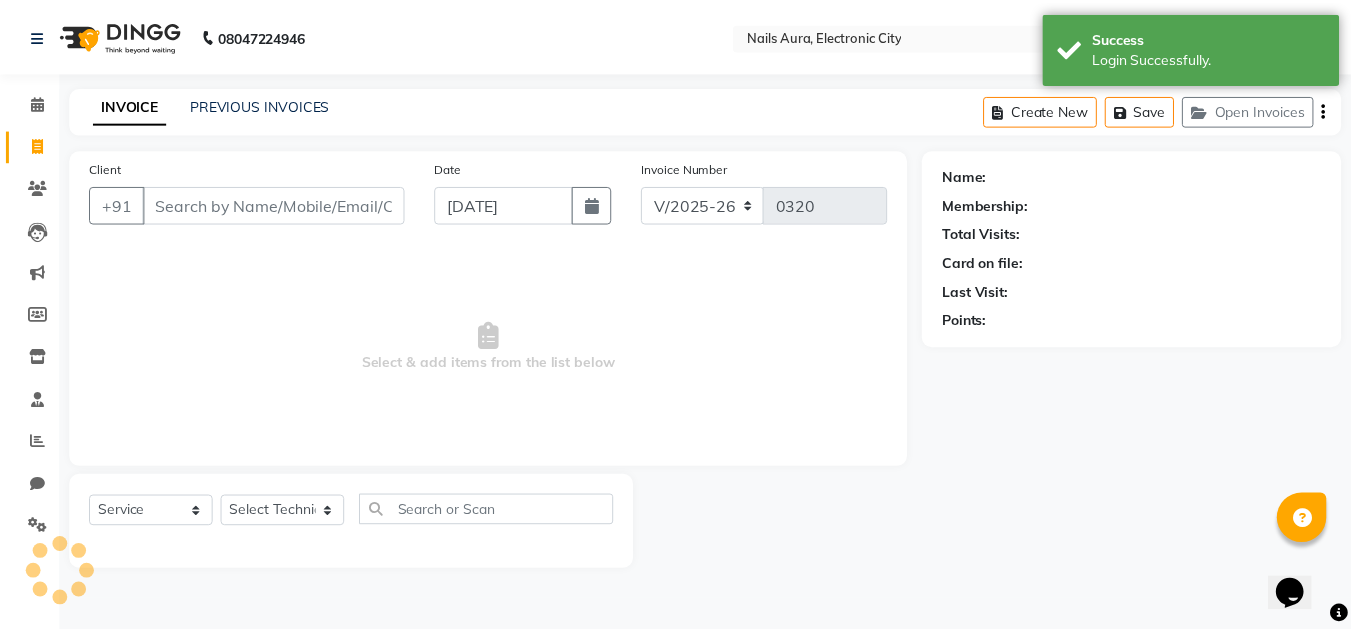 scroll, scrollTop: 0, scrollLeft: 0, axis: both 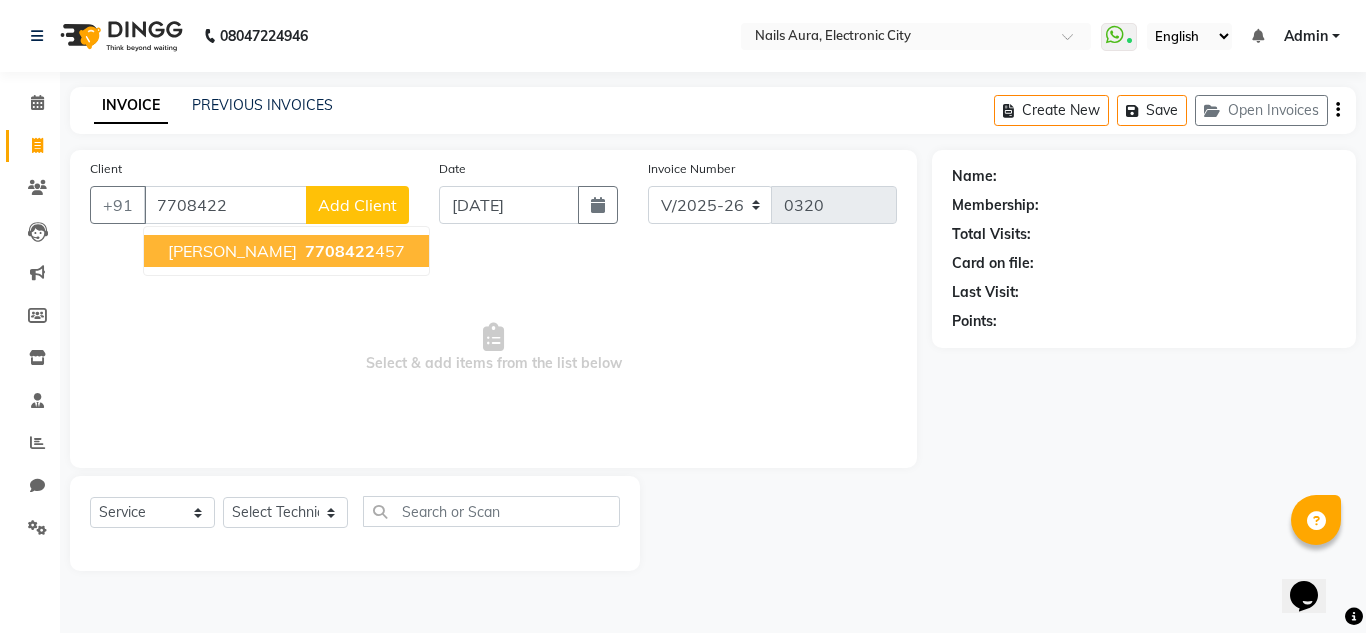 click on "7708422" at bounding box center [340, 251] 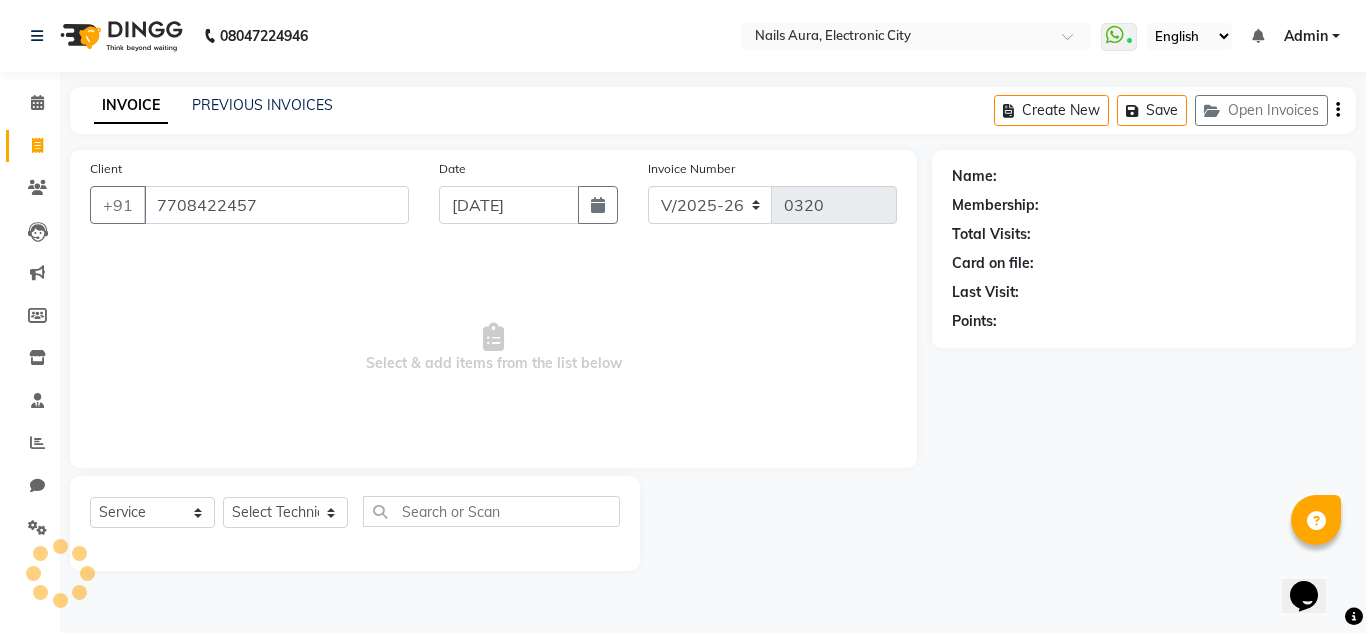 type on "7708422457" 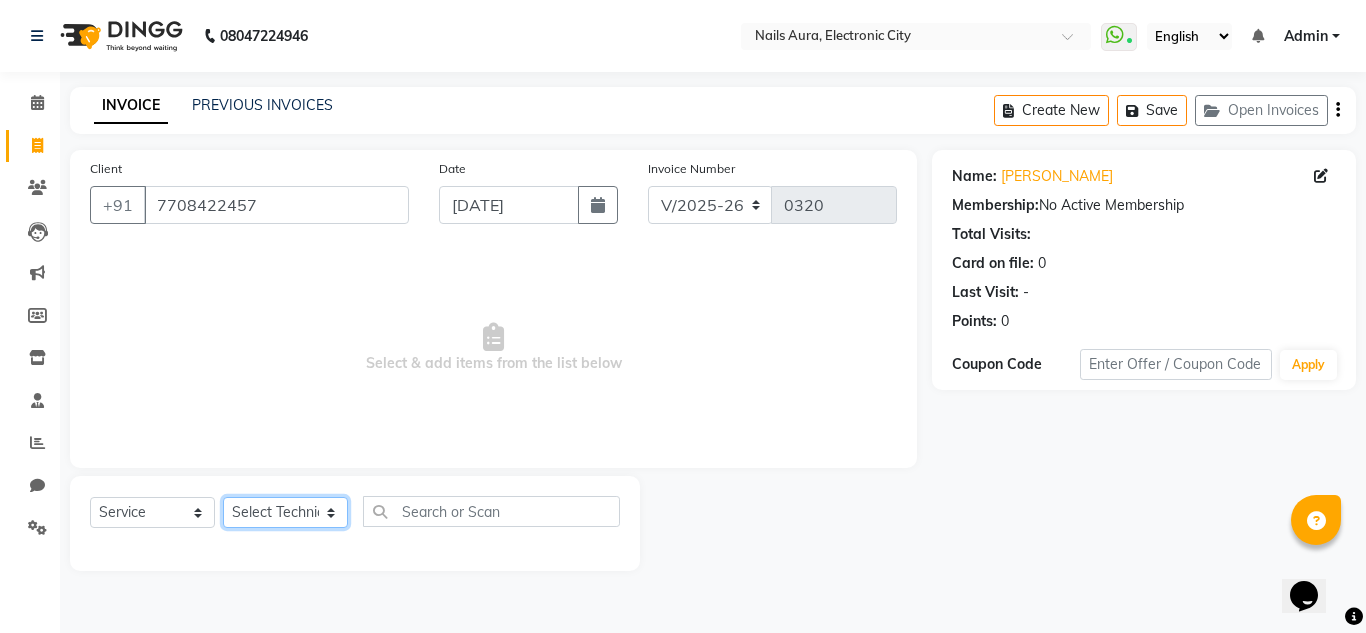 click on "Select Technician [PERSON_NAME] [PERSON_NAME] Pooja [PERSON_NAME] [PERSON_NAME] [PERSON_NAME] [PERSON_NAME] Vikram" 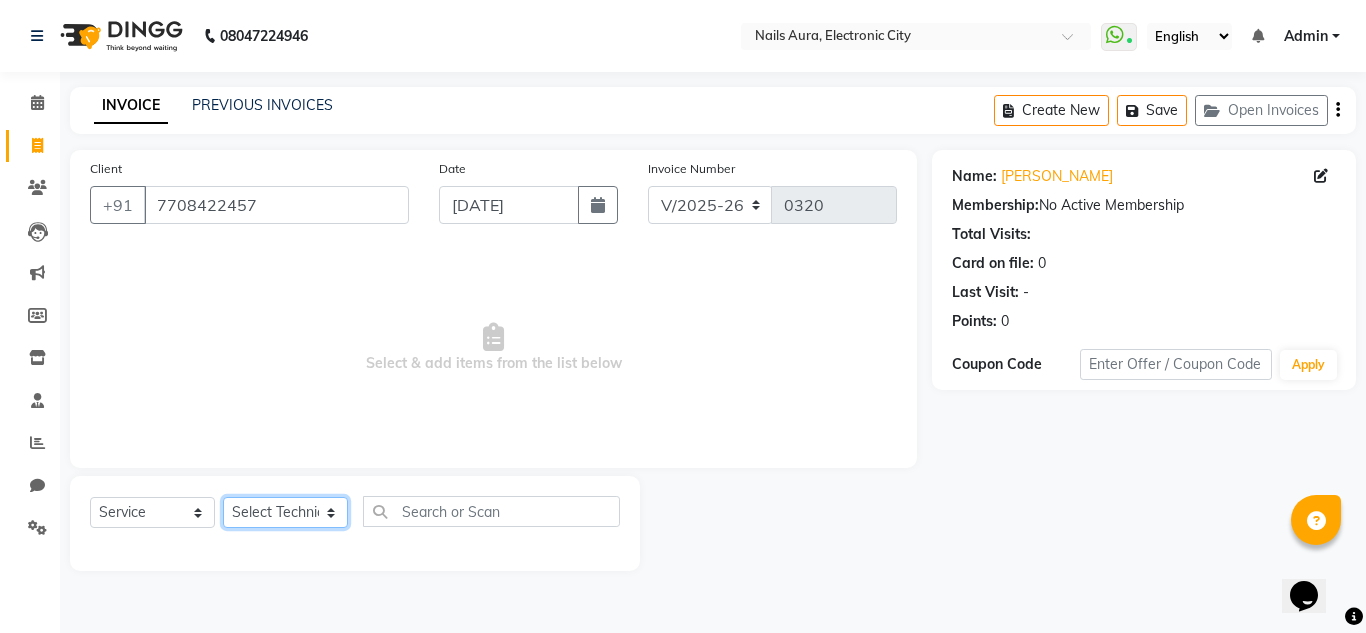 select on "82767" 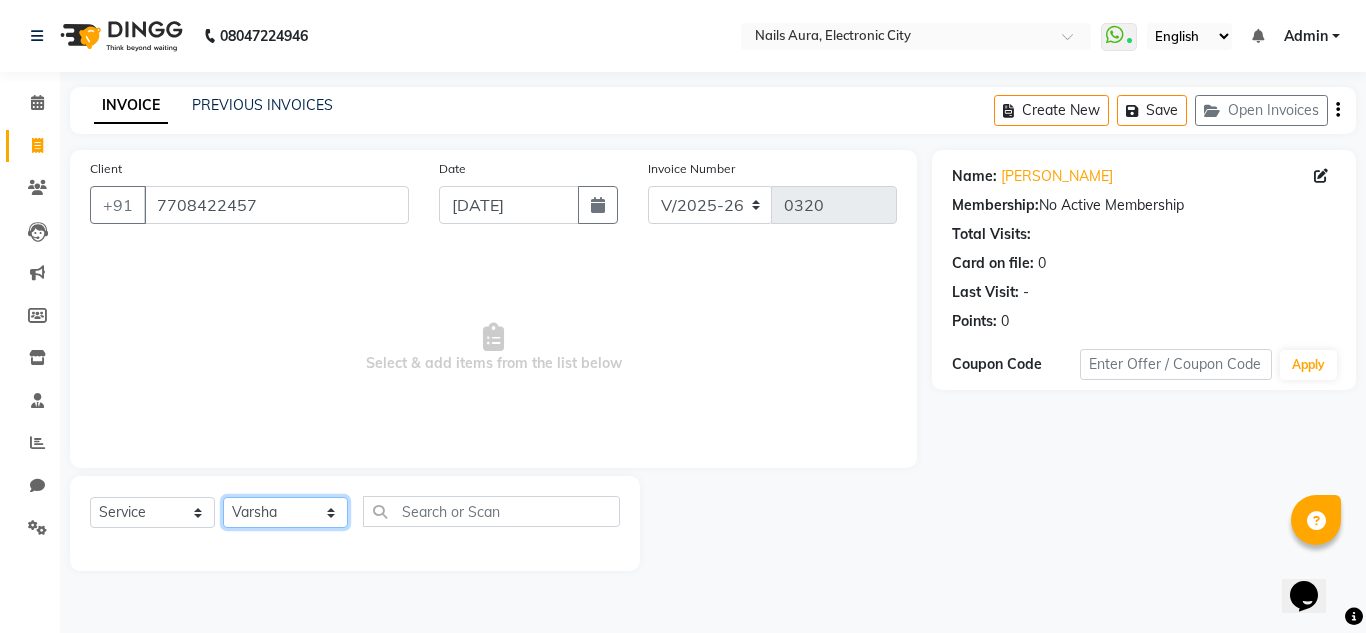 click on "Select Technician [PERSON_NAME] [PERSON_NAME] Pooja [PERSON_NAME] [PERSON_NAME] [PERSON_NAME] [PERSON_NAME] Vikram" 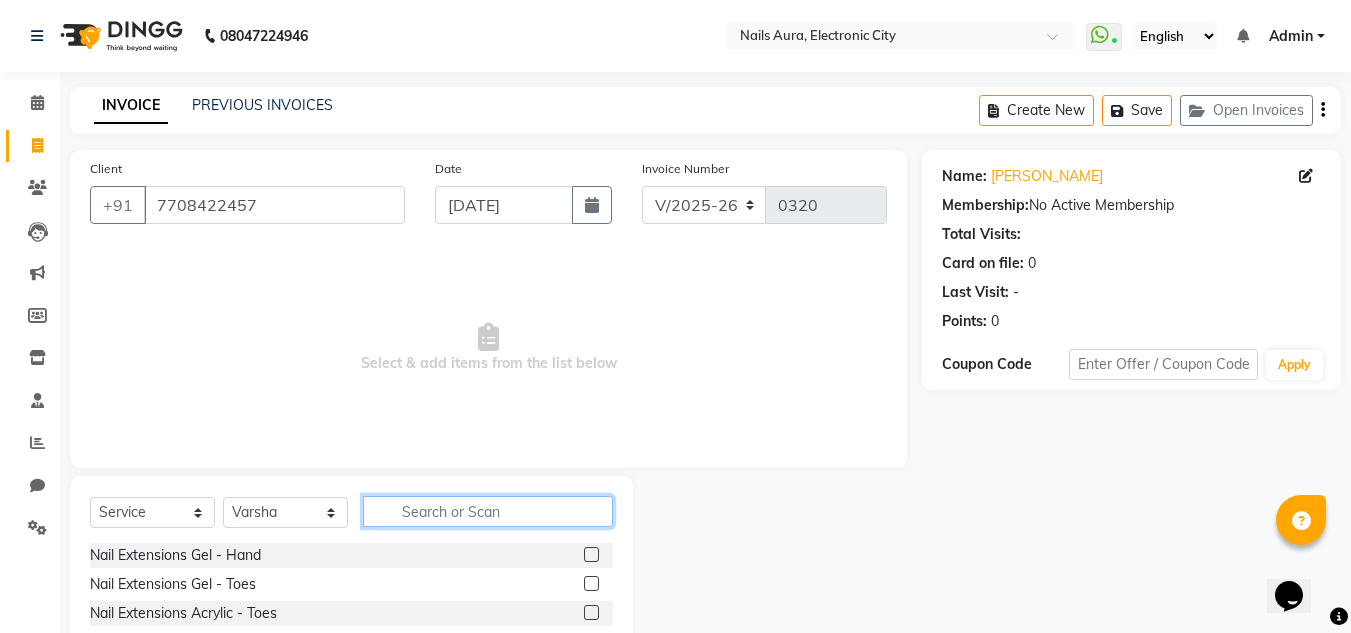 click 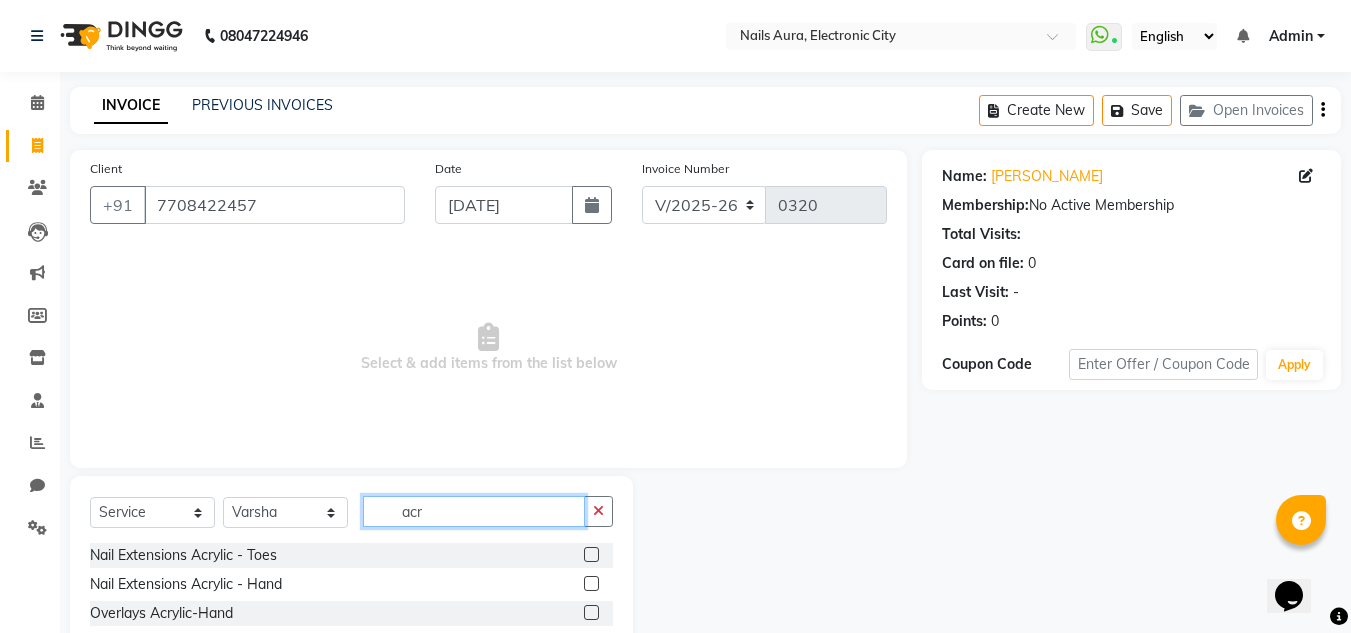 type on "acr" 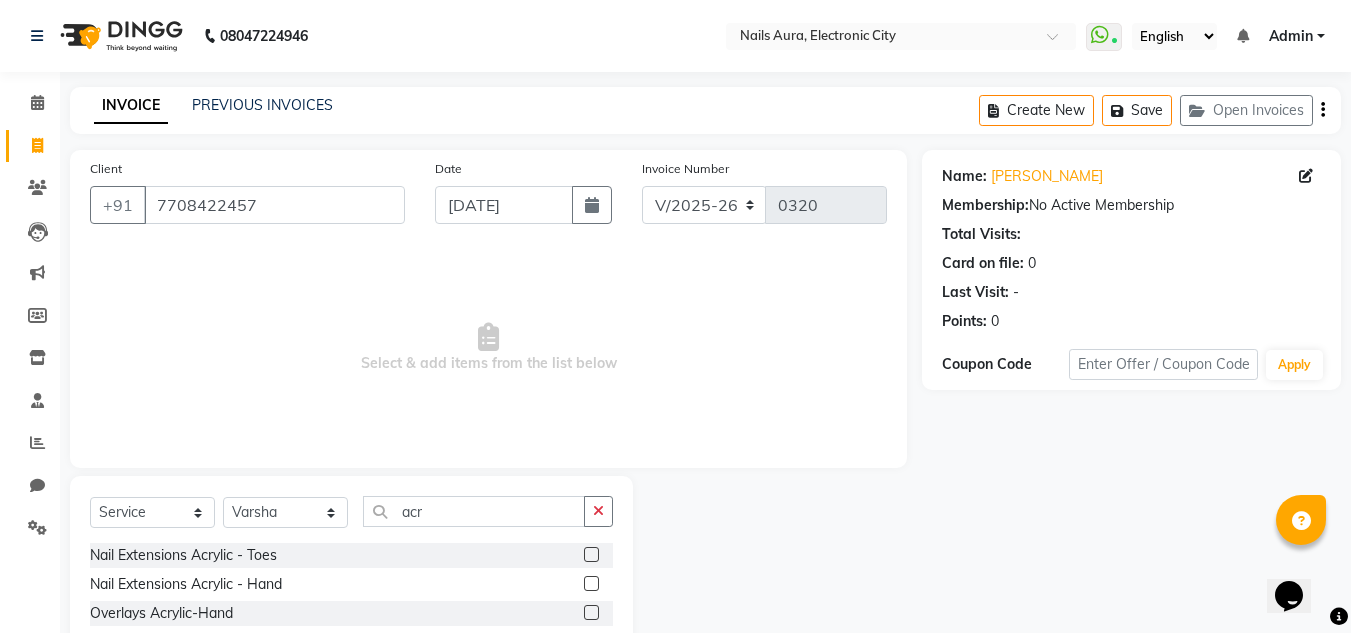 click 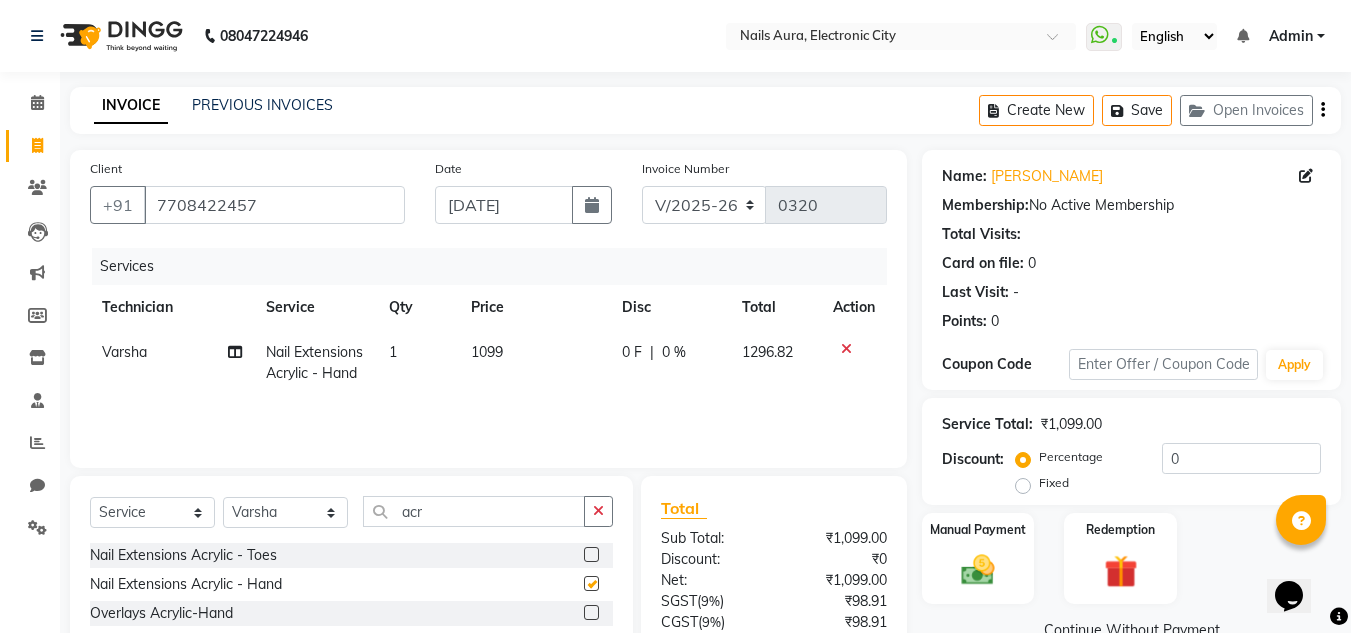 checkbox on "false" 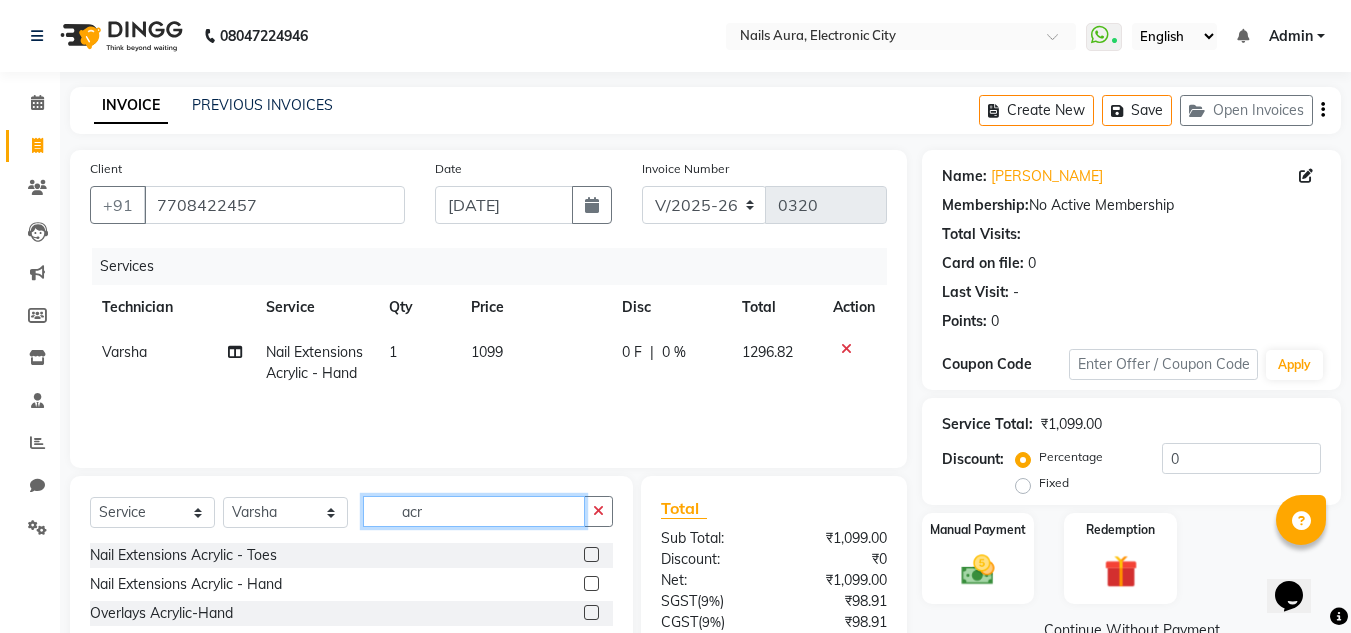 click on "acr" 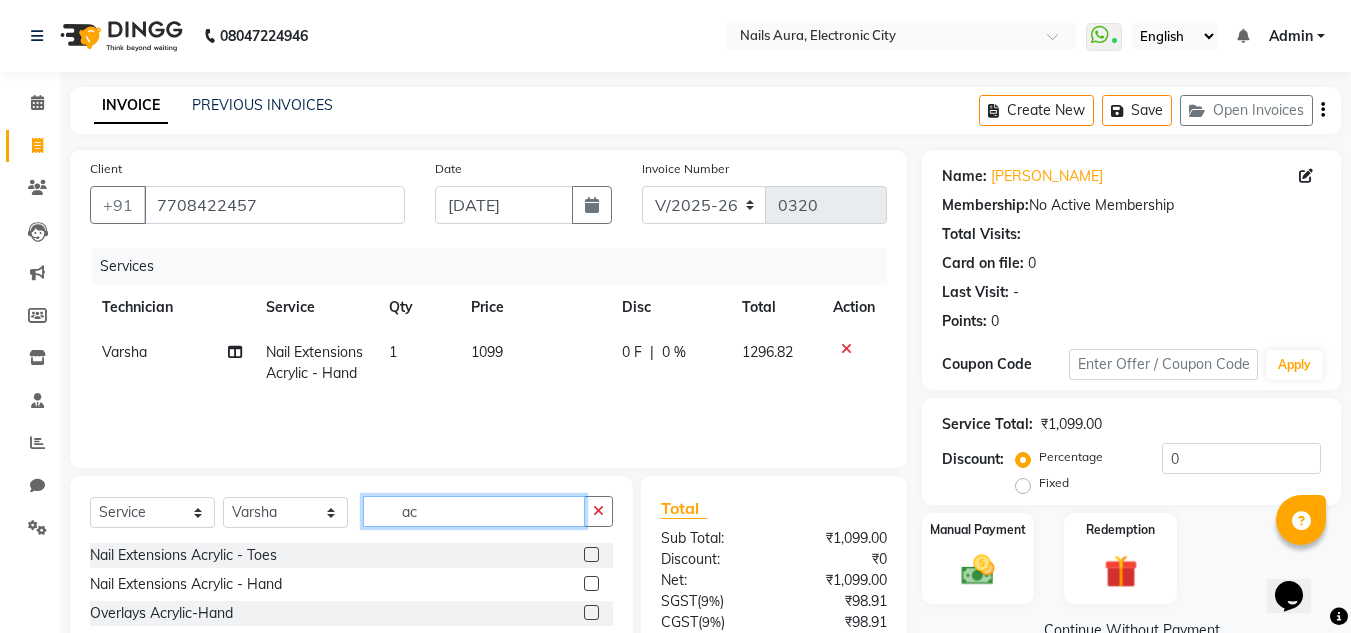 type on "a" 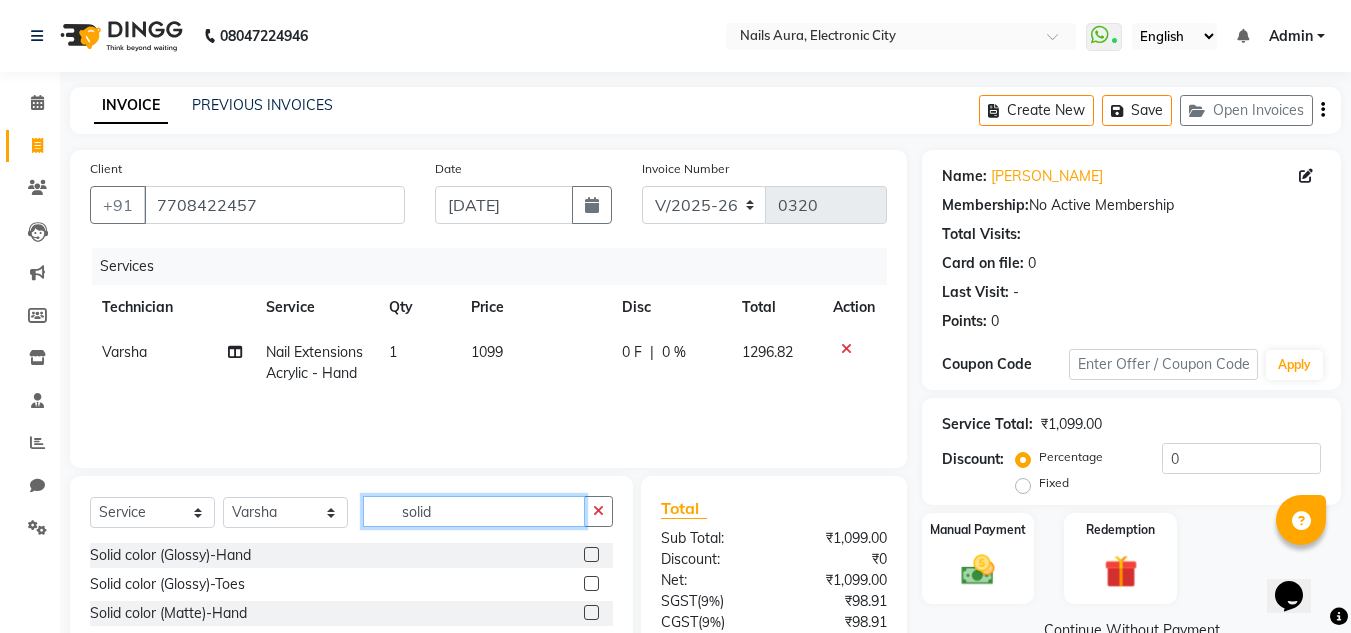 type on "solid" 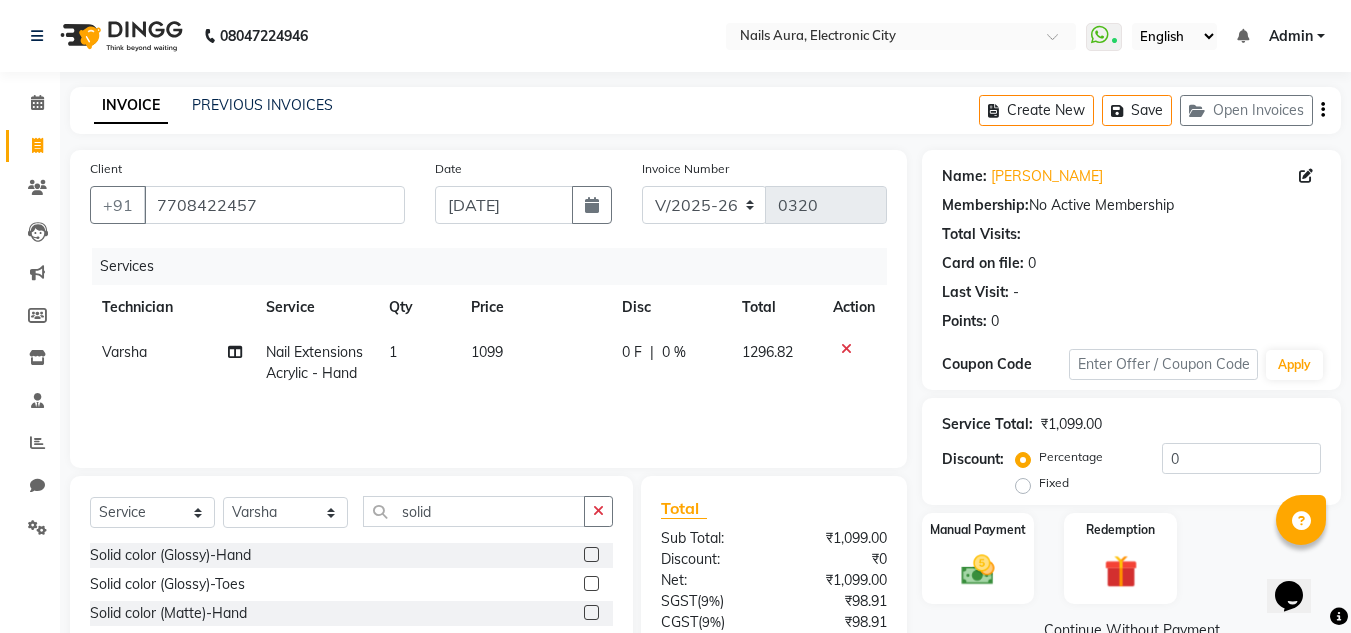 click 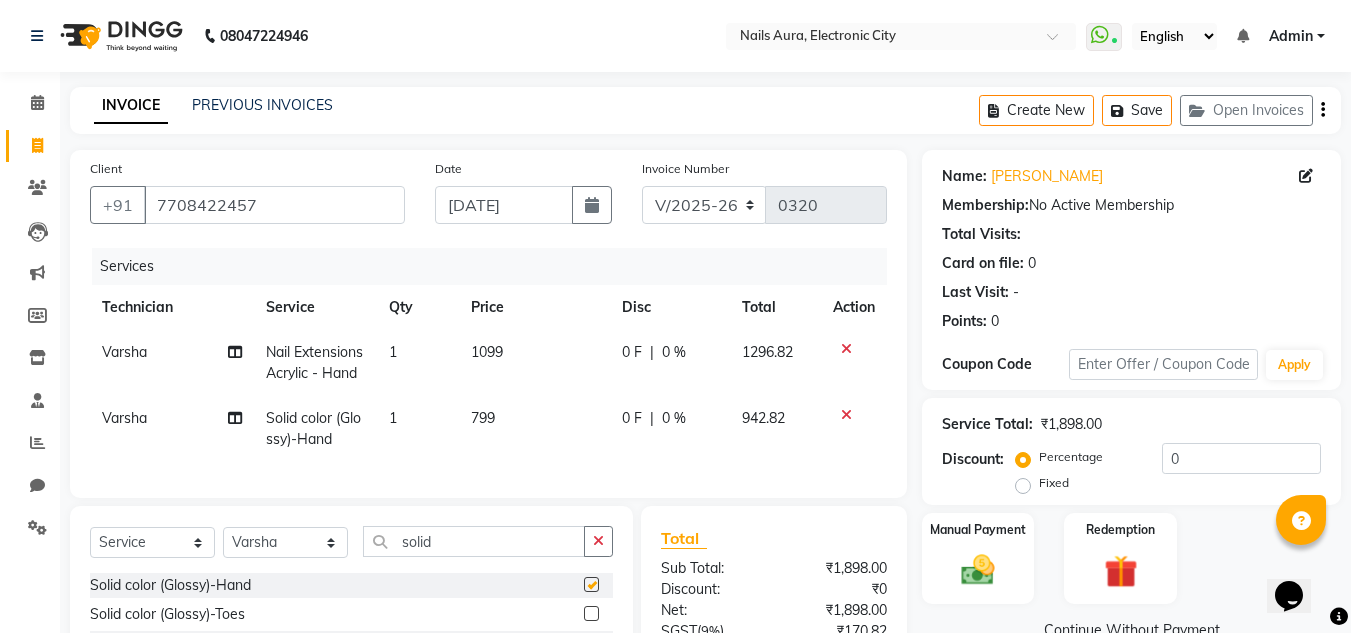 checkbox on "false" 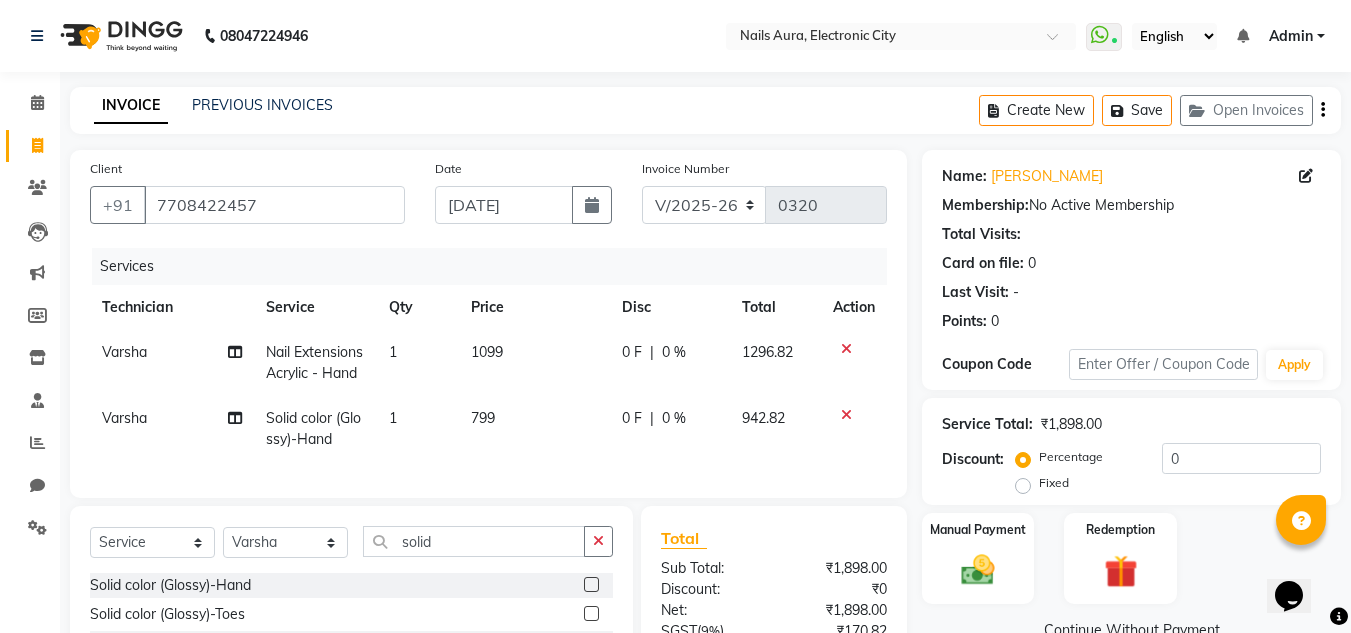 scroll, scrollTop: 254, scrollLeft: 0, axis: vertical 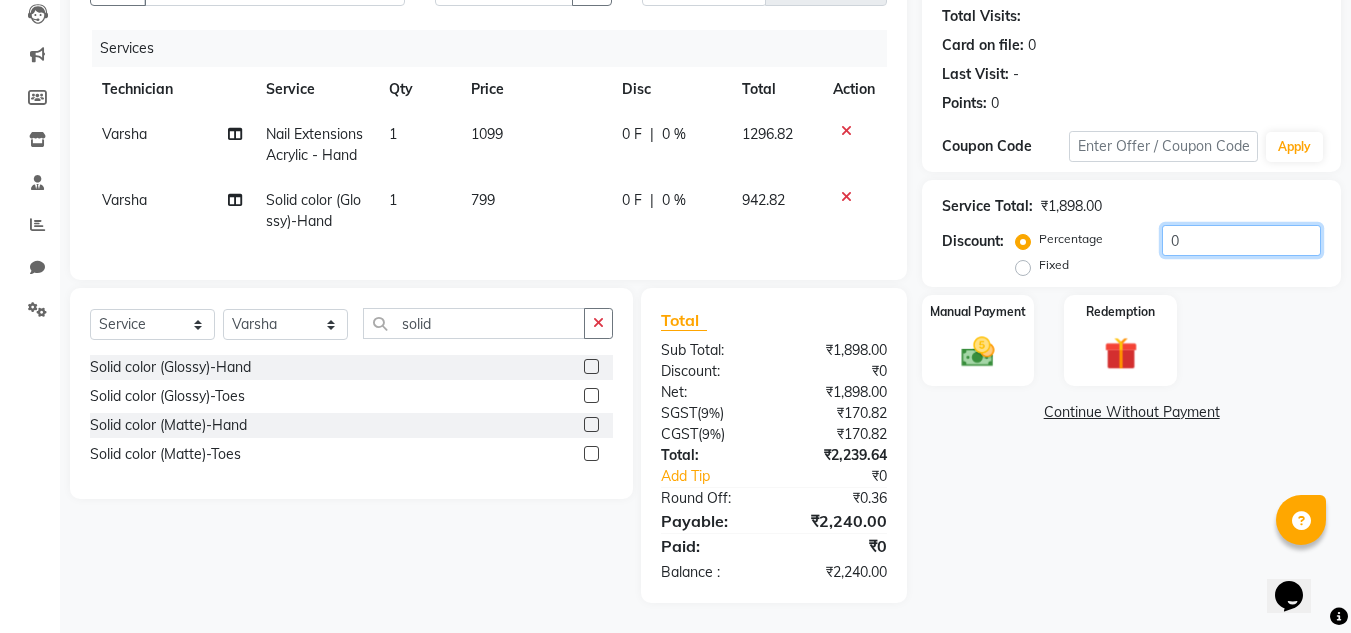 click on "0" 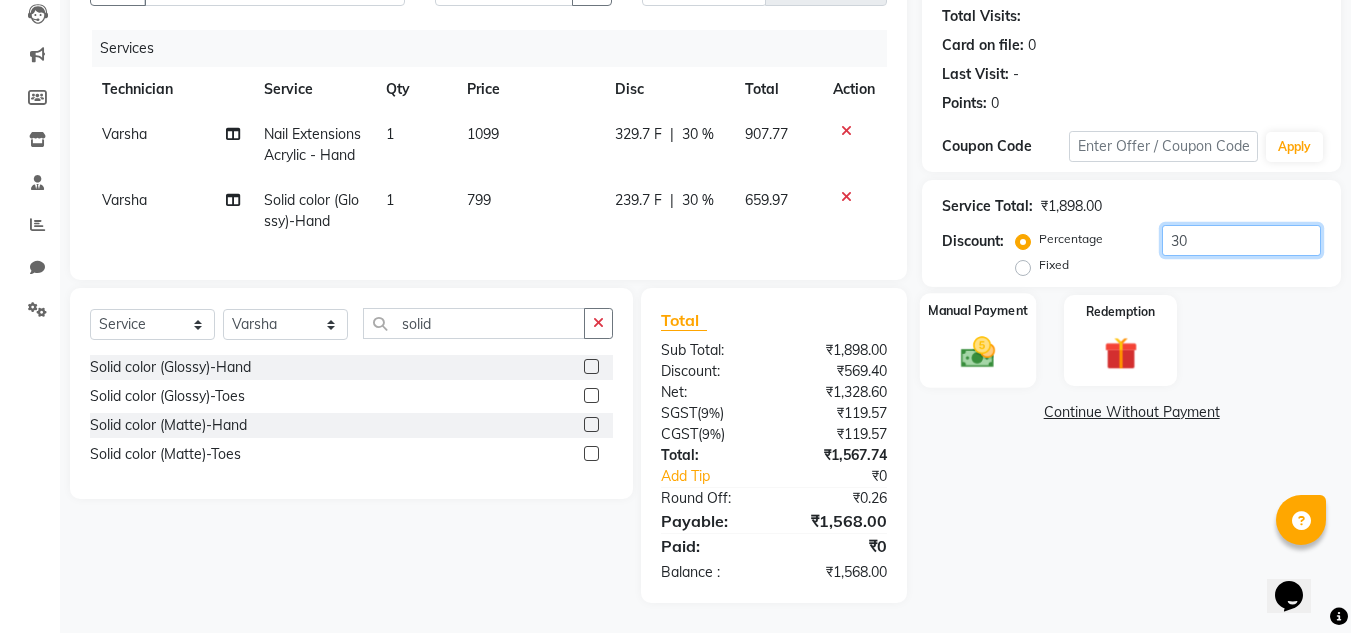 type on "30" 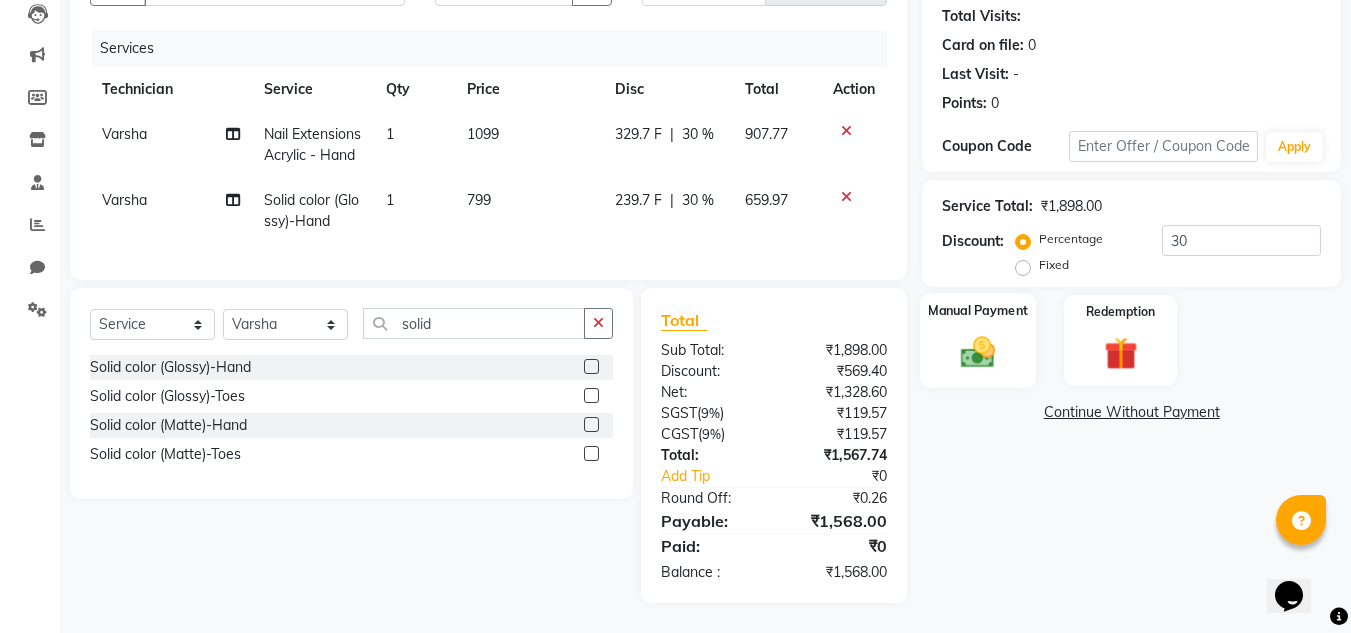 click on "Manual Payment" 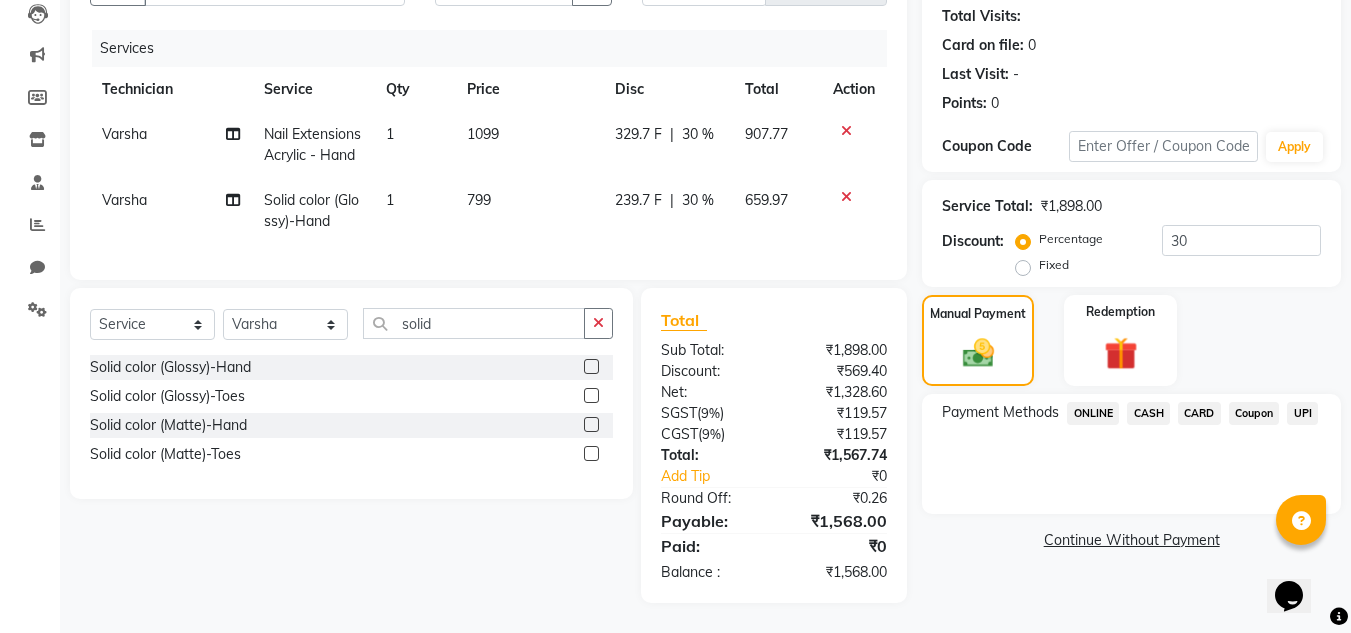 click on "UPI" 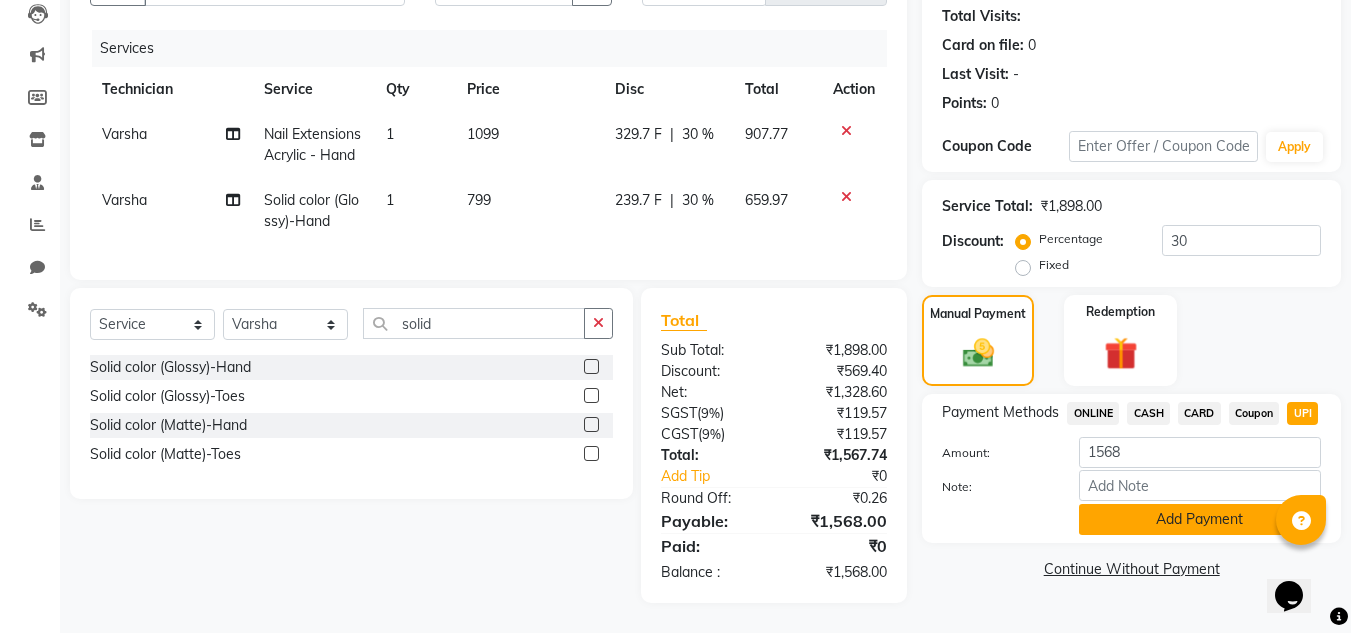 click on "Add Payment" 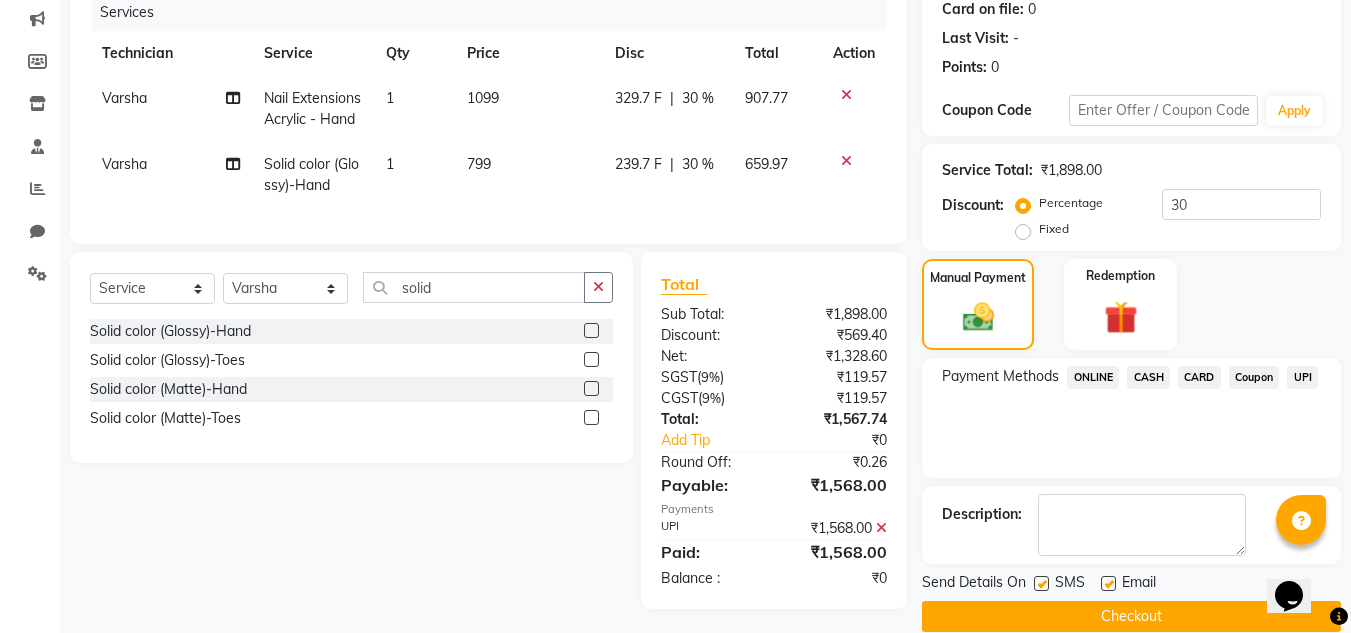 click on "Checkout" 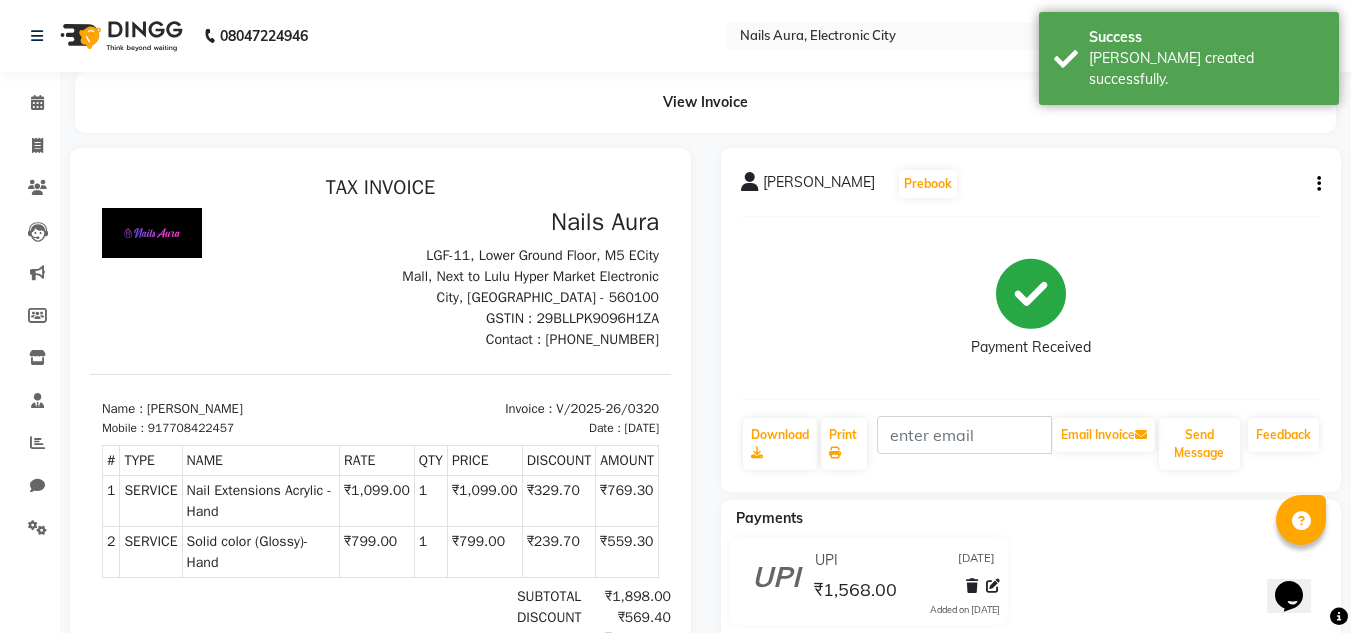 scroll, scrollTop: 0, scrollLeft: 0, axis: both 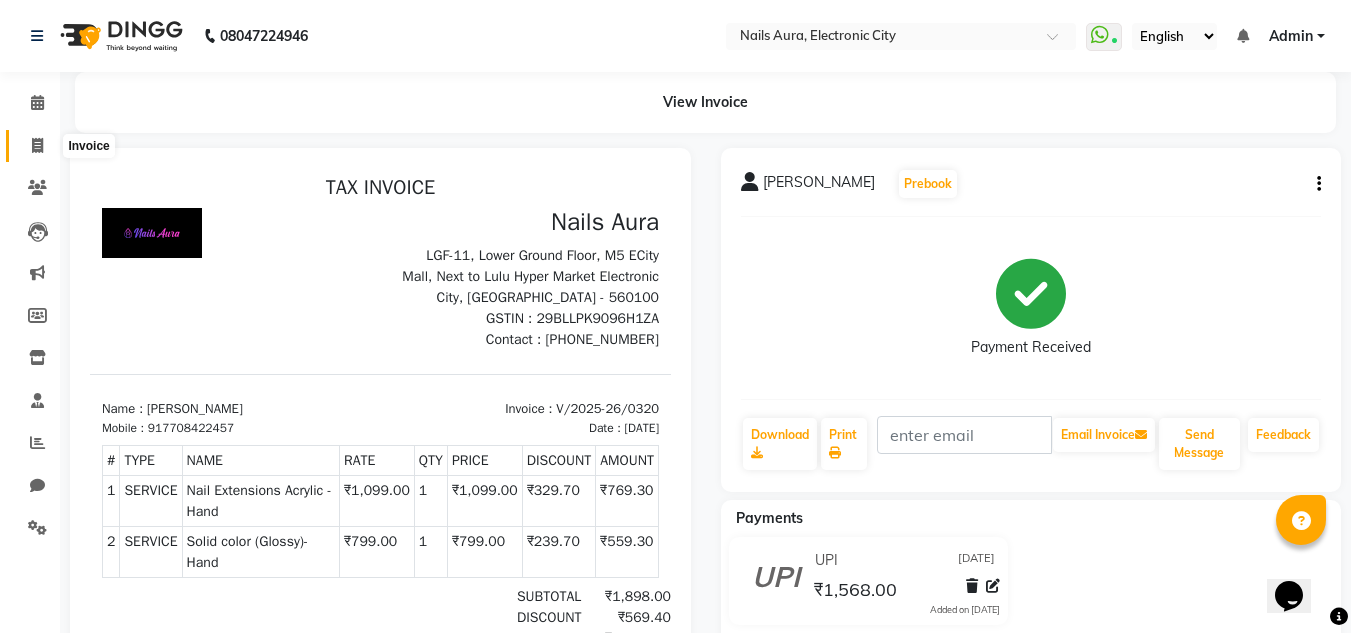 click 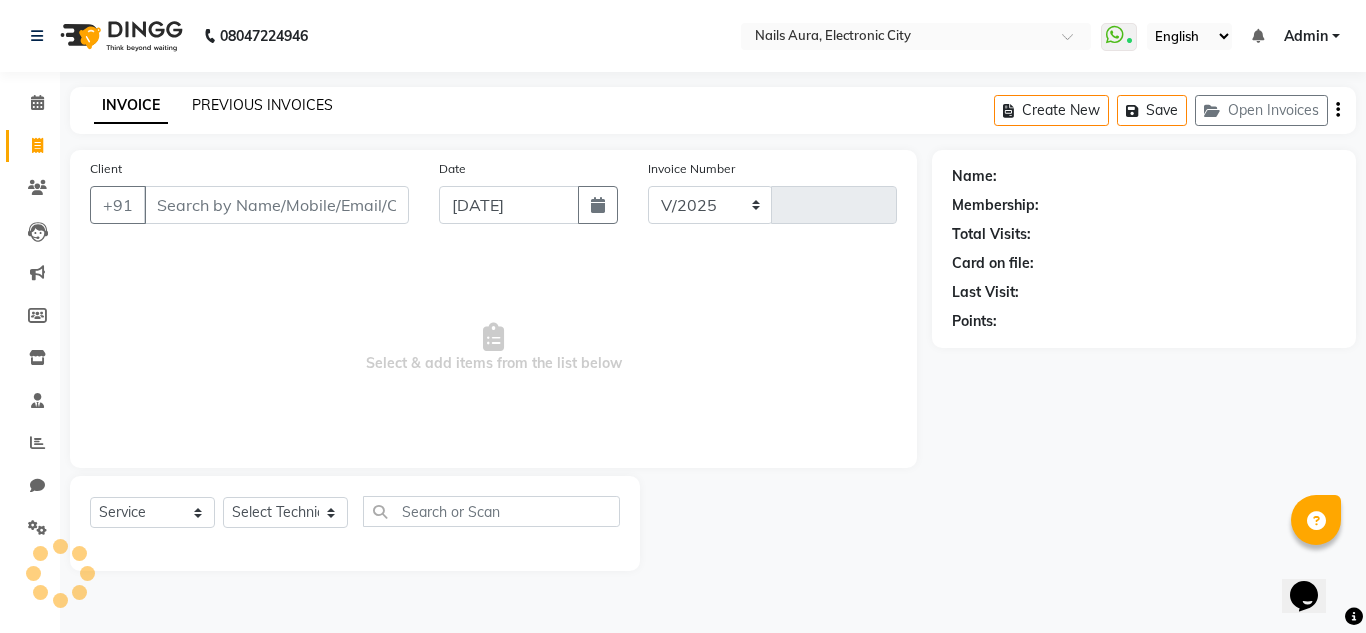 select on "8179" 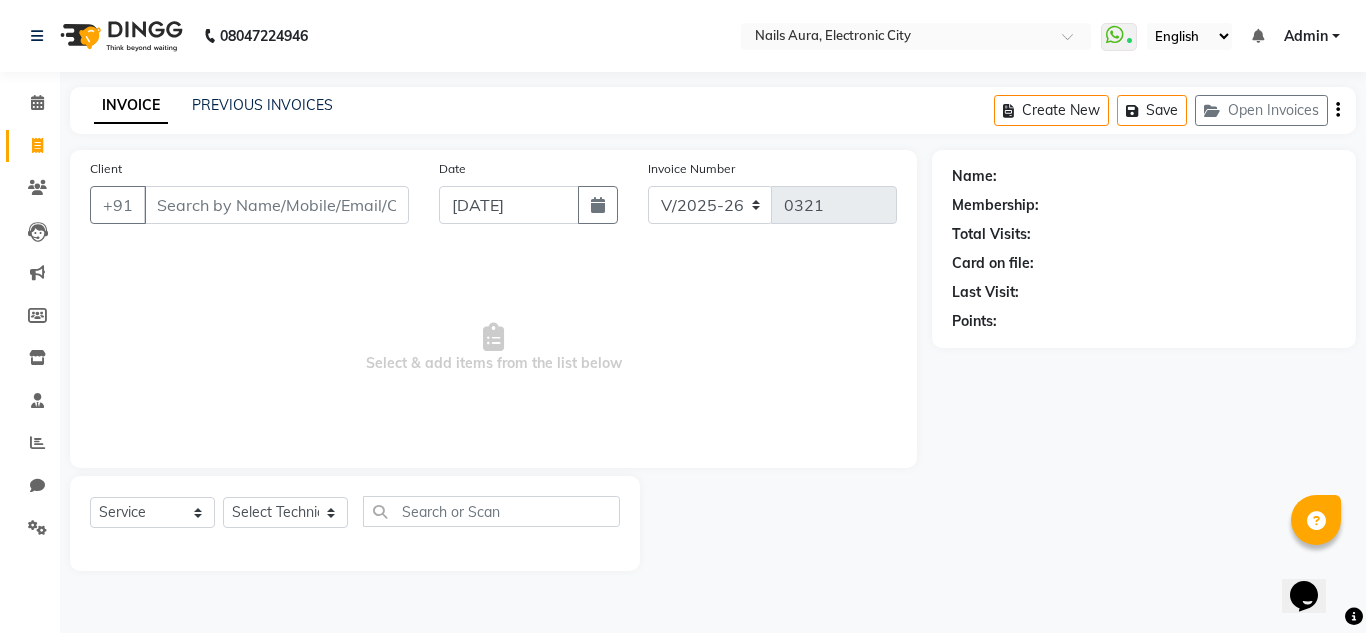 click on "Client" at bounding box center [276, 205] 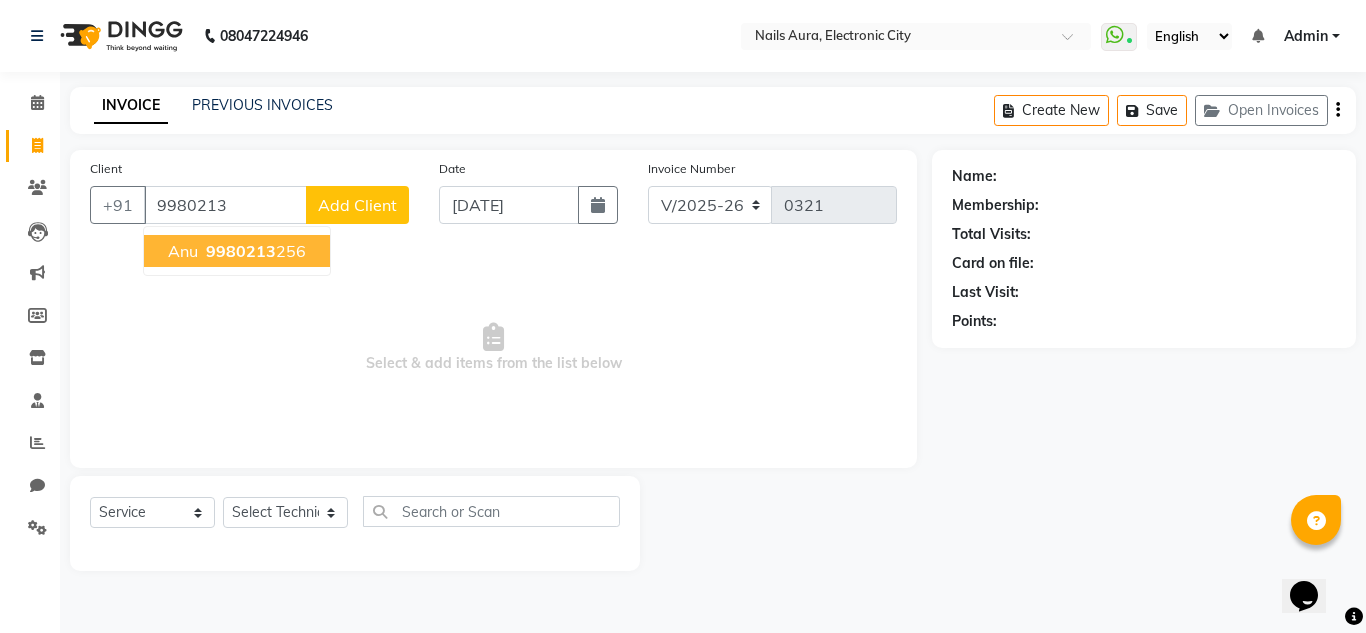 click on "9980213" at bounding box center (241, 251) 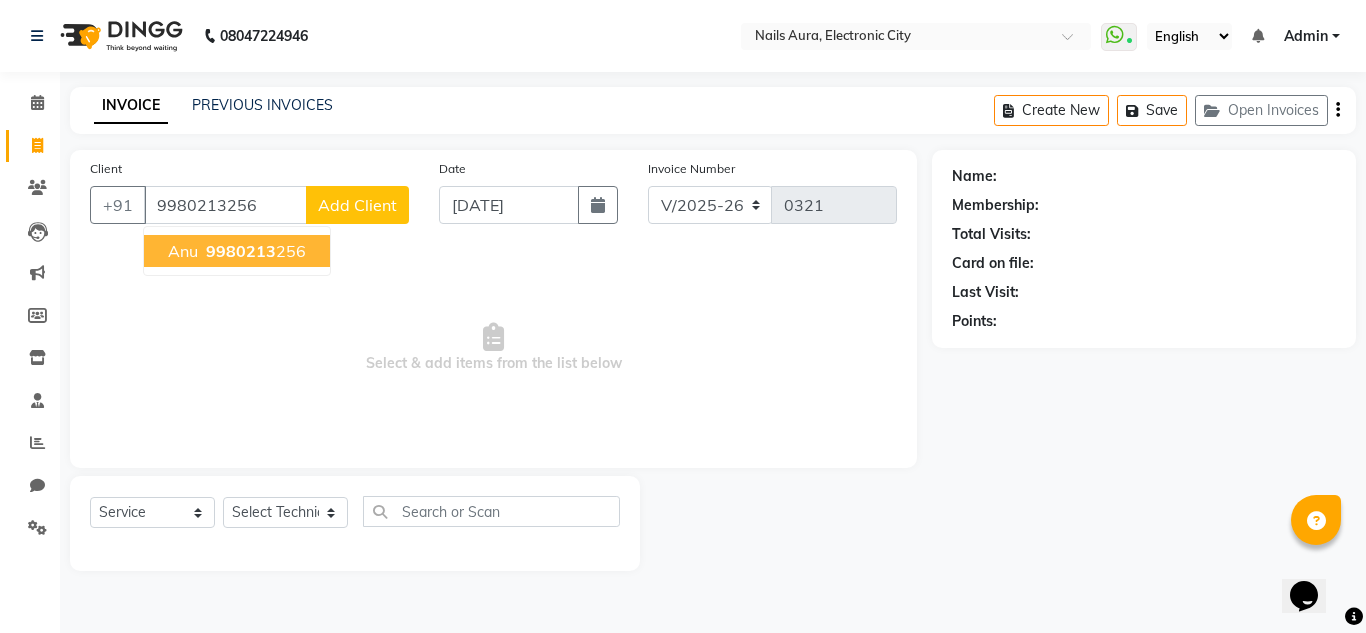 type on "9980213256" 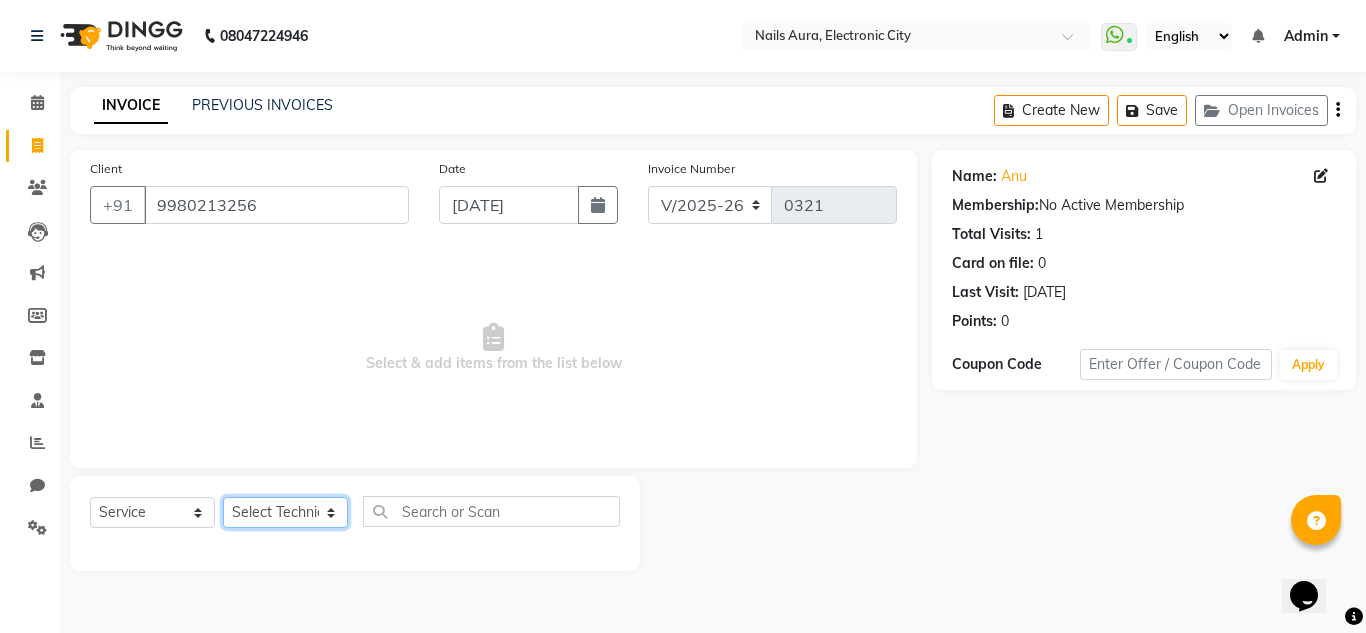 click on "Select Technician [PERSON_NAME] [PERSON_NAME] Pooja [PERSON_NAME] [PERSON_NAME] [PERSON_NAME] [PERSON_NAME] Vikram" 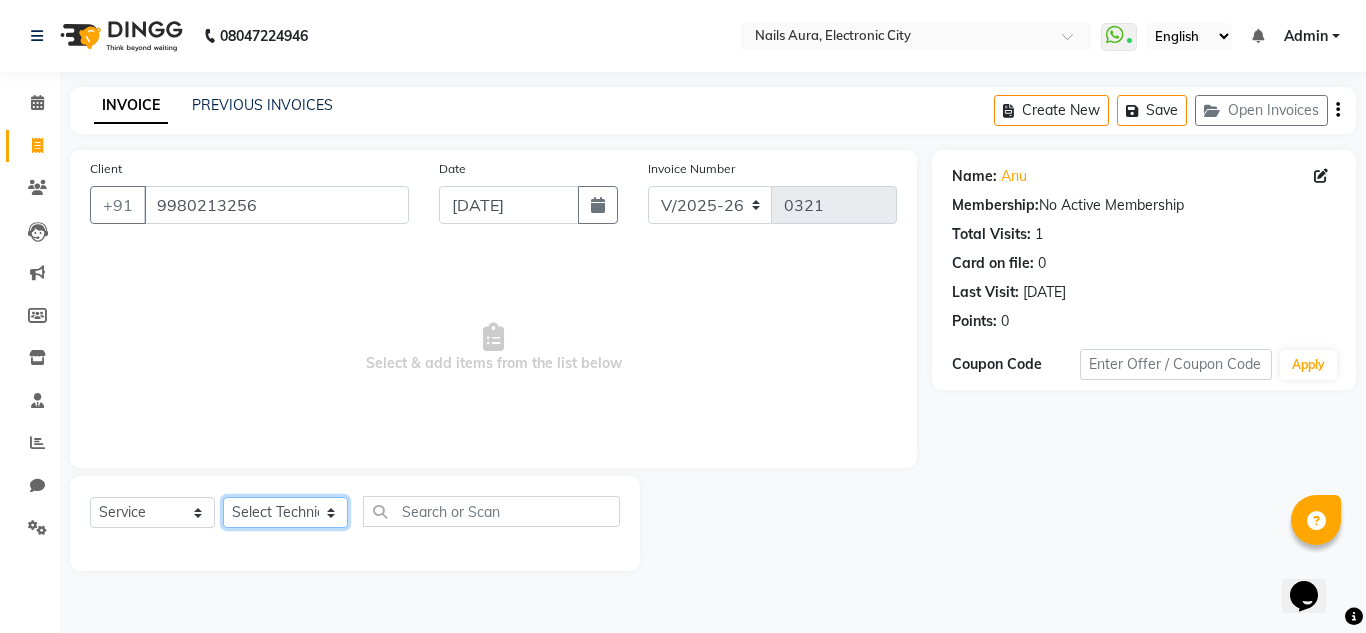 select on "81947" 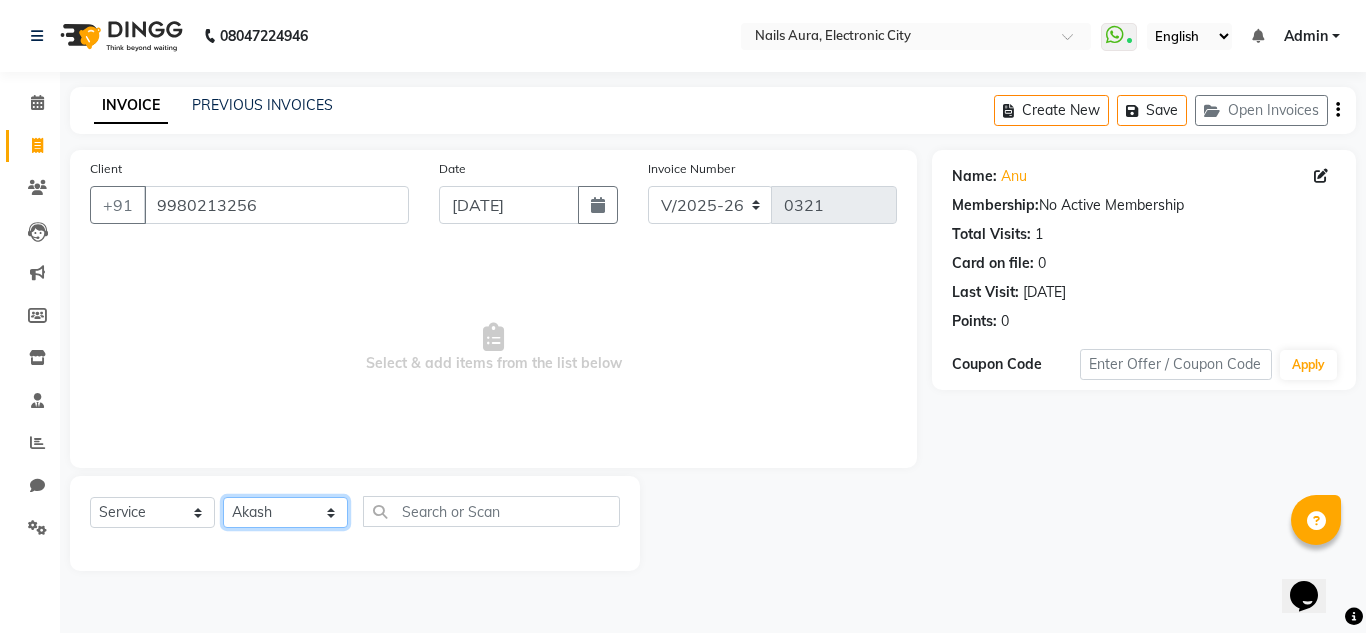 click on "Select Technician [PERSON_NAME] [PERSON_NAME] Pooja [PERSON_NAME] [PERSON_NAME] [PERSON_NAME] [PERSON_NAME] Vikram" 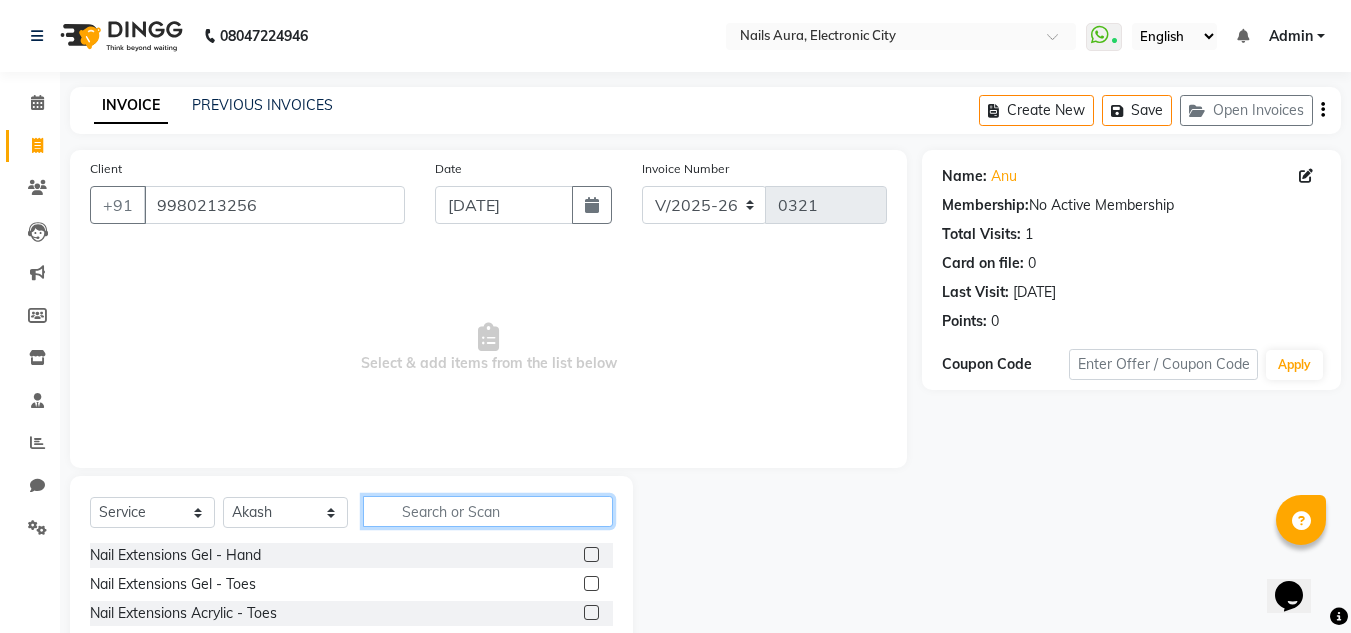 click 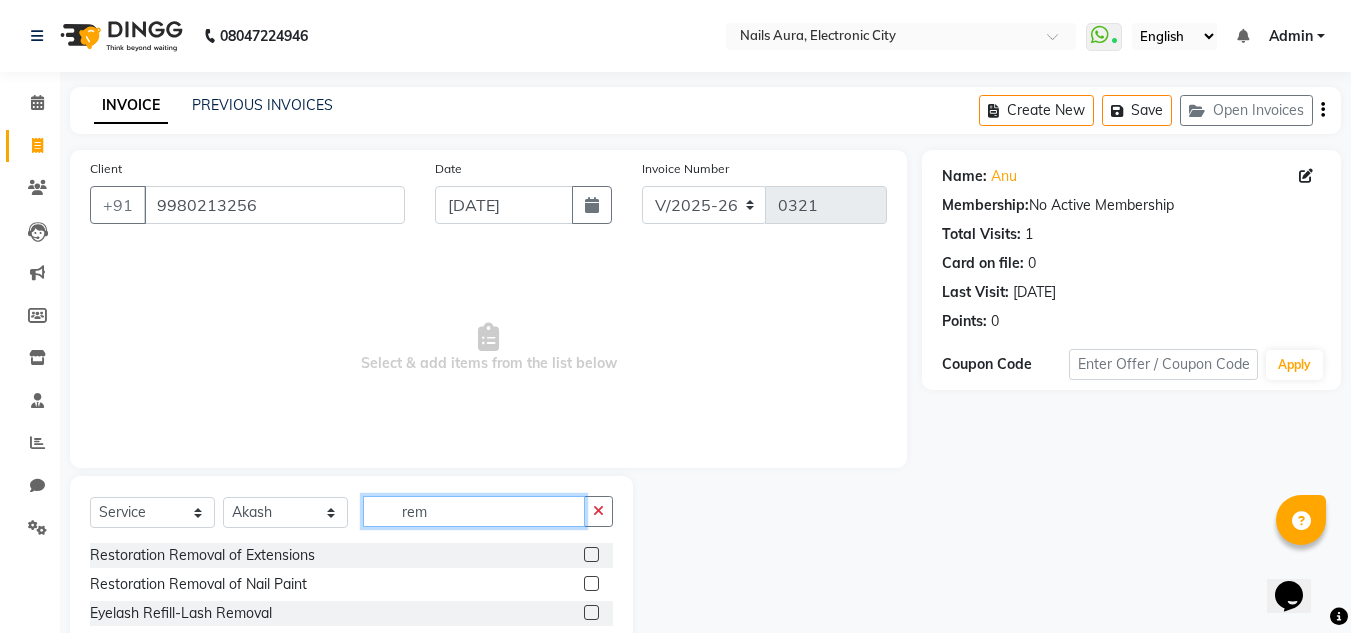 type on "rem" 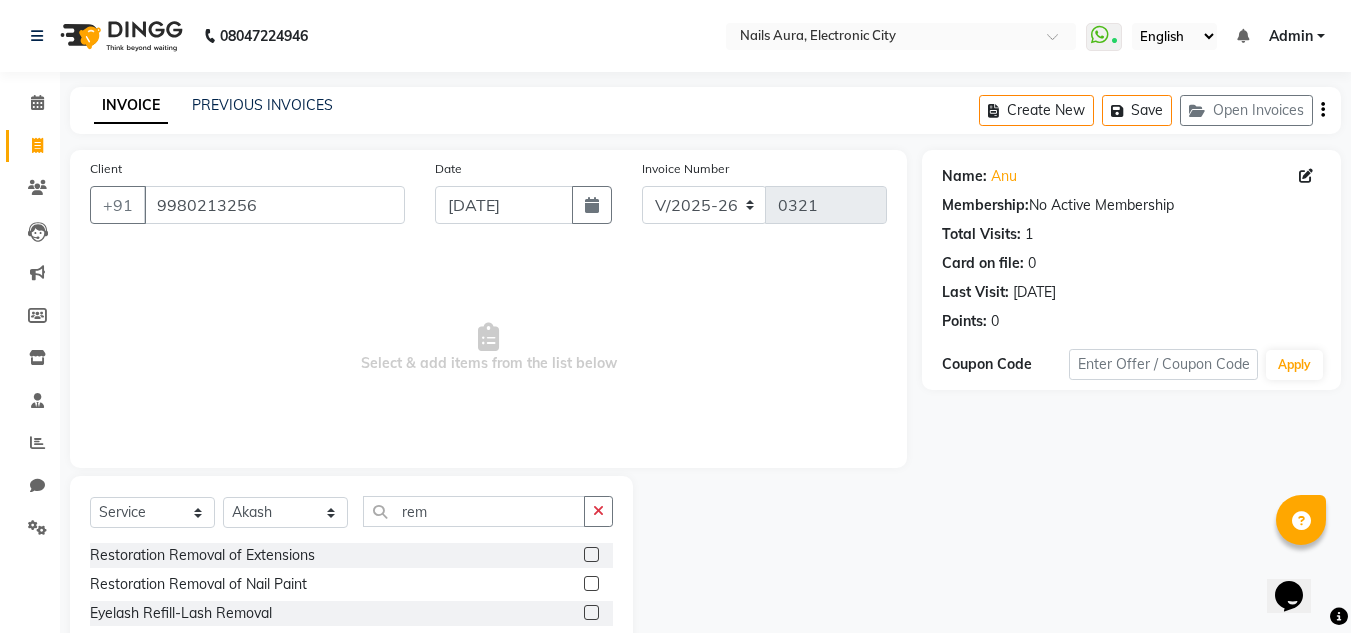 click 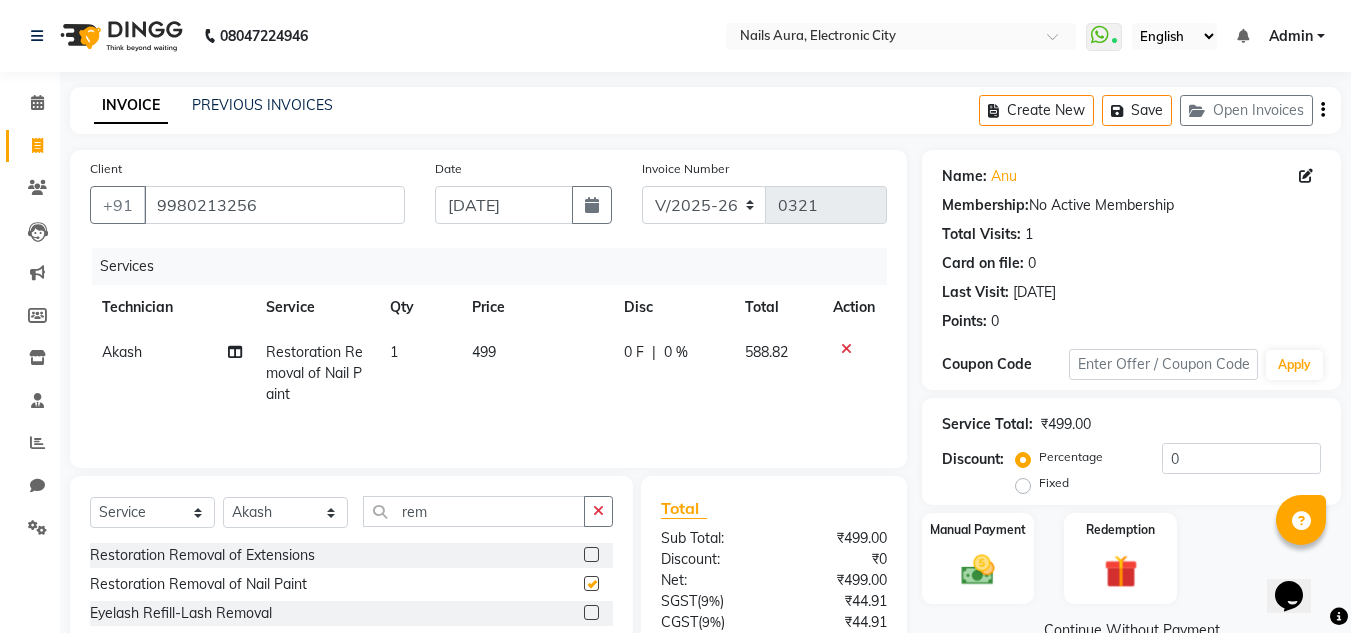checkbox on "false" 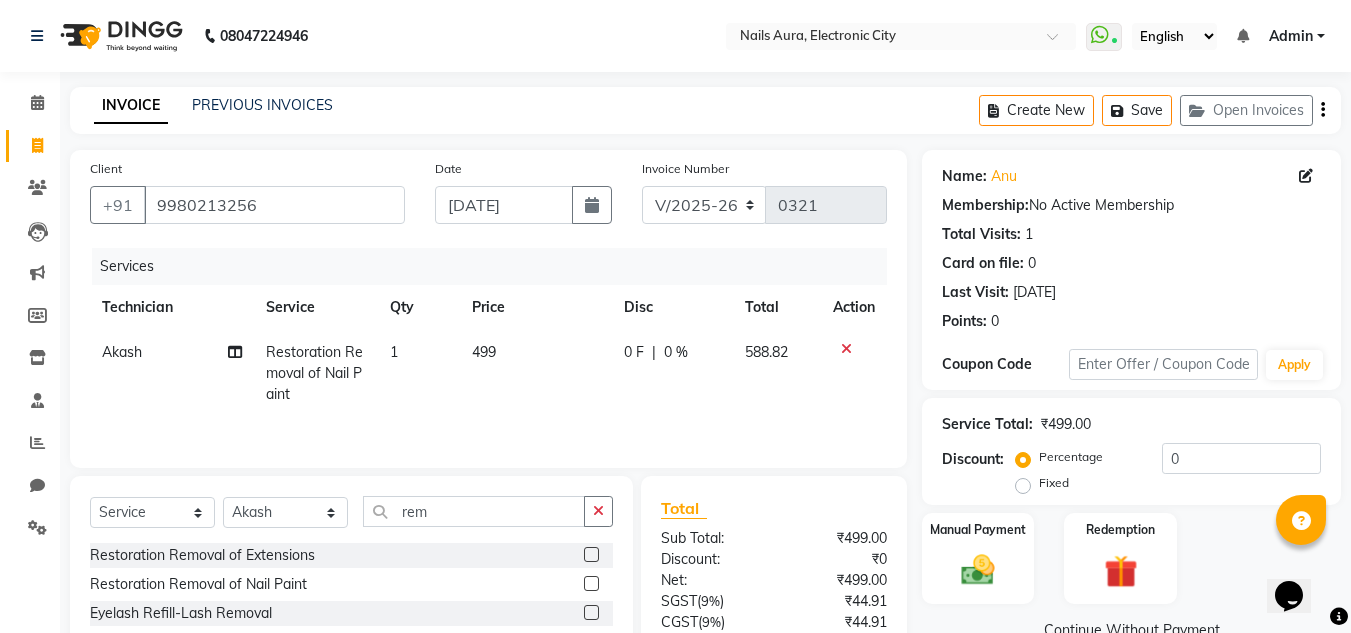 scroll, scrollTop: 188, scrollLeft: 0, axis: vertical 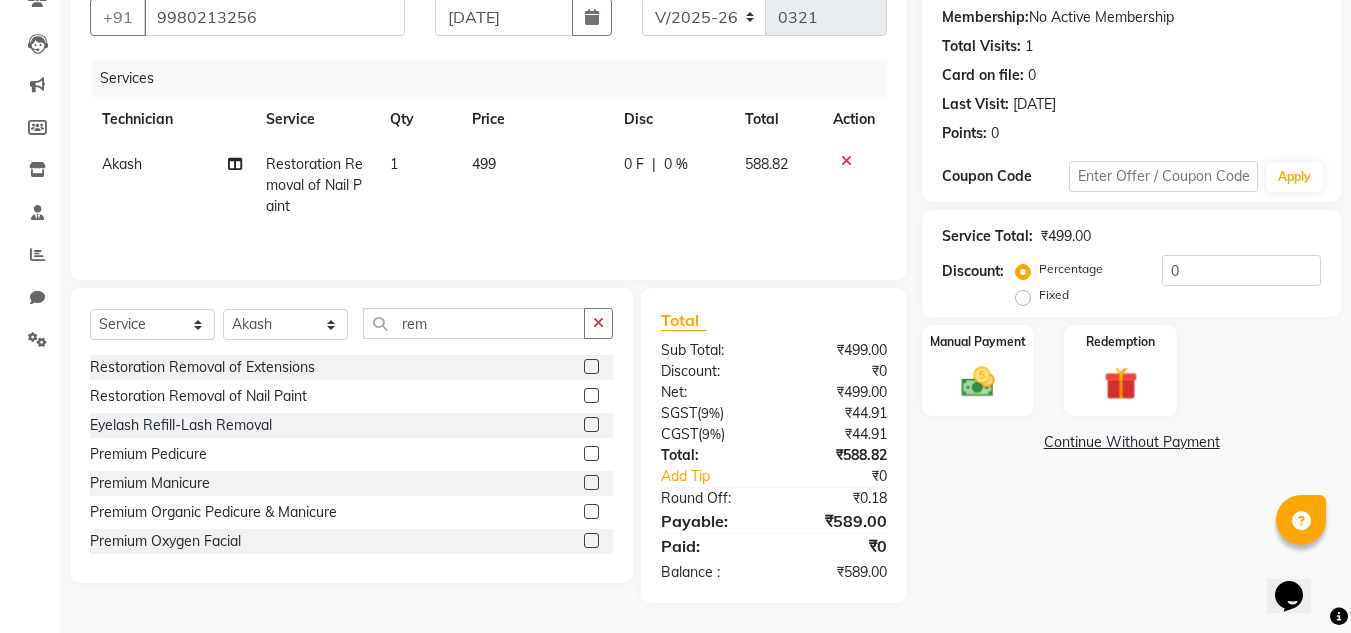 click on "499" 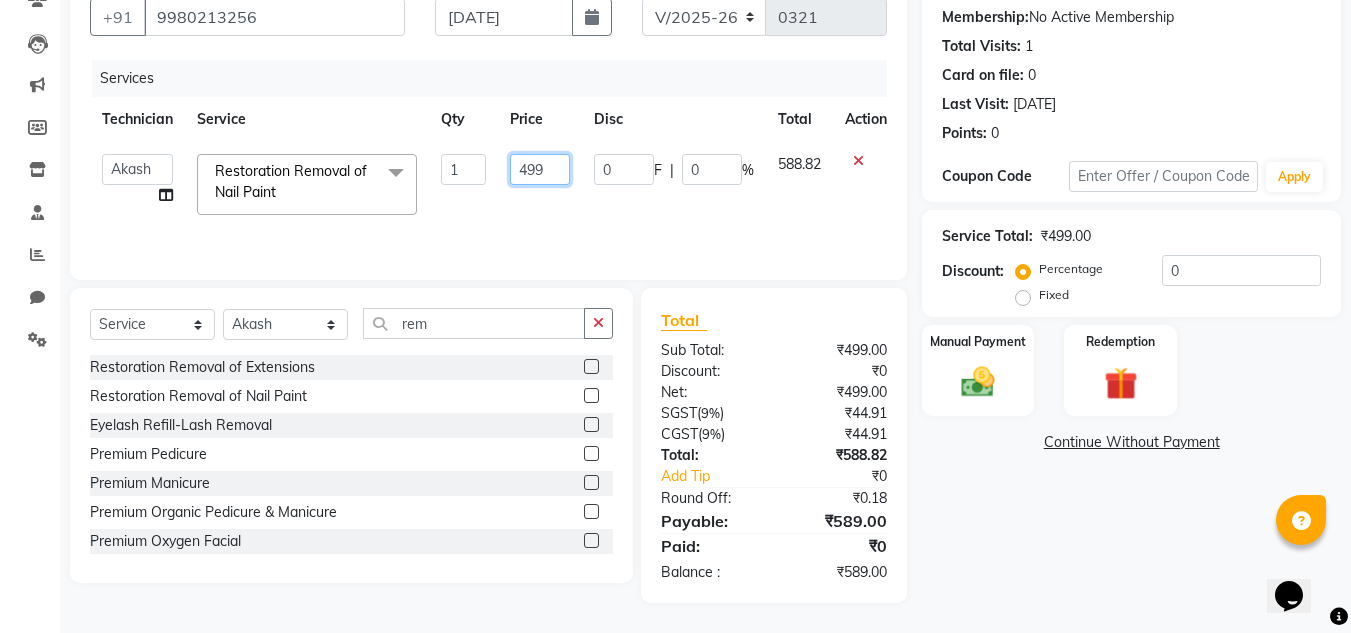 click on "499" 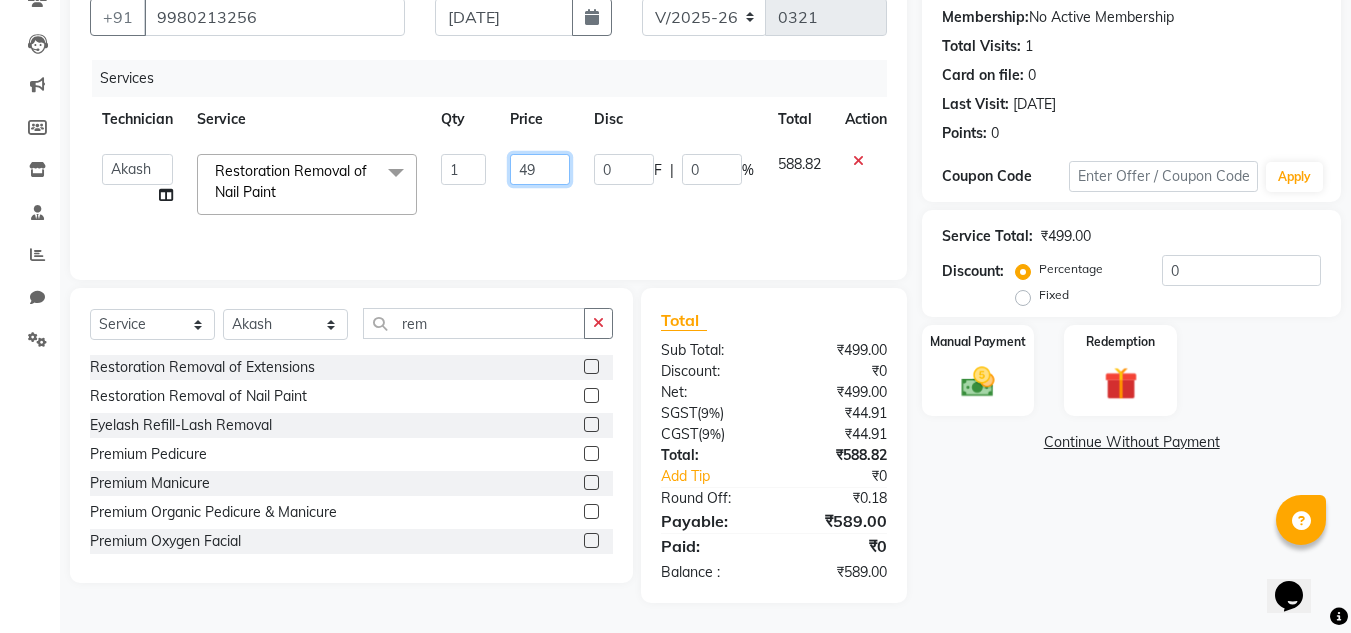 type on "4" 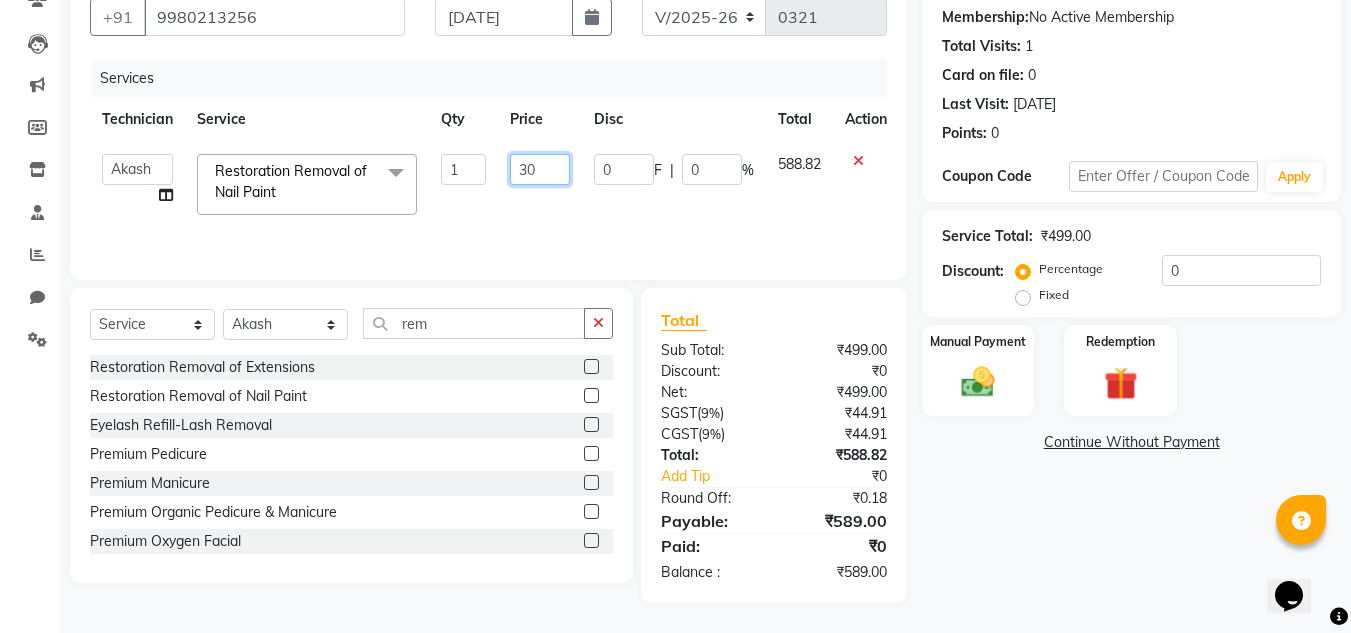 type on "300" 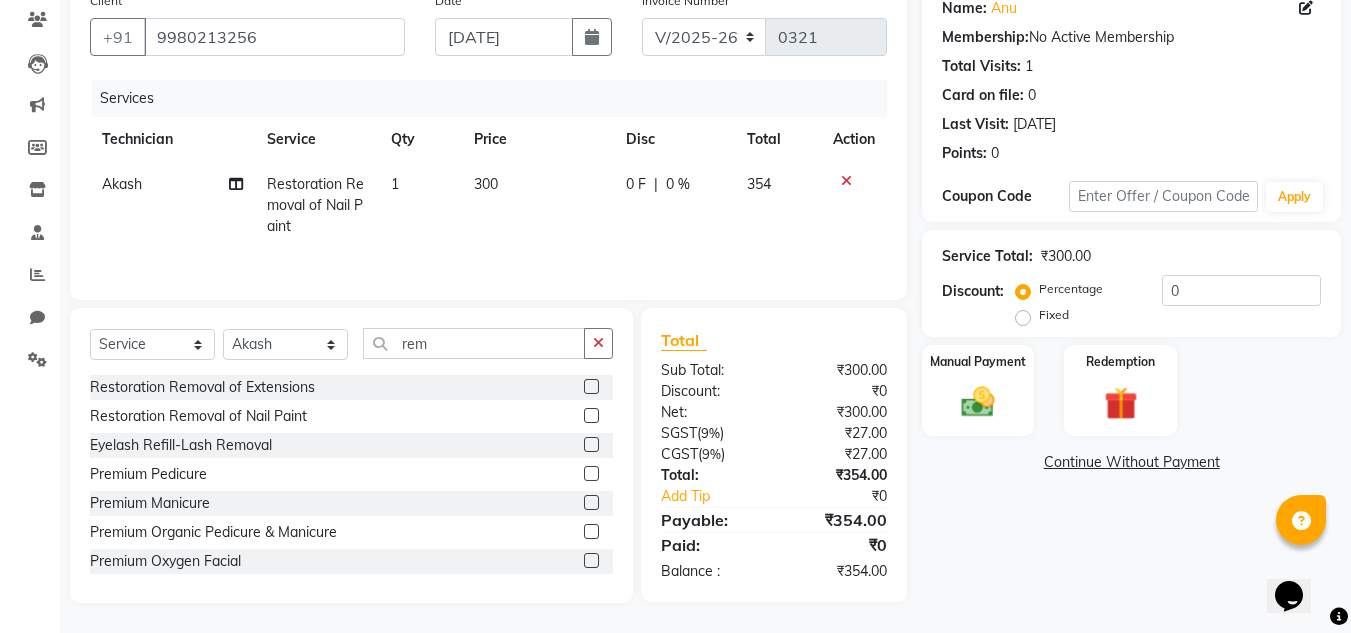 scroll, scrollTop: 168, scrollLeft: 0, axis: vertical 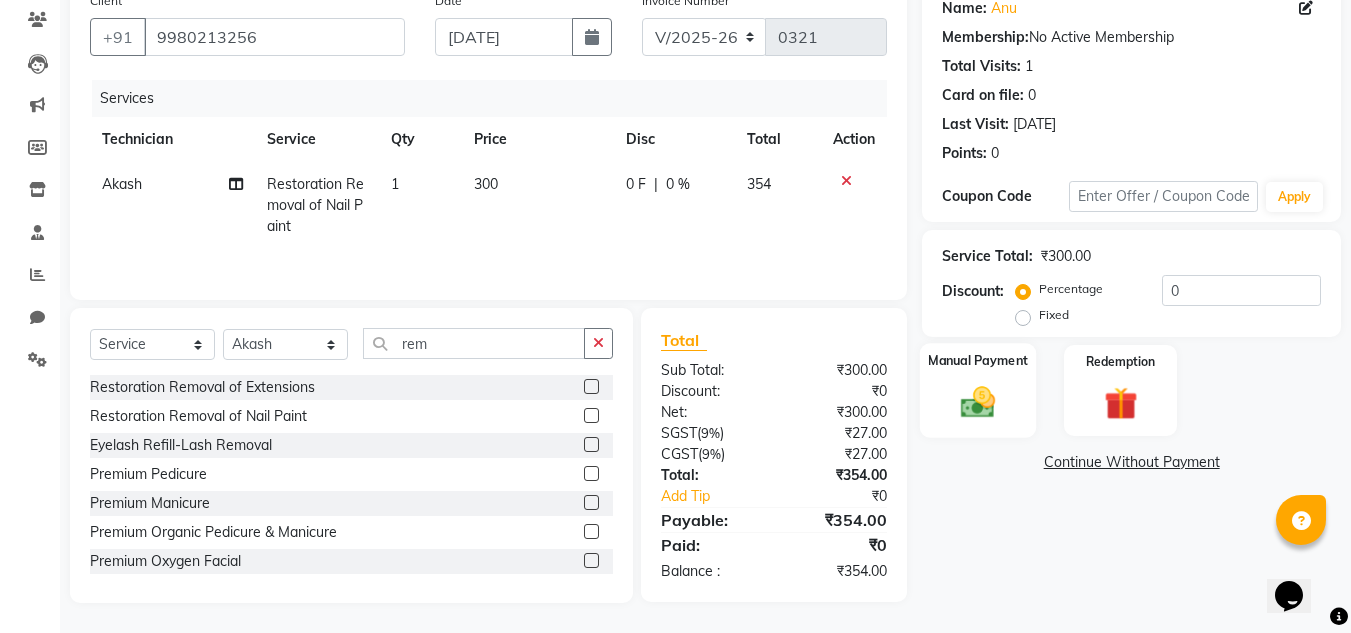 click on "Manual Payment" 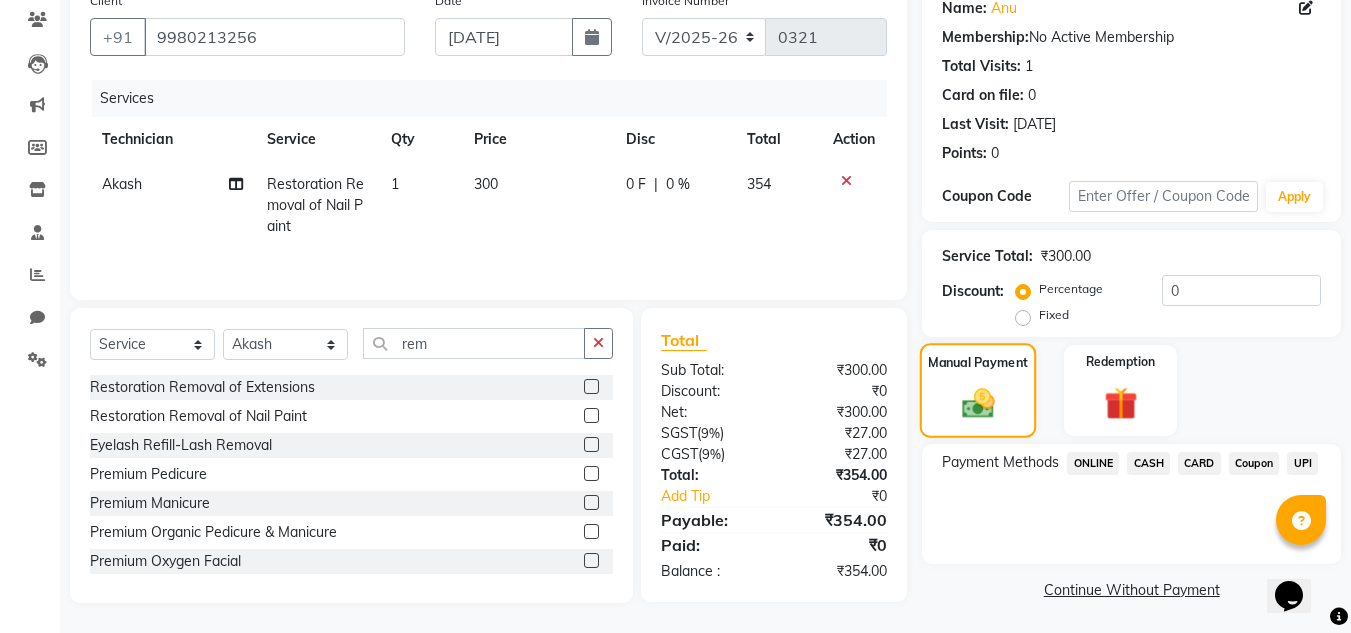 scroll, scrollTop: 170, scrollLeft: 0, axis: vertical 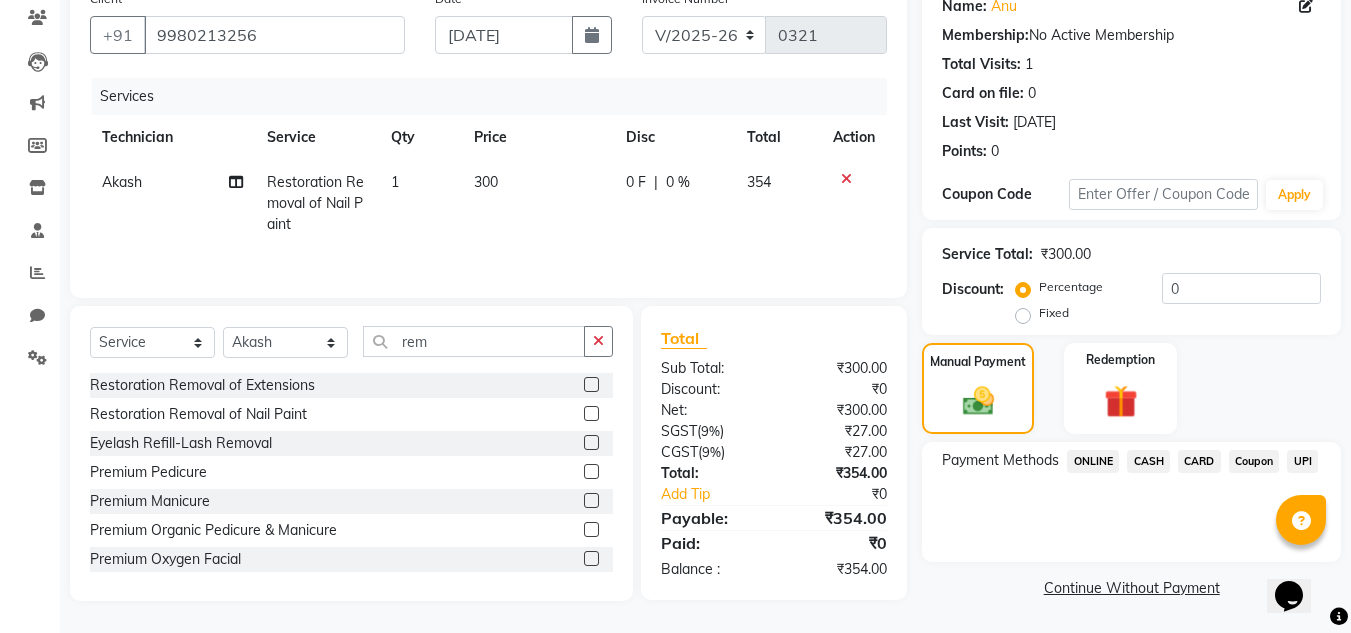 click on "UPI" 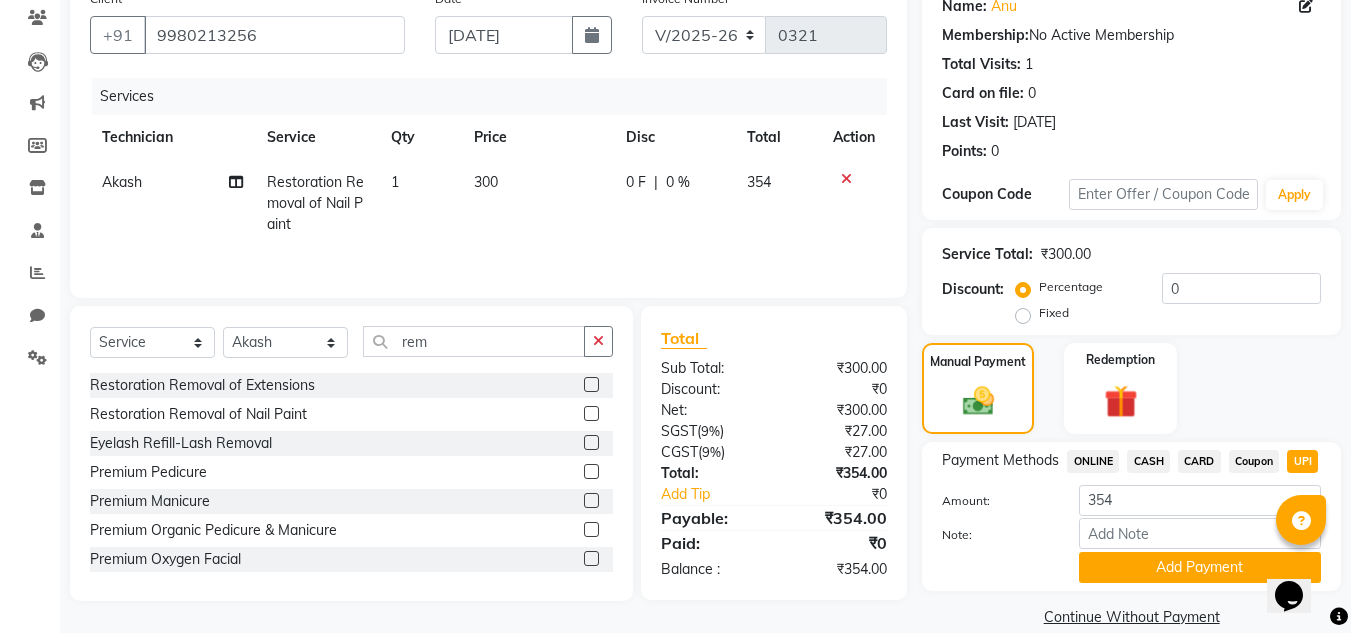 scroll, scrollTop: 188, scrollLeft: 0, axis: vertical 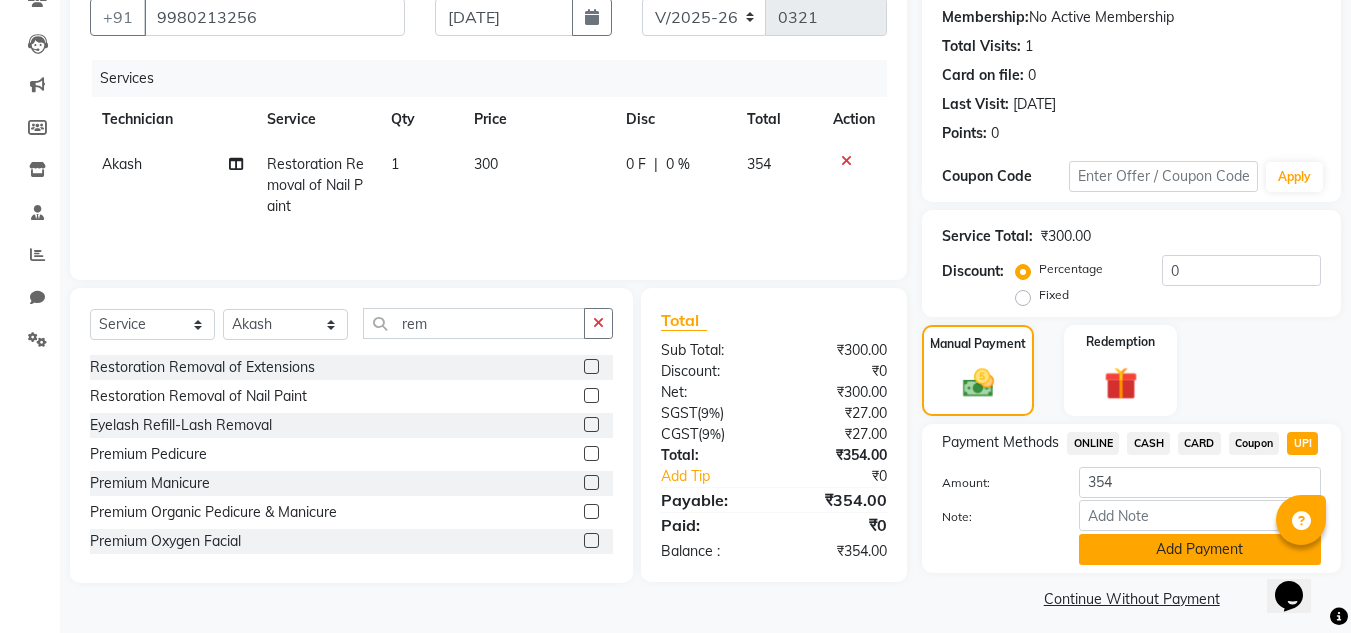 click on "Add Payment" 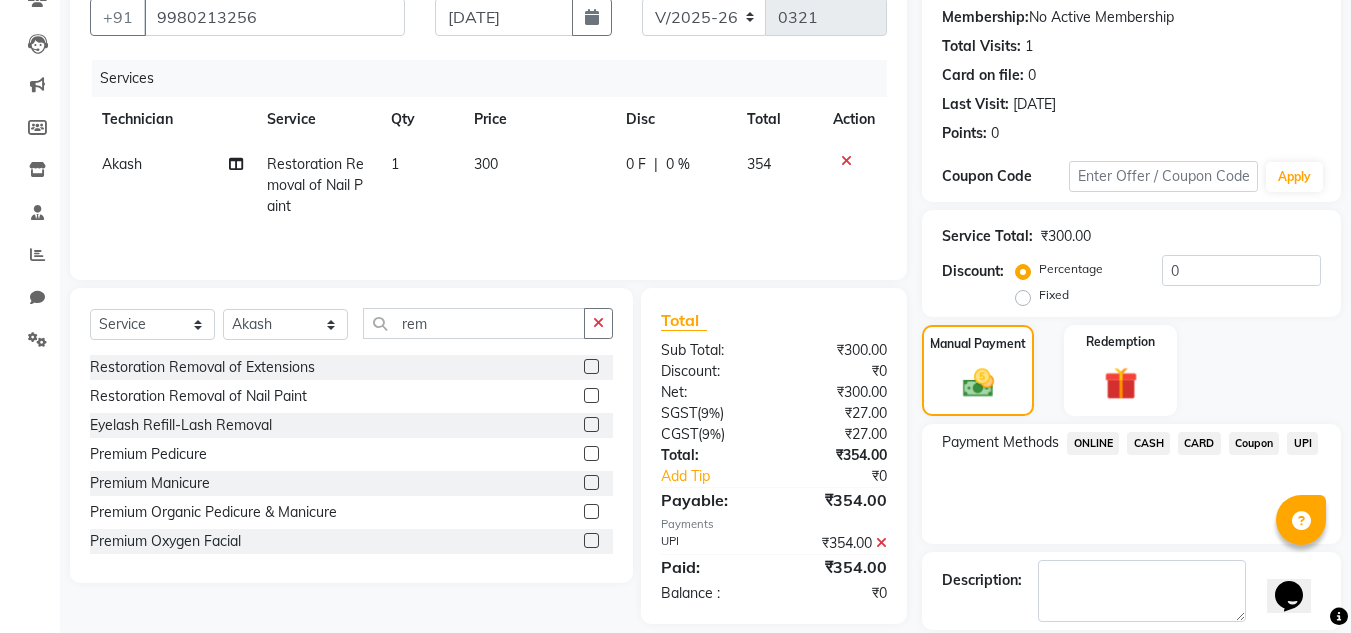 scroll, scrollTop: 283, scrollLeft: 0, axis: vertical 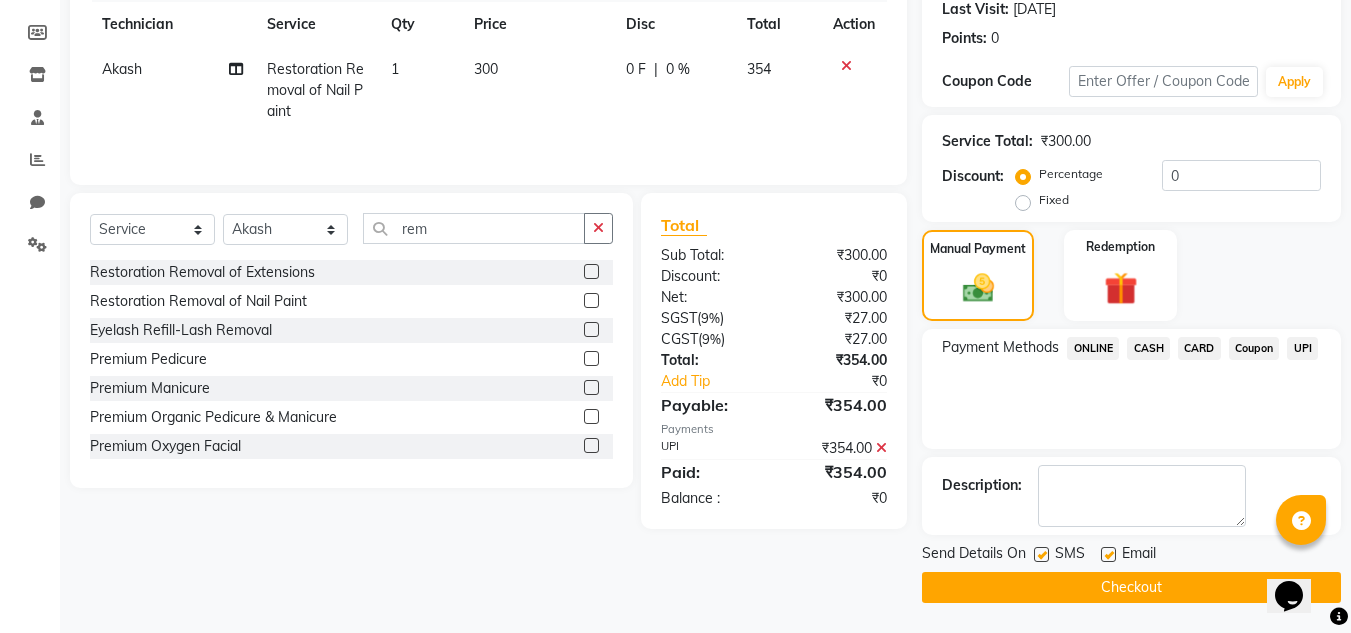 click on "Checkout" 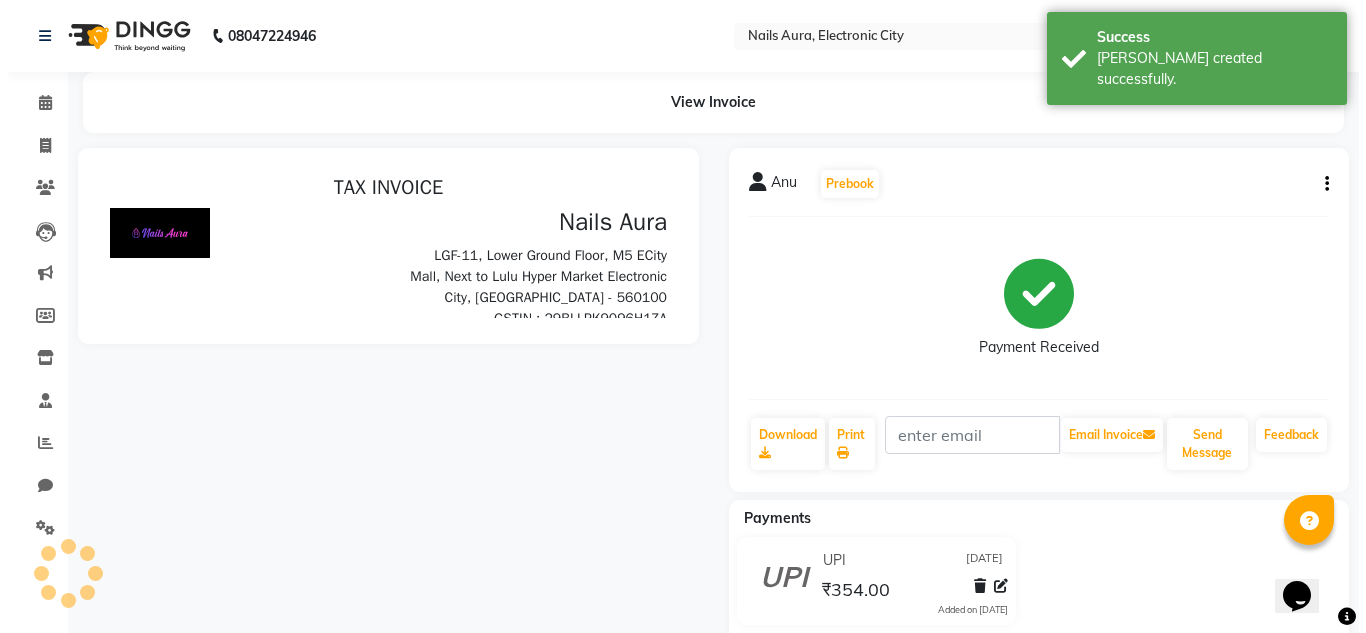 scroll, scrollTop: 0, scrollLeft: 0, axis: both 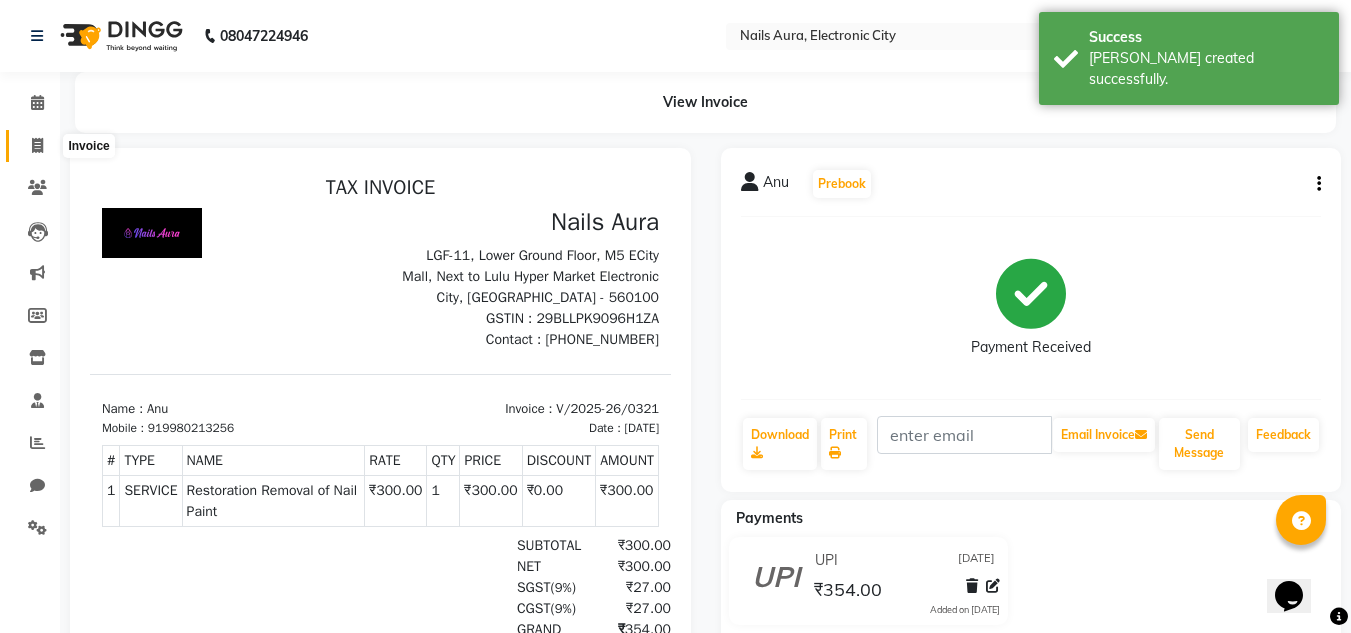 click 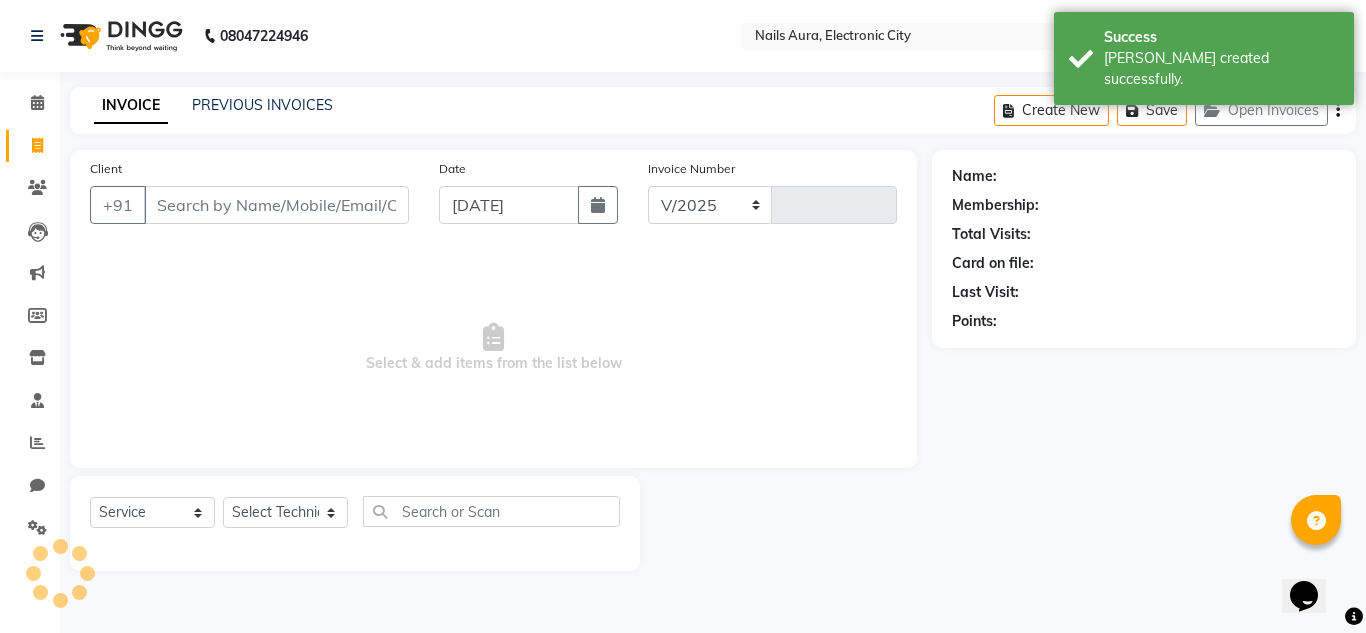 select on "8179" 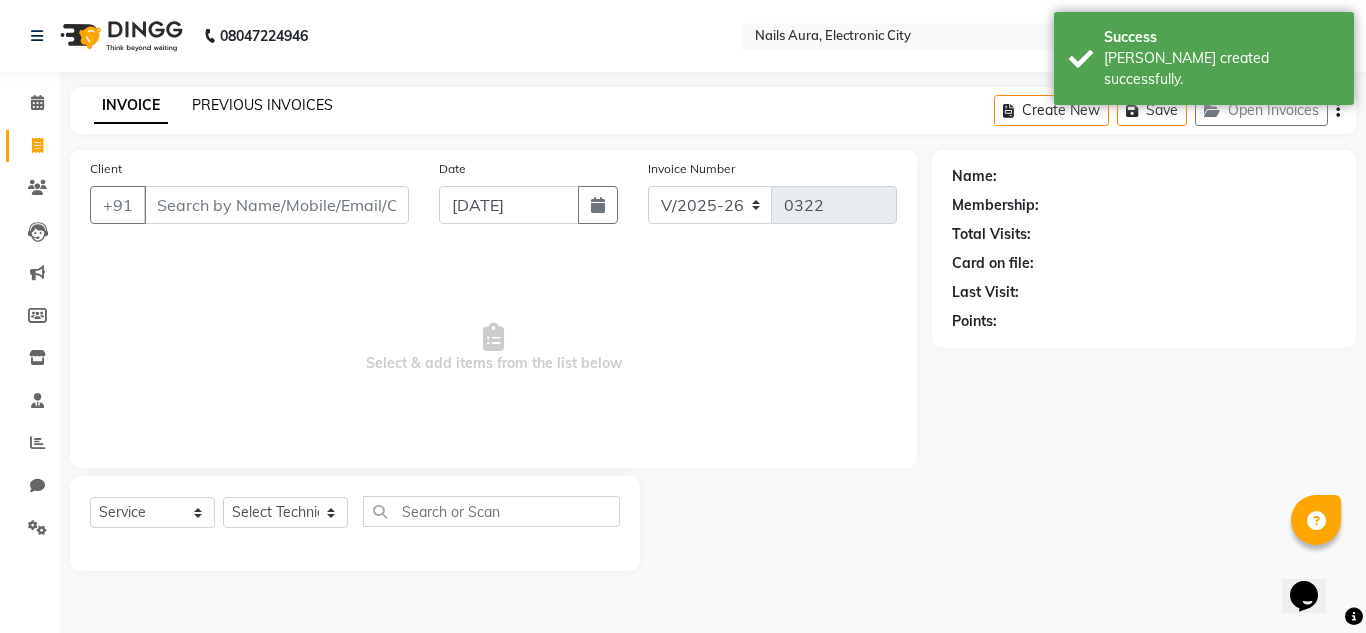 click on "PREVIOUS INVOICES" 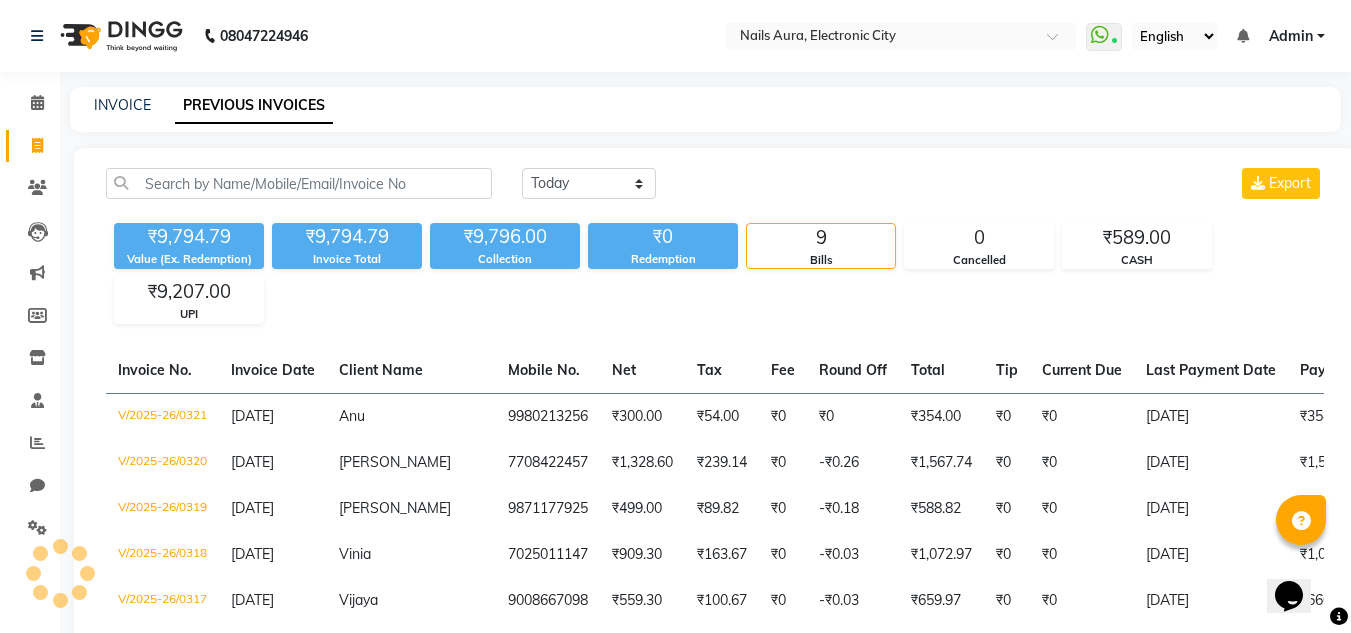 click on "INVOICE" 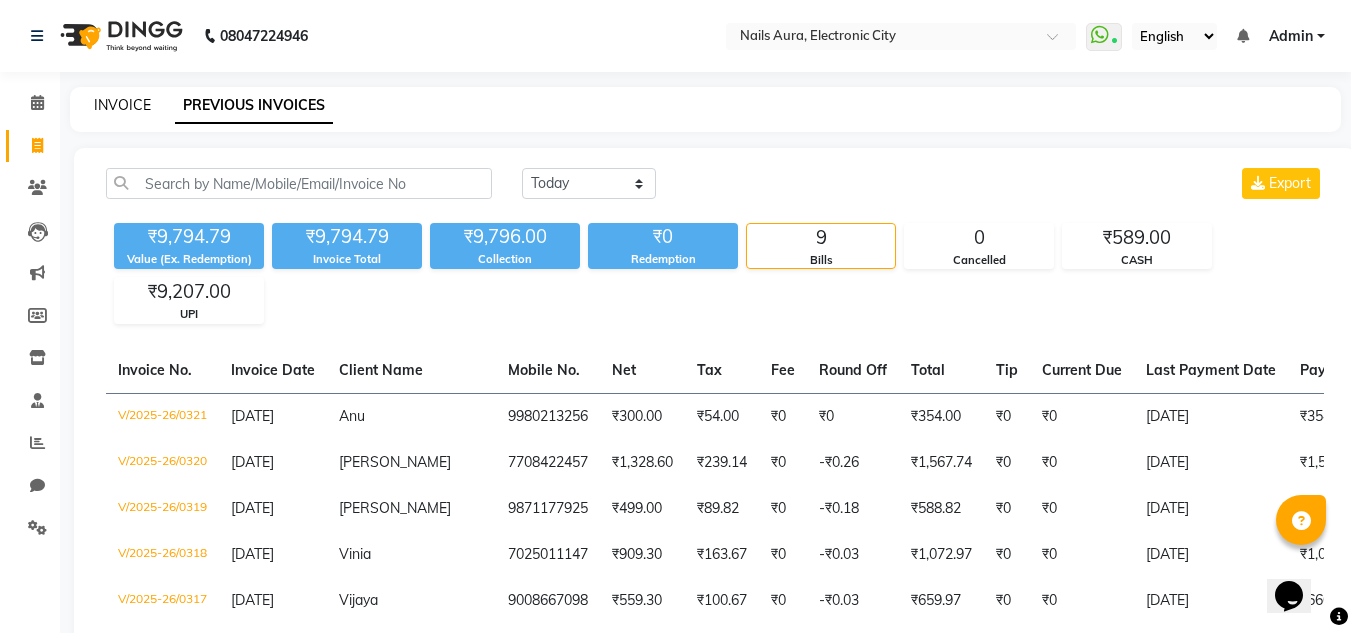 click on "INVOICE" 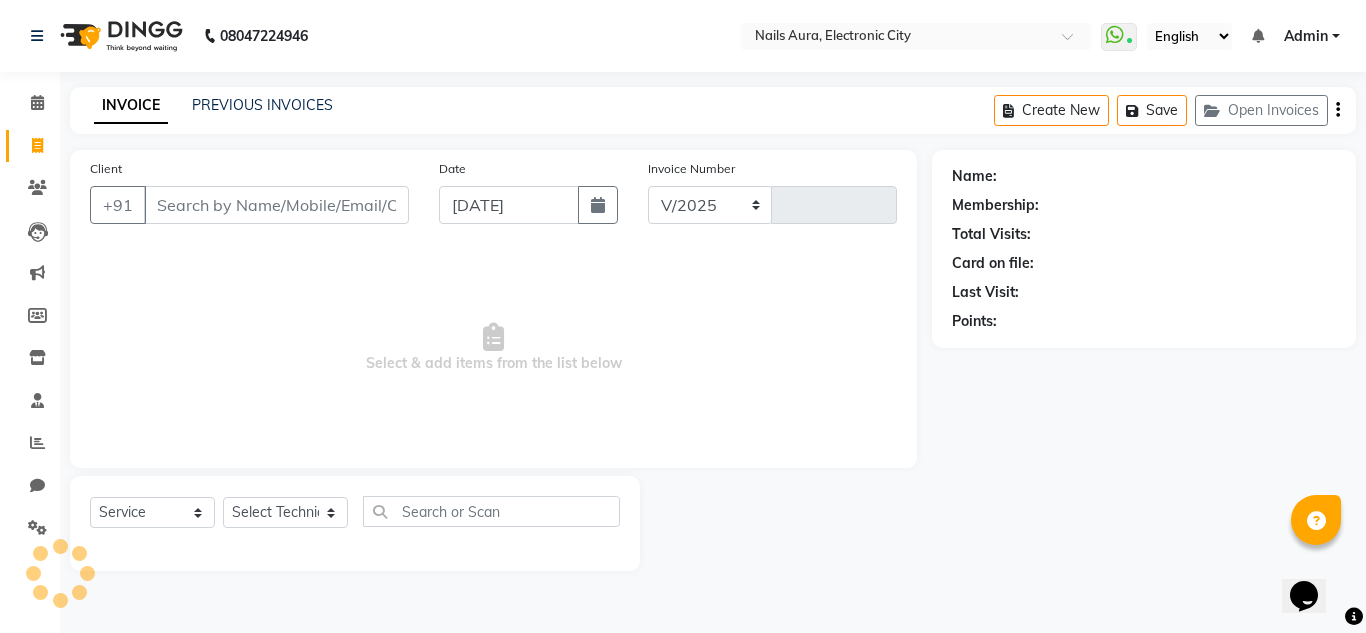 select on "8179" 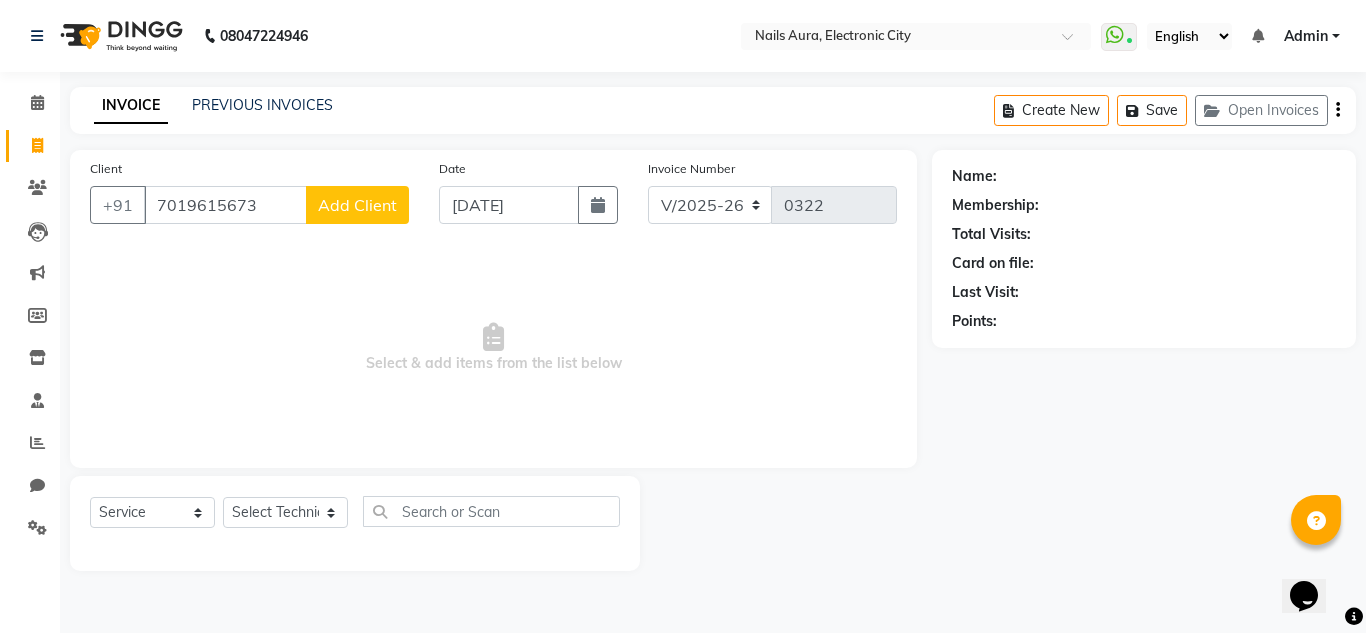 type on "7019615673" 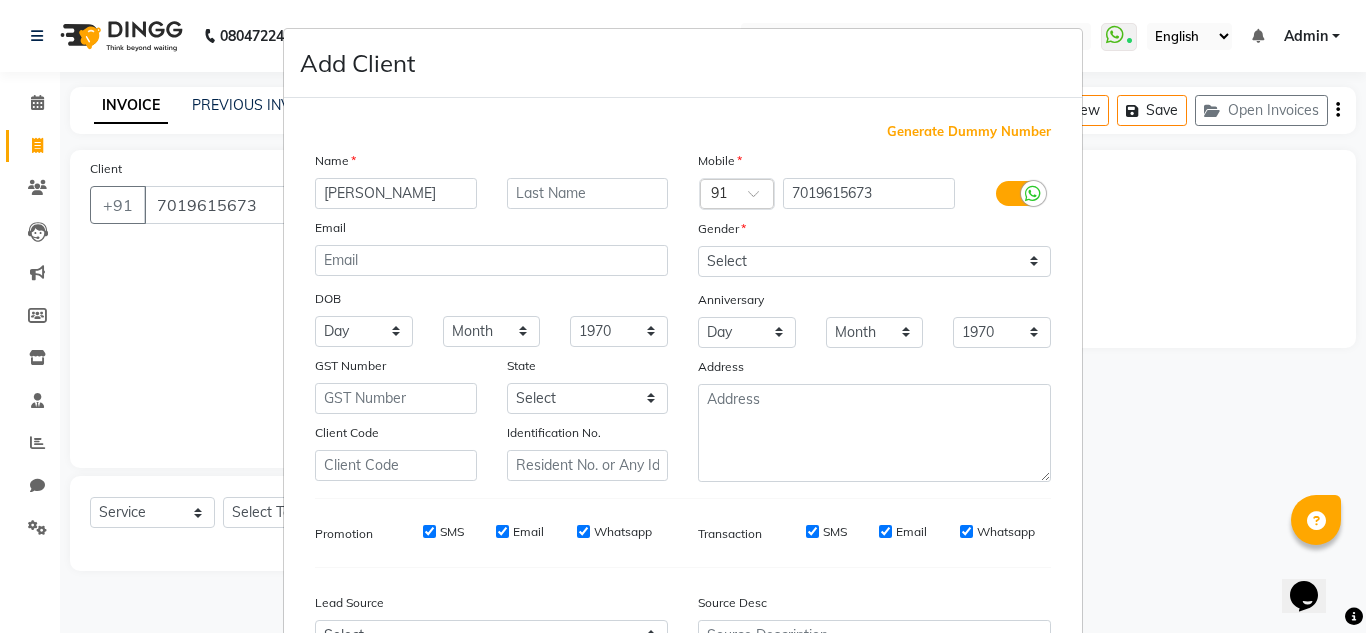 type on "[PERSON_NAME]" 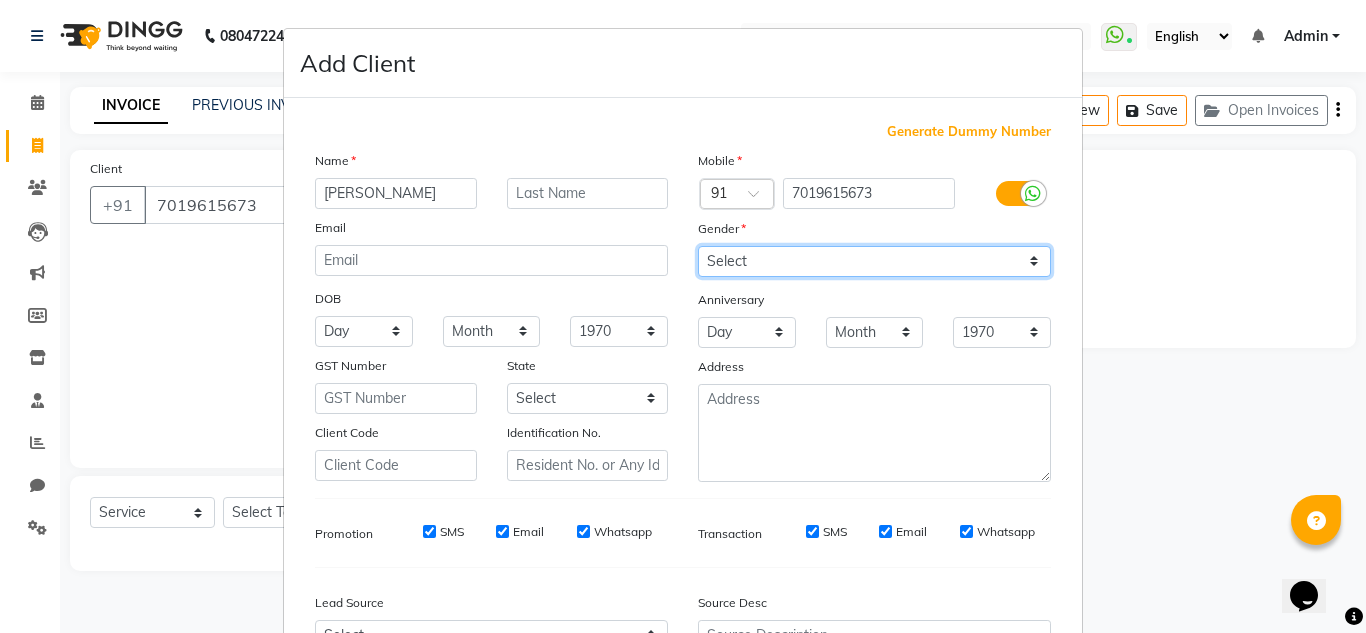 click on "Select [DEMOGRAPHIC_DATA] [DEMOGRAPHIC_DATA] Other Prefer Not To Say" at bounding box center [874, 261] 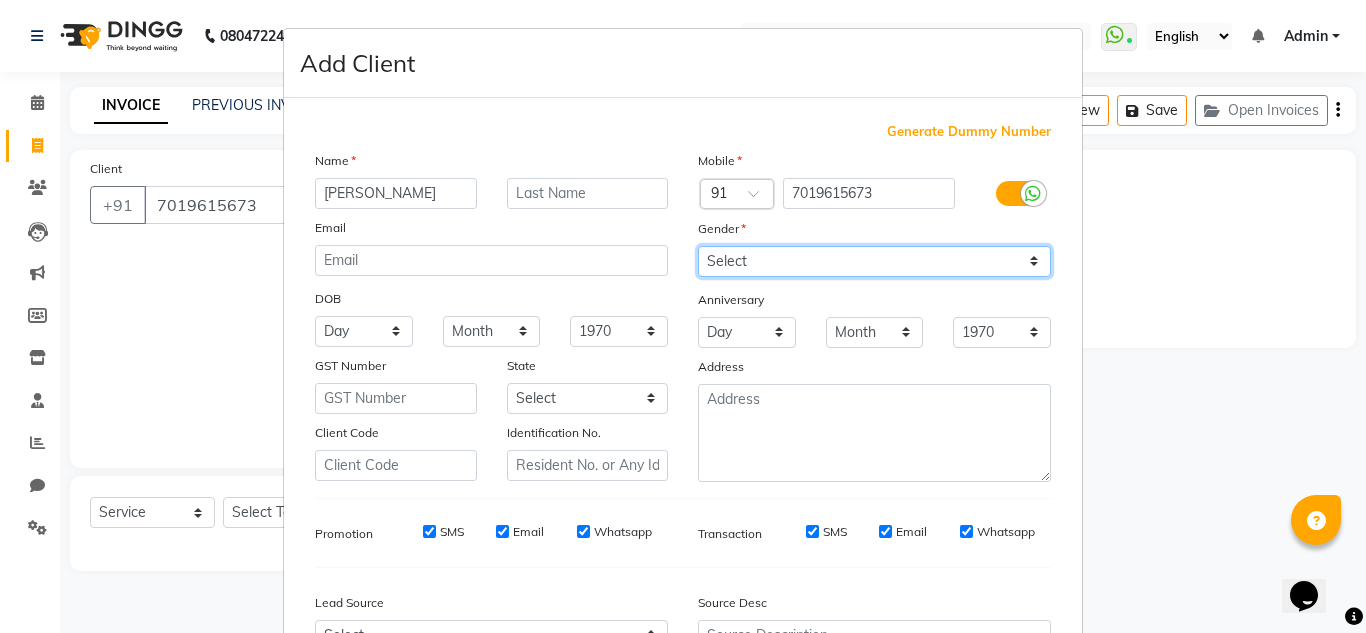 select on "[DEMOGRAPHIC_DATA]" 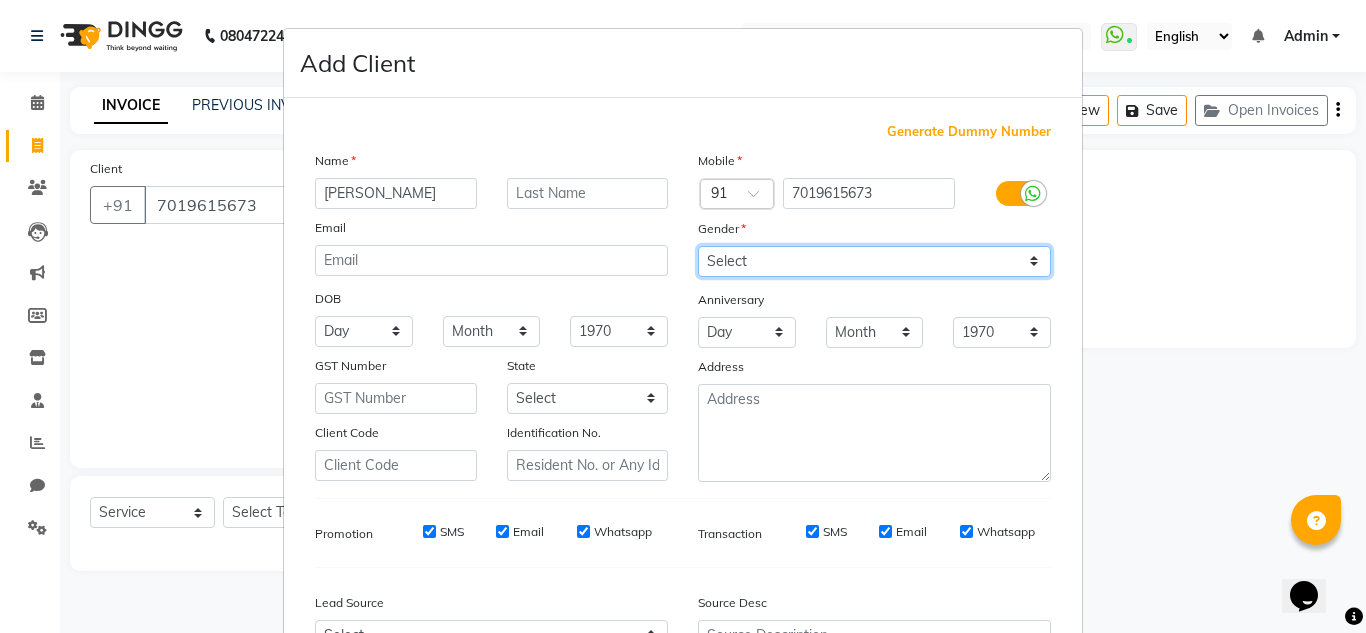click on "Select [DEMOGRAPHIC_DATA] [DEMOGRAPHIC_DATA] Other Prefer Not To Say" at bounding box center (874, 261) 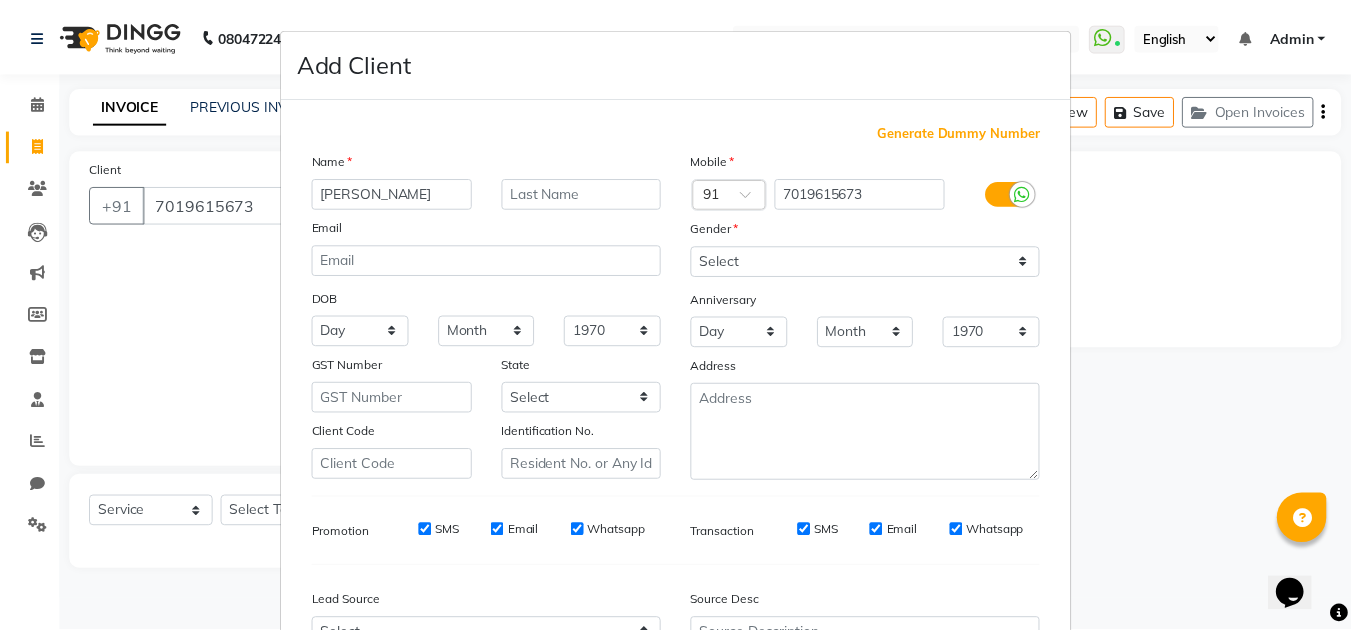 scroll, scrollTop: 216, scrollLeft: 0, axis: vertical 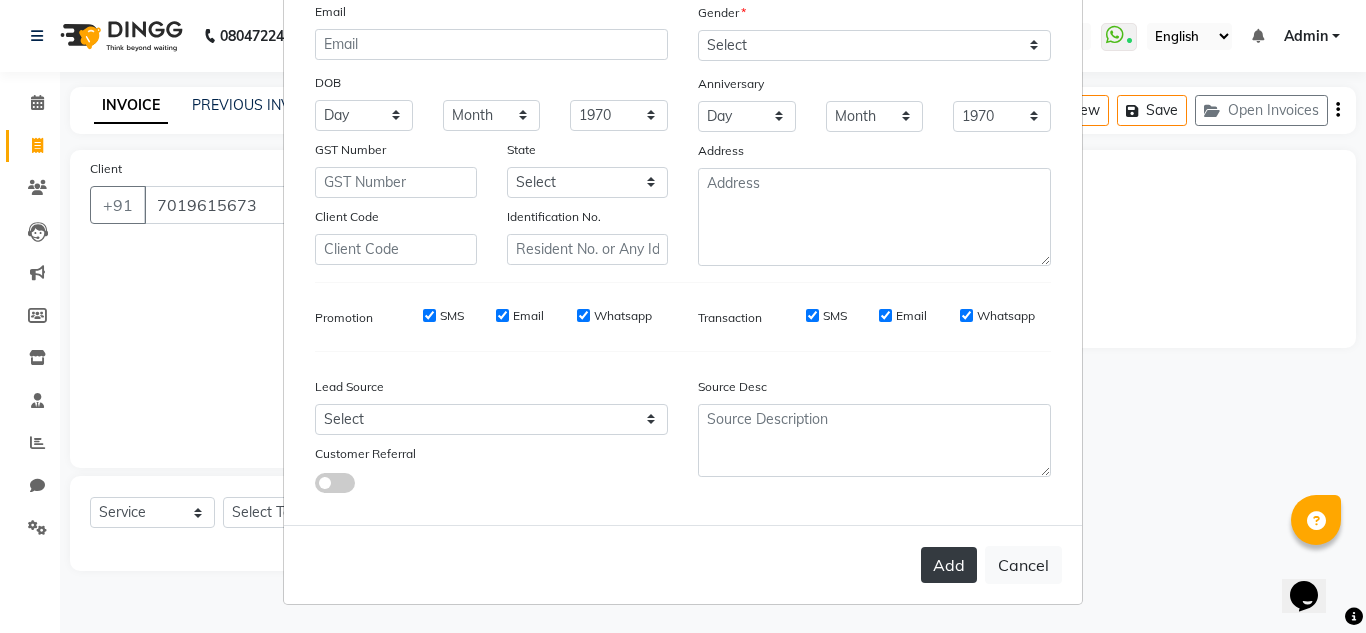 click on "Add" at bounding box center [949, 565] 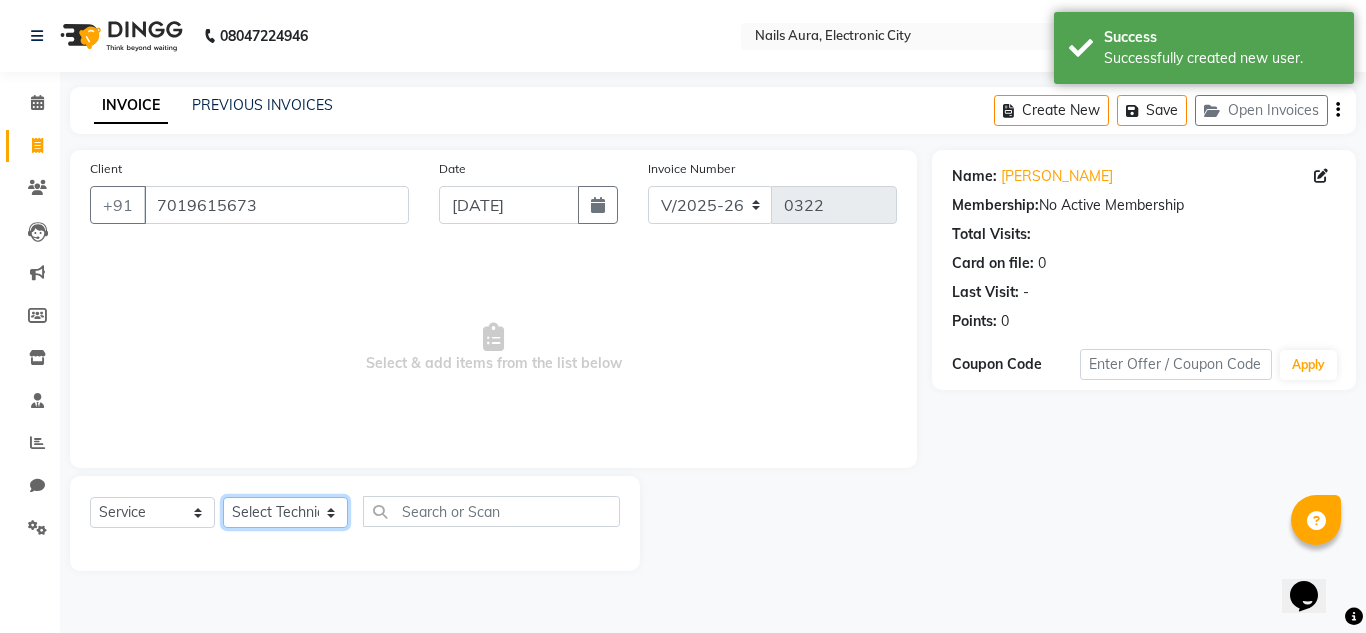 click on "Select Technician [PERSON_NAME] [PERSON_NAME] Pooja [PERSON_NAME] [PERSON_NAME] [PERSON_NAME] [PERSON_NAME] Vikram" 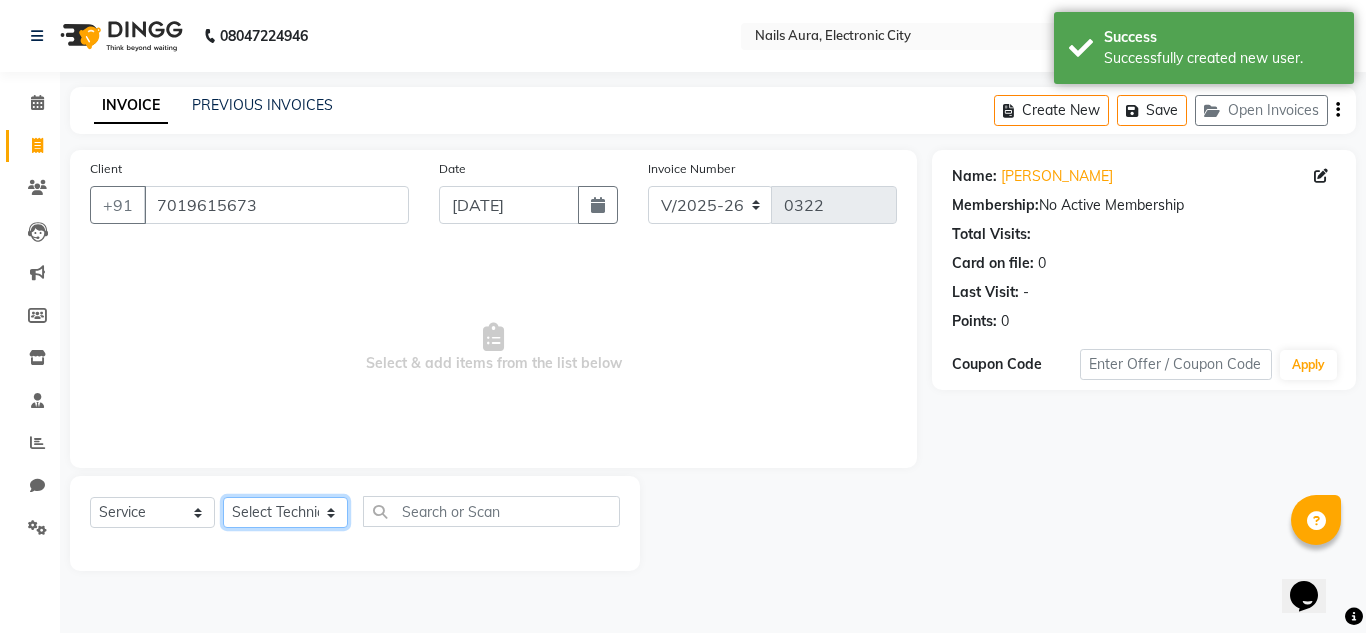 select on "80444" 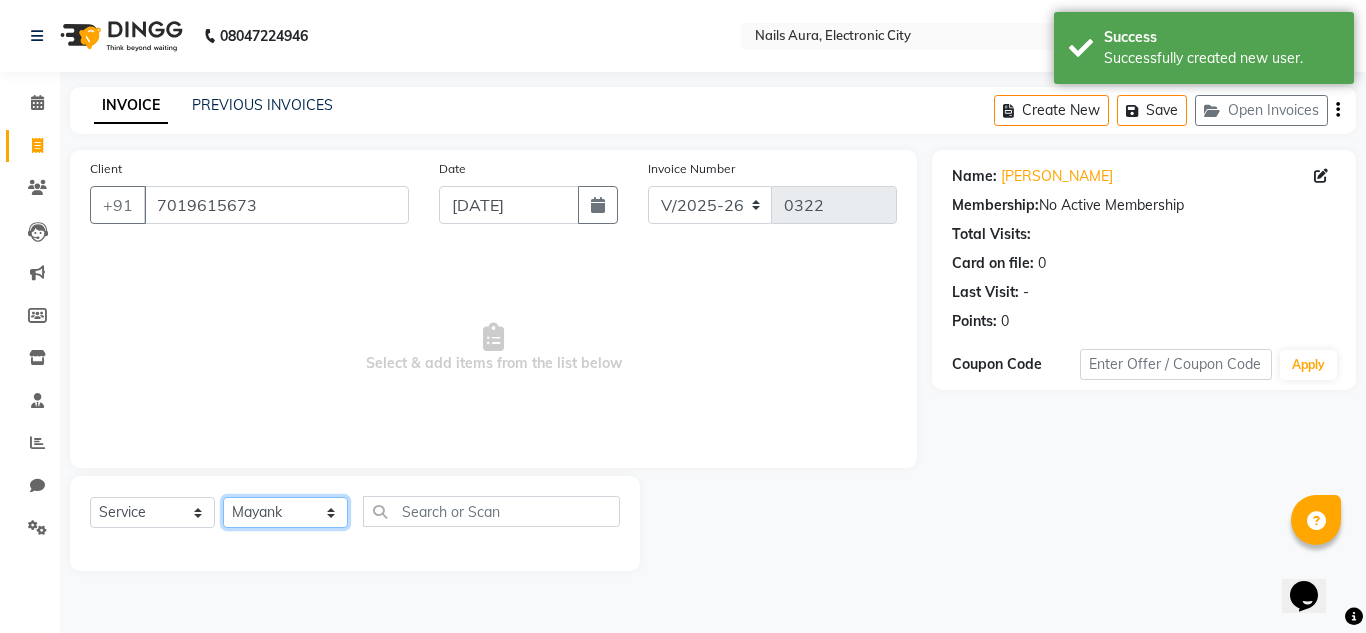 click on "Select Technician [PERSON_NAME] [PERSON_NAME] Pooja [PERSON_NAME] [PERSON_NAME] [PERSON_NAME] [PERSON_NAME] Vikram" 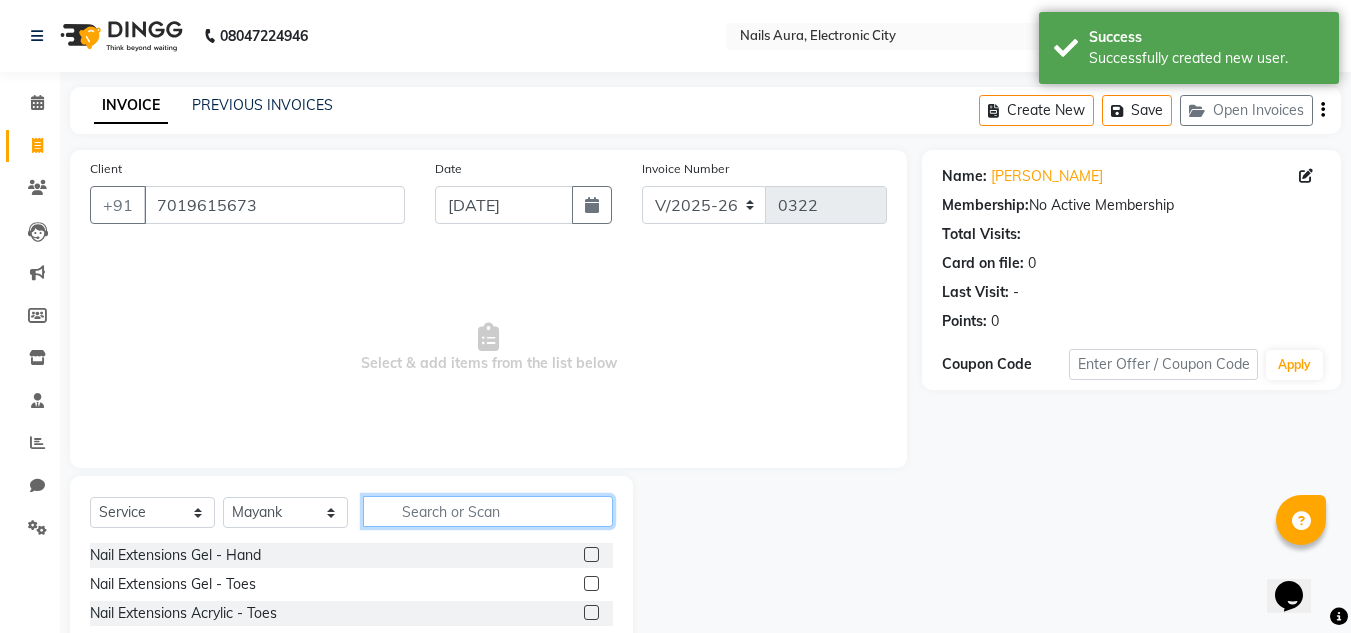 click 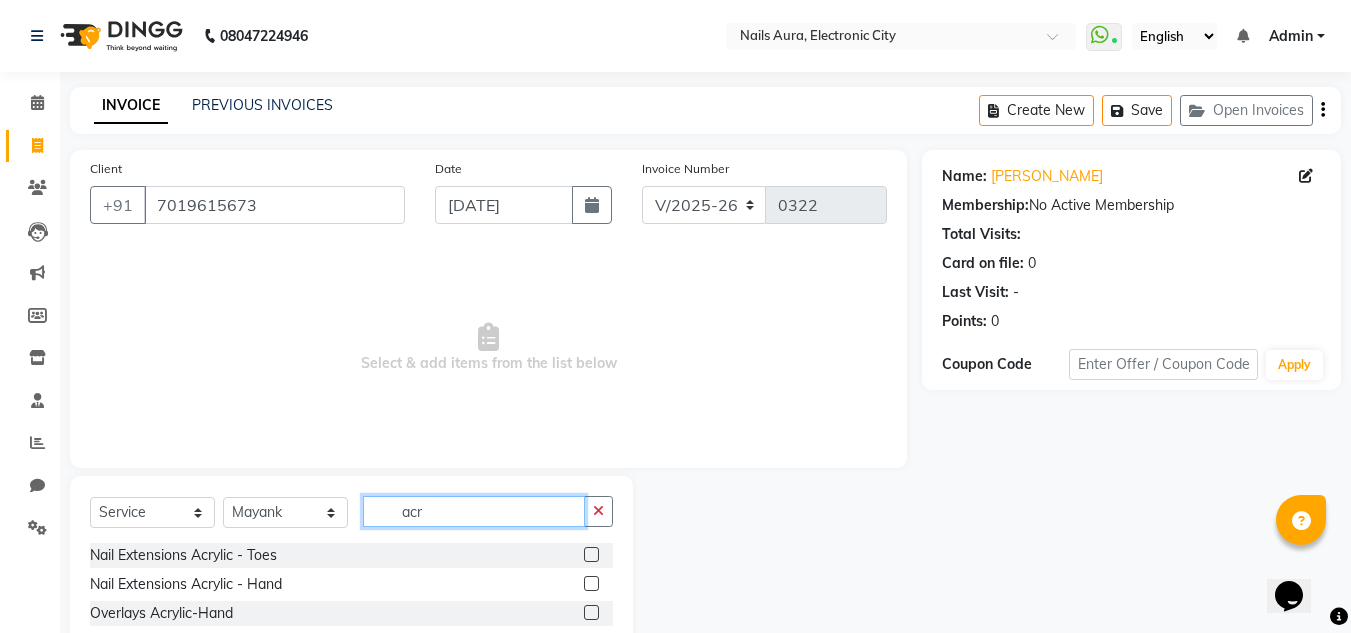 type on "acr" 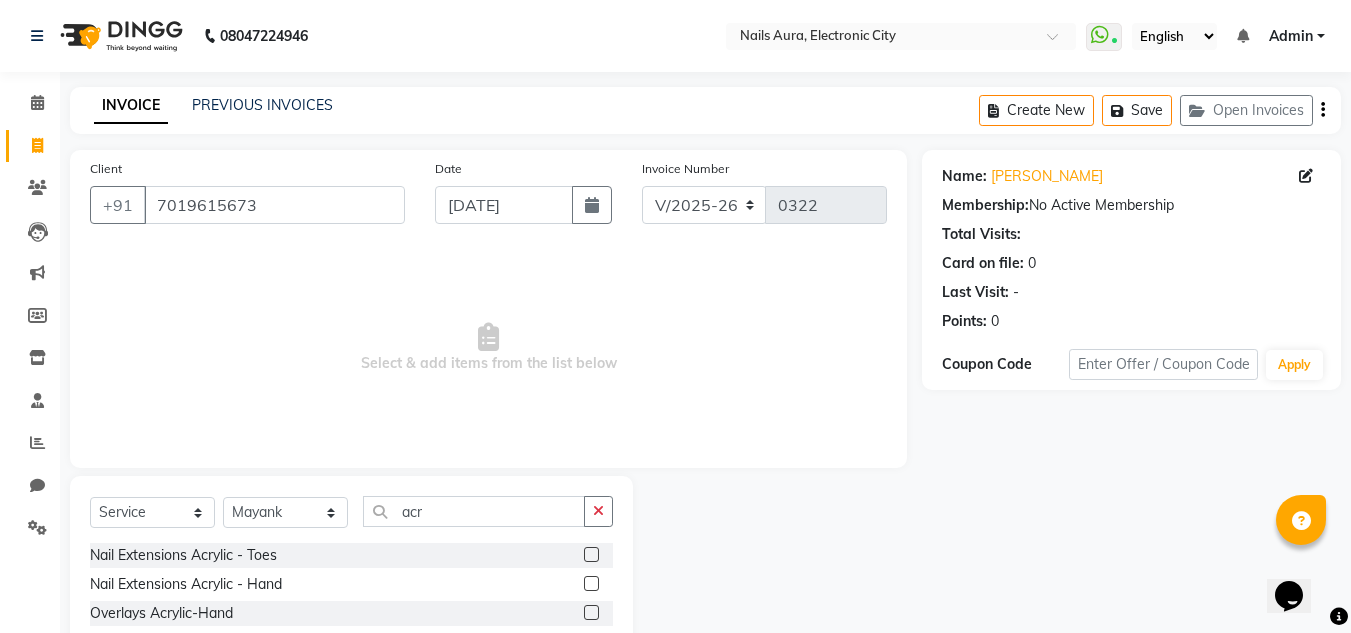 click 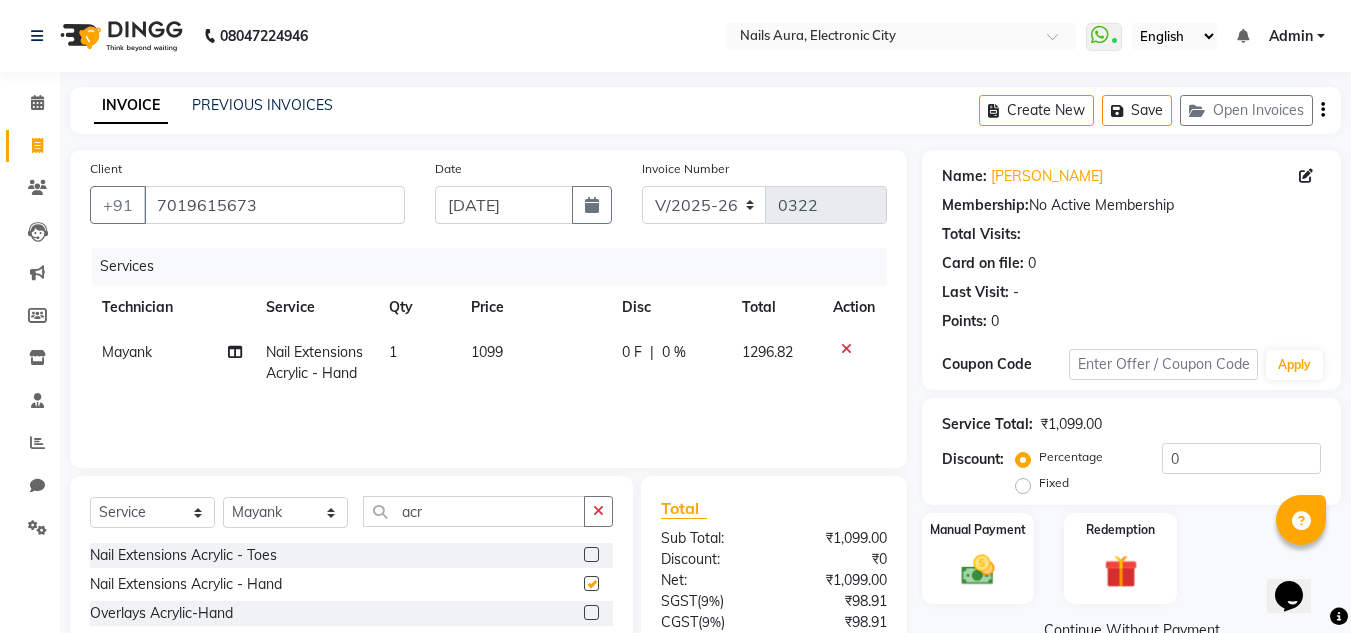 checkbox on "false" 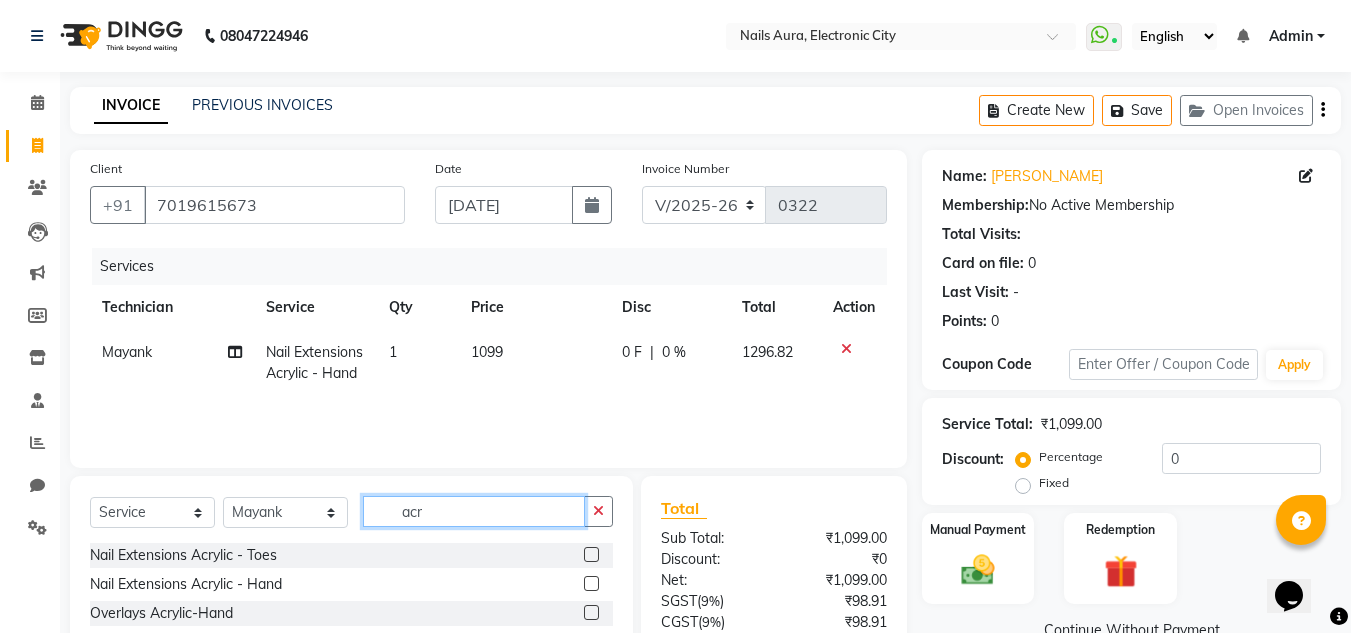 click on "acr" 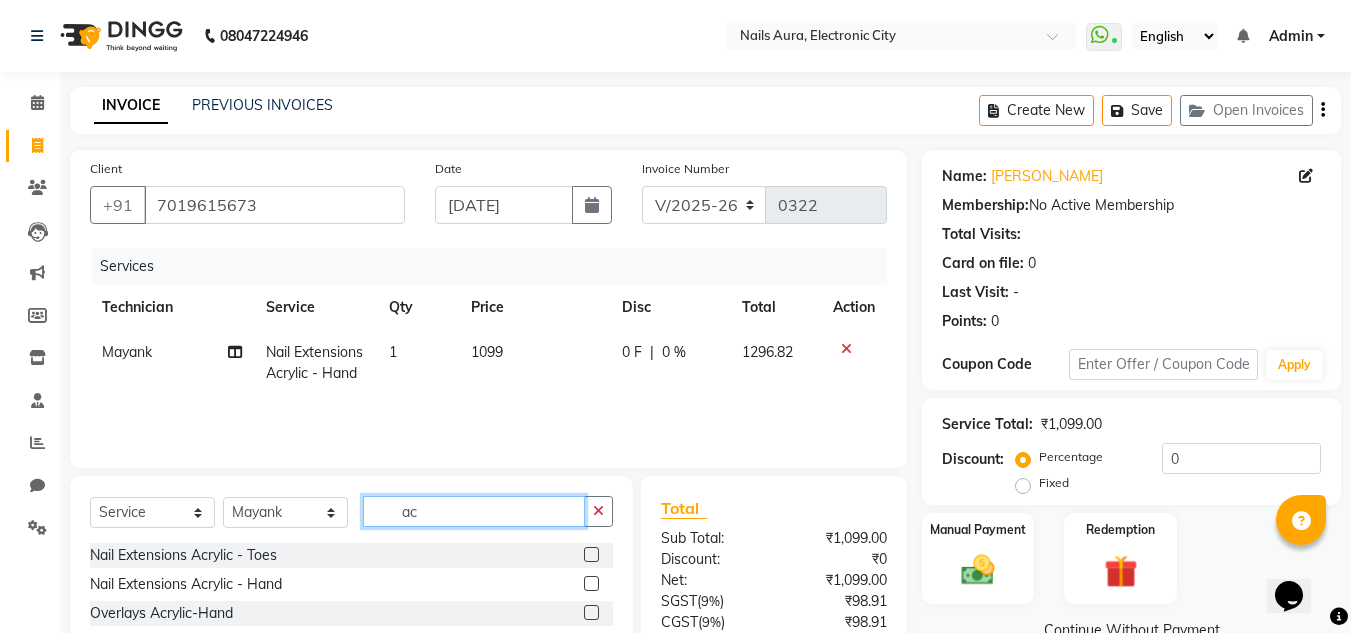 type on "a" 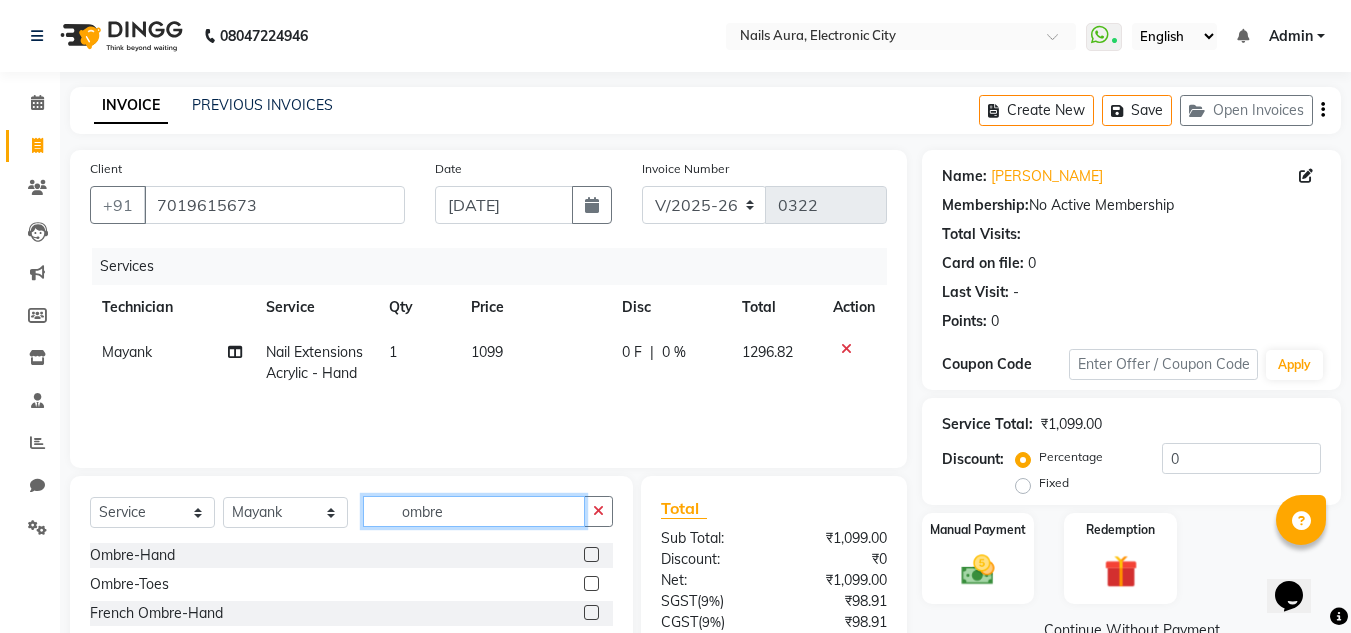 type on "ombre" 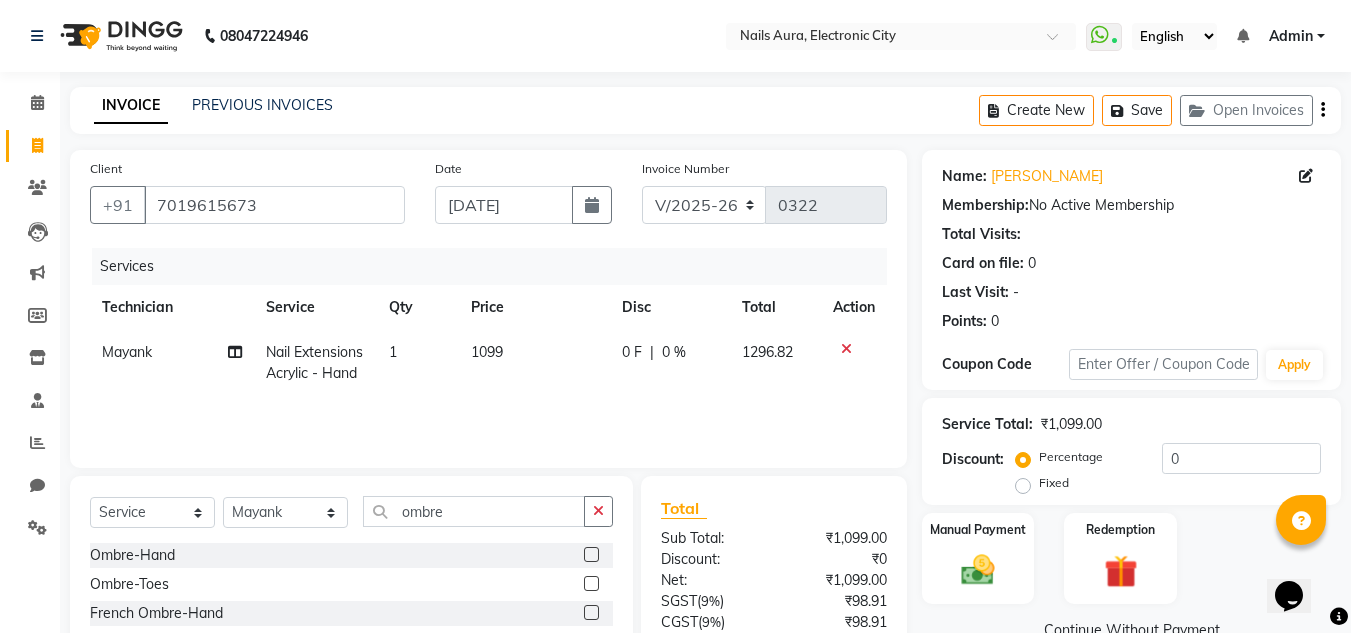 click 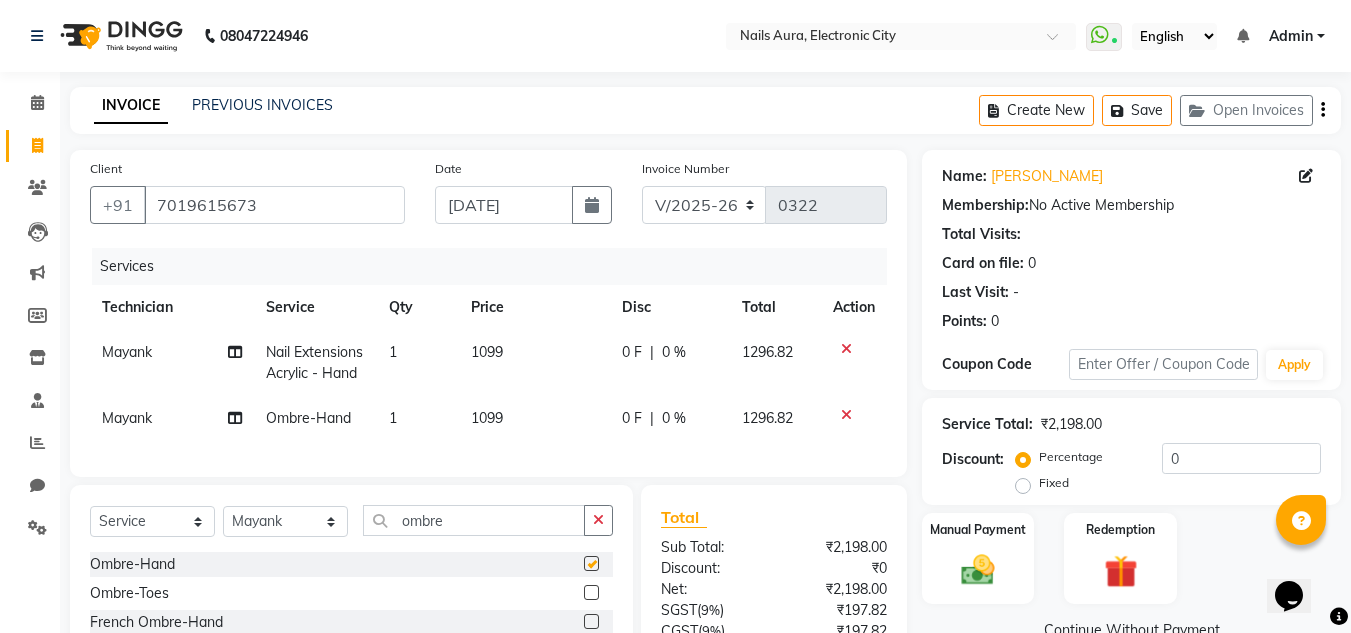 checkbox on "false" 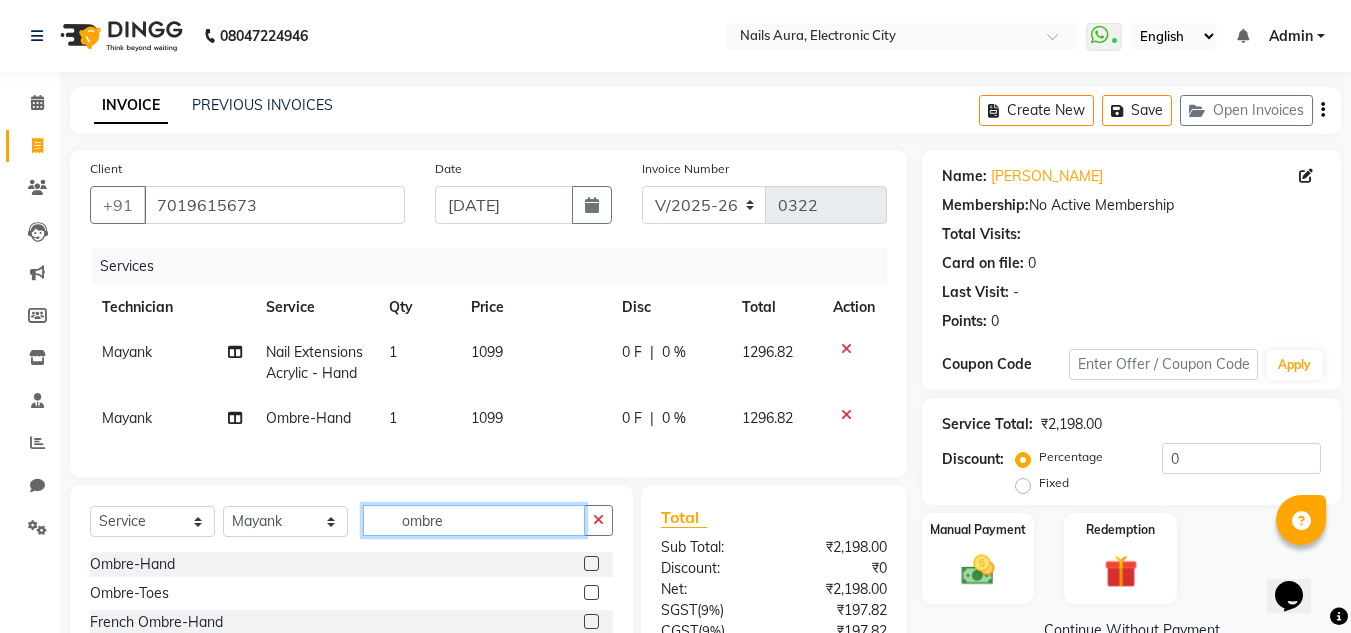 click on "ombre" 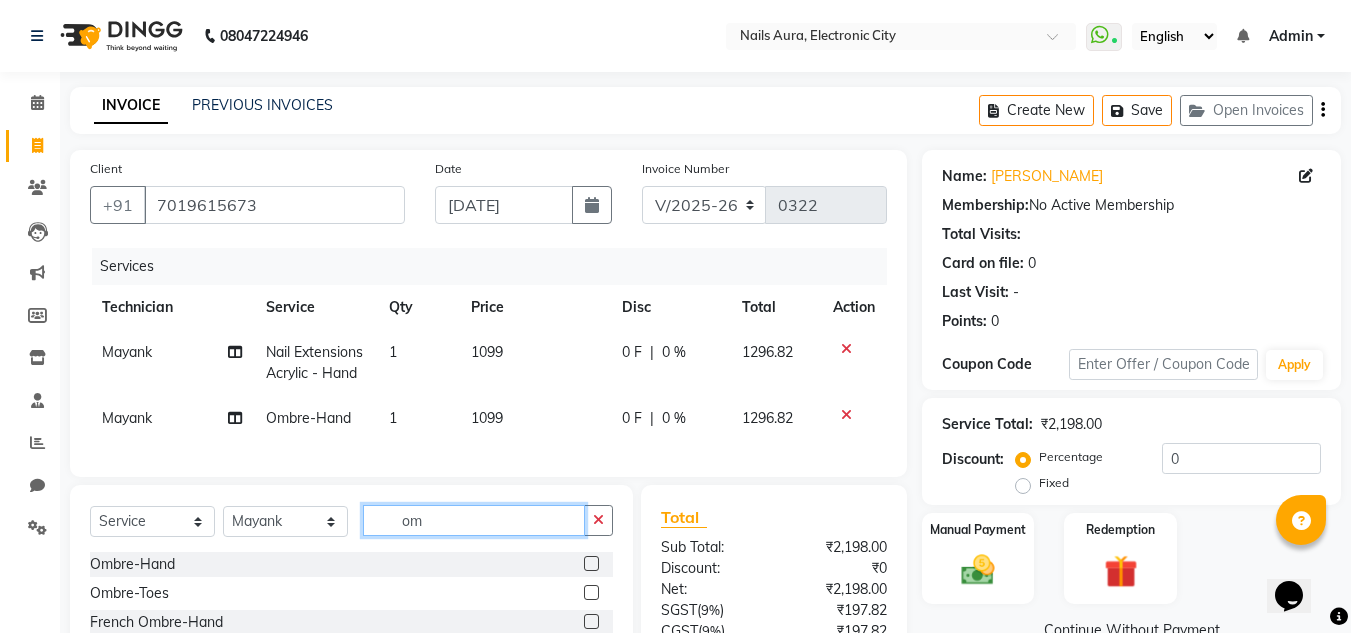 type on "o" 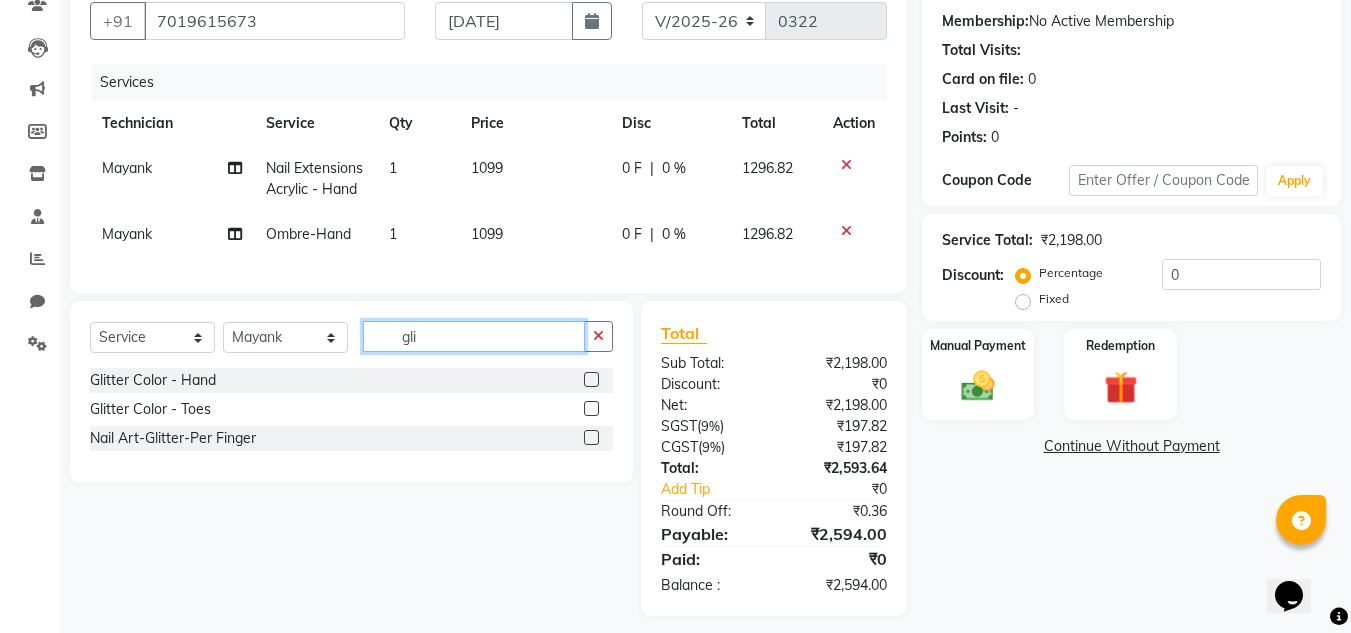 scroll, scrollTop: 178, scrollLeft: 0, axis: vertical 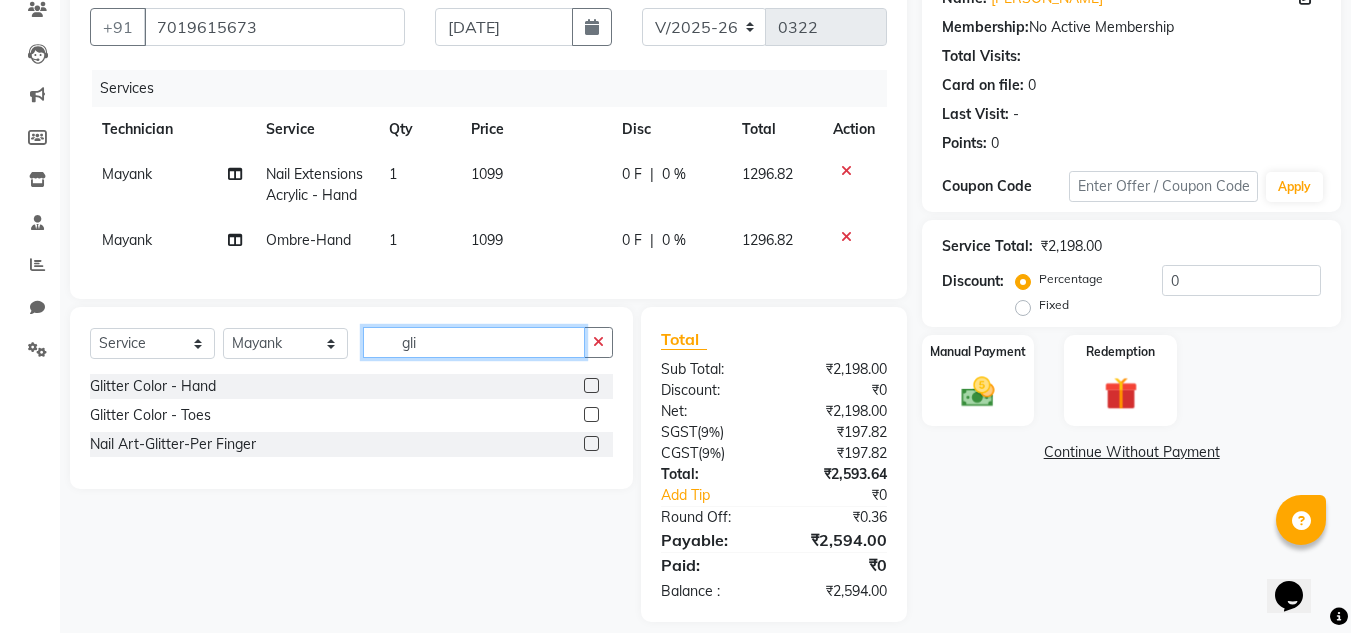 type on "gli" 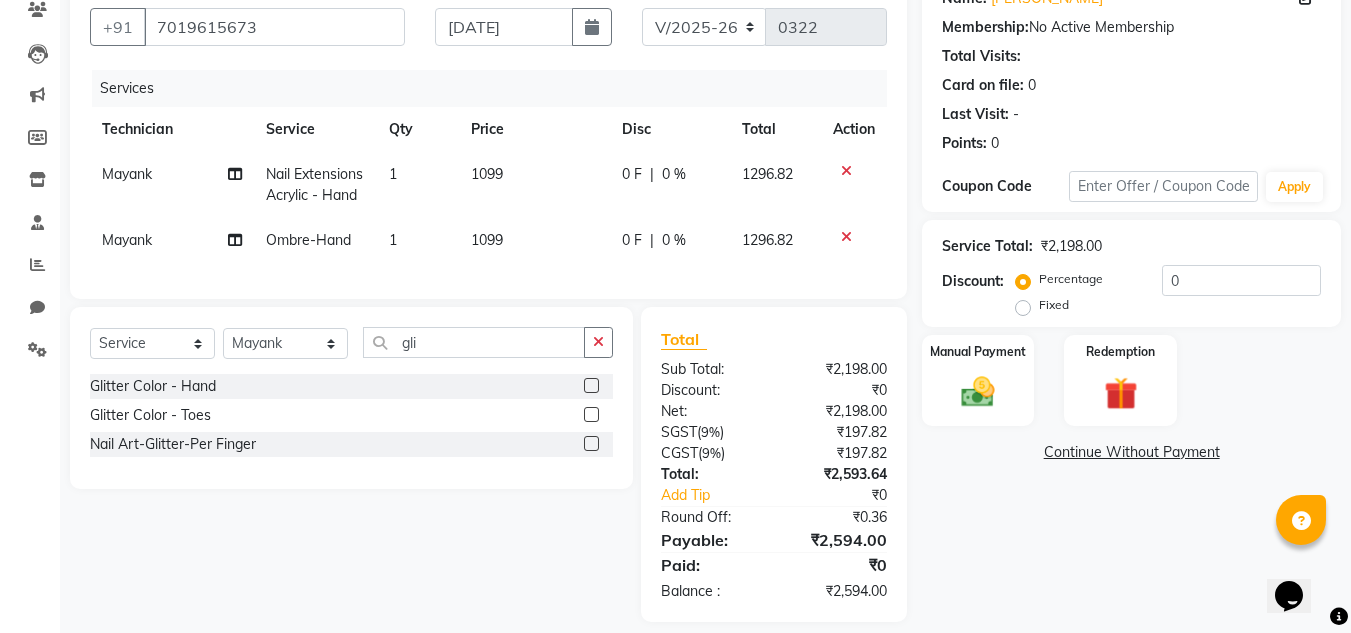 click 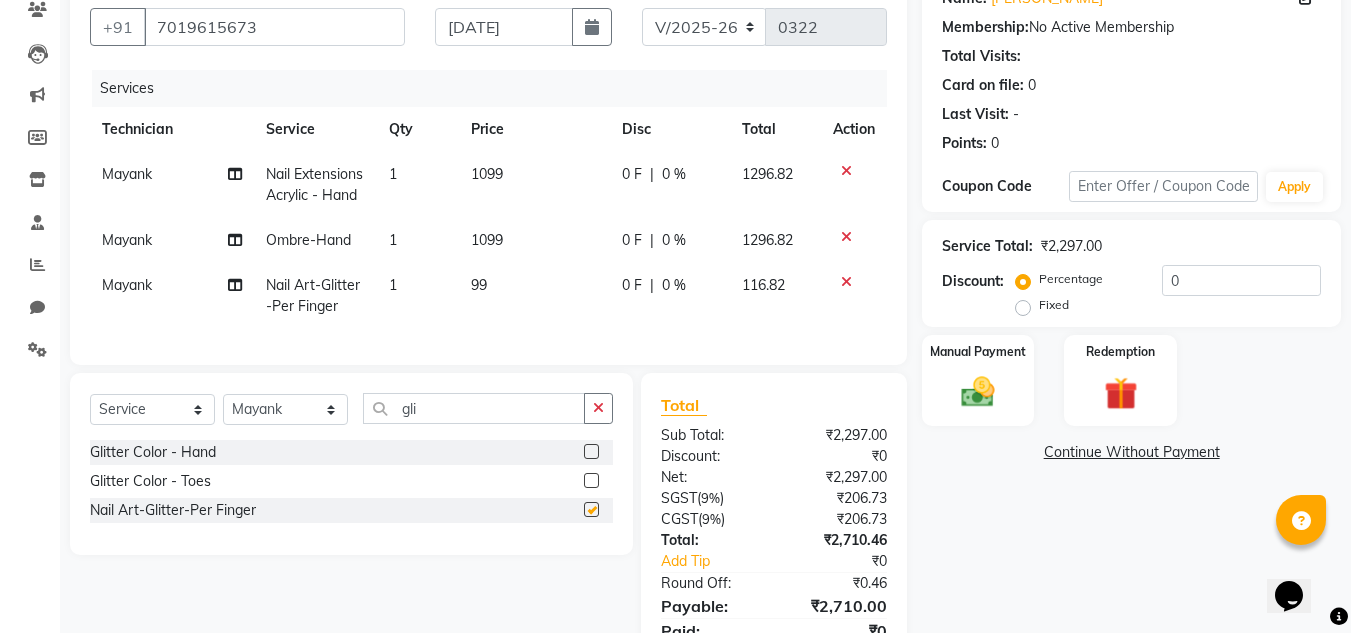 checkbox on "false" 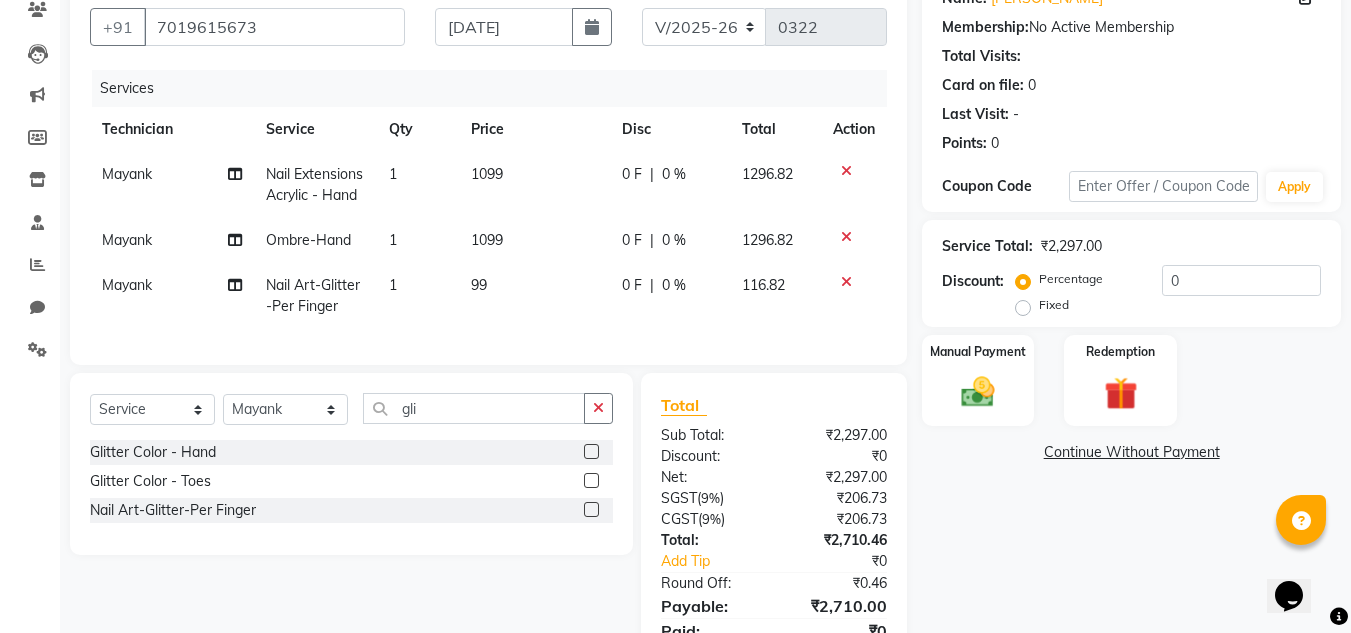 click on "1" 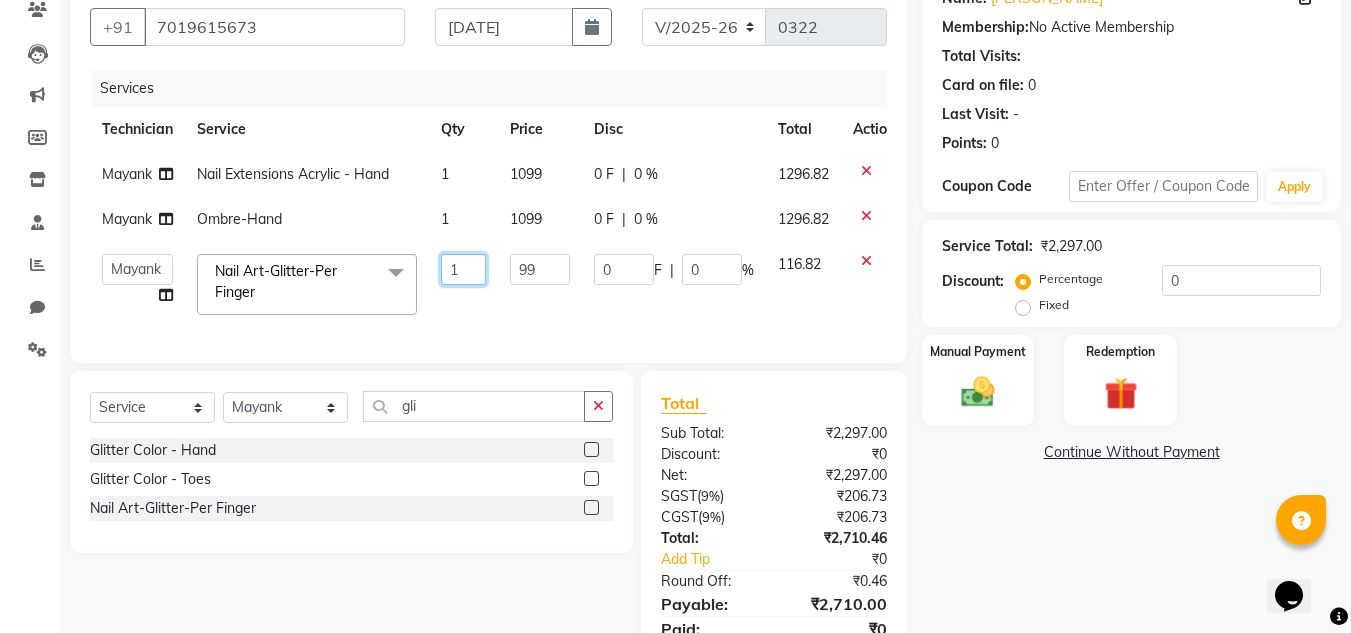 click on "1" 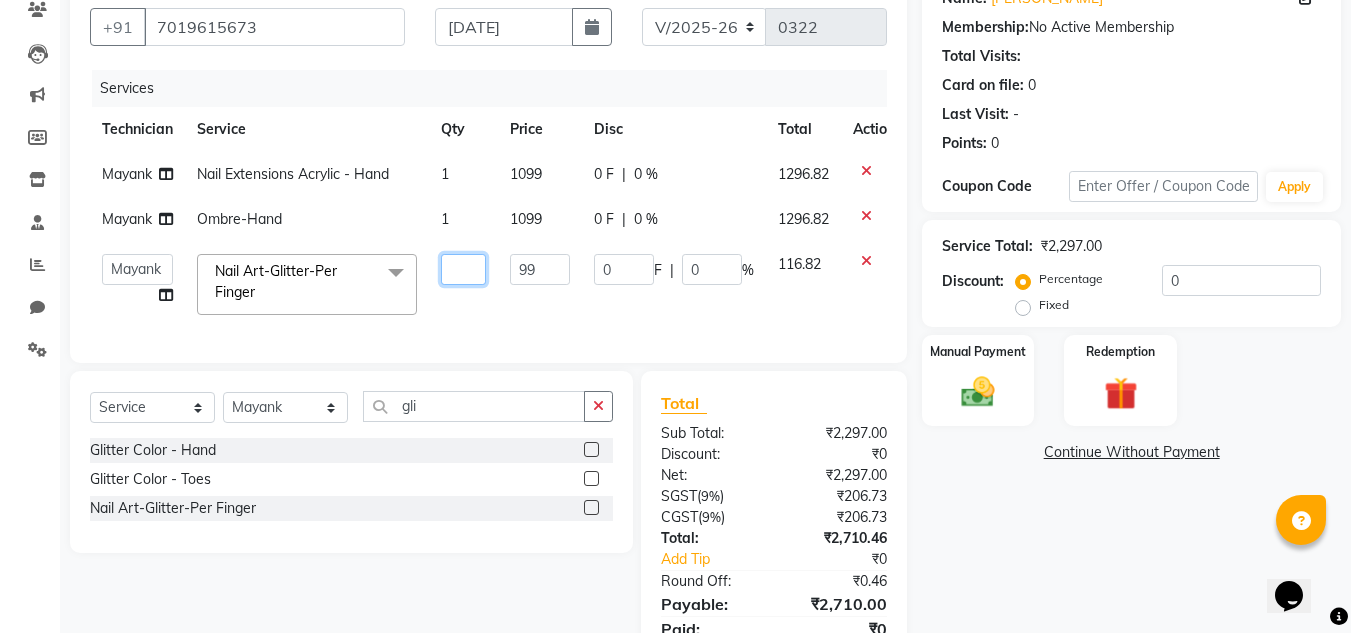 type on "2" 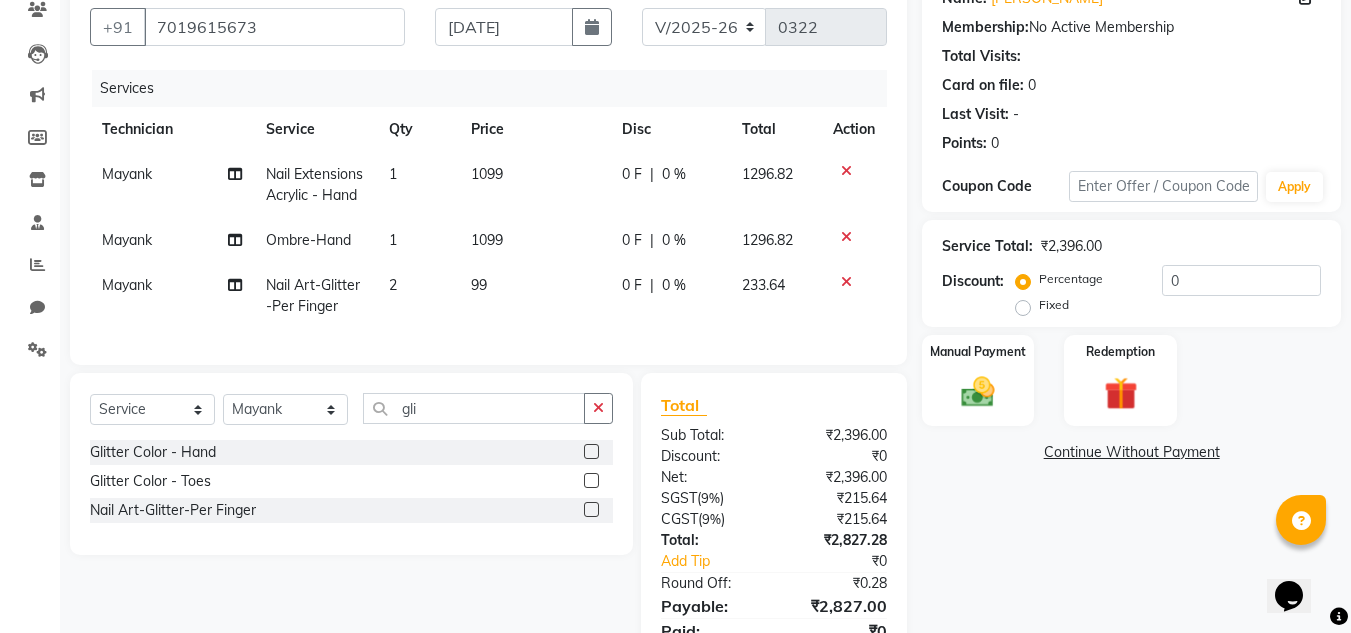 click on "99" 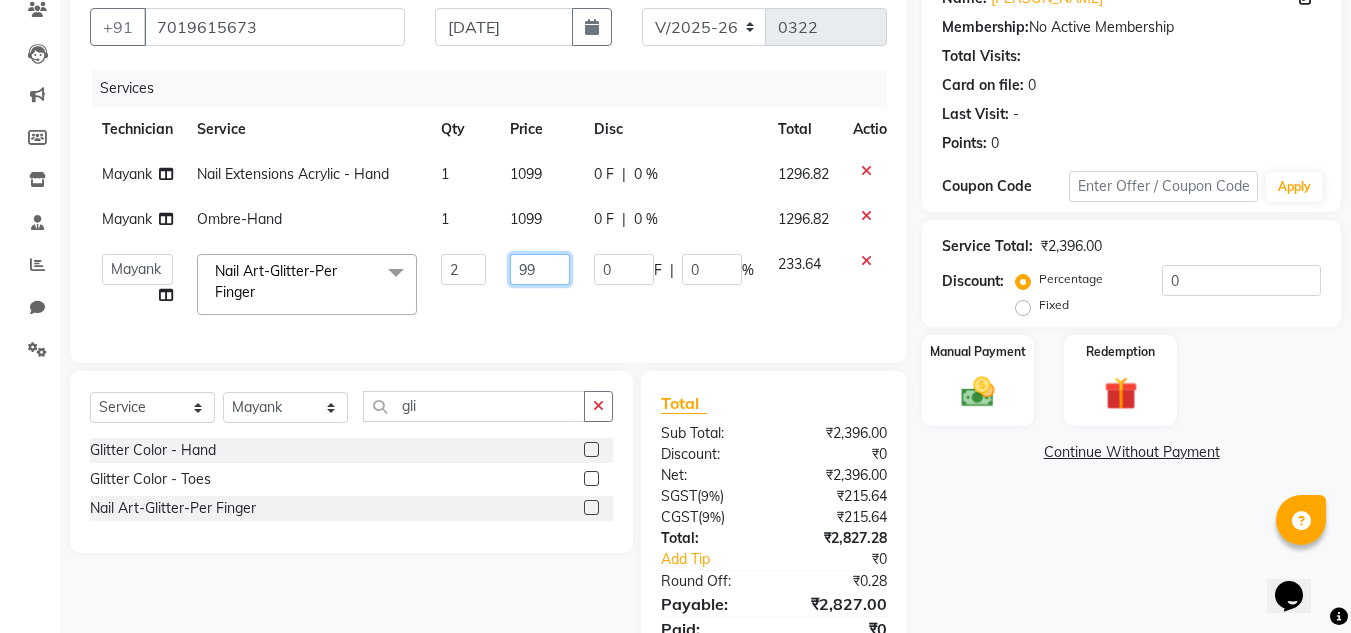 click on "99" 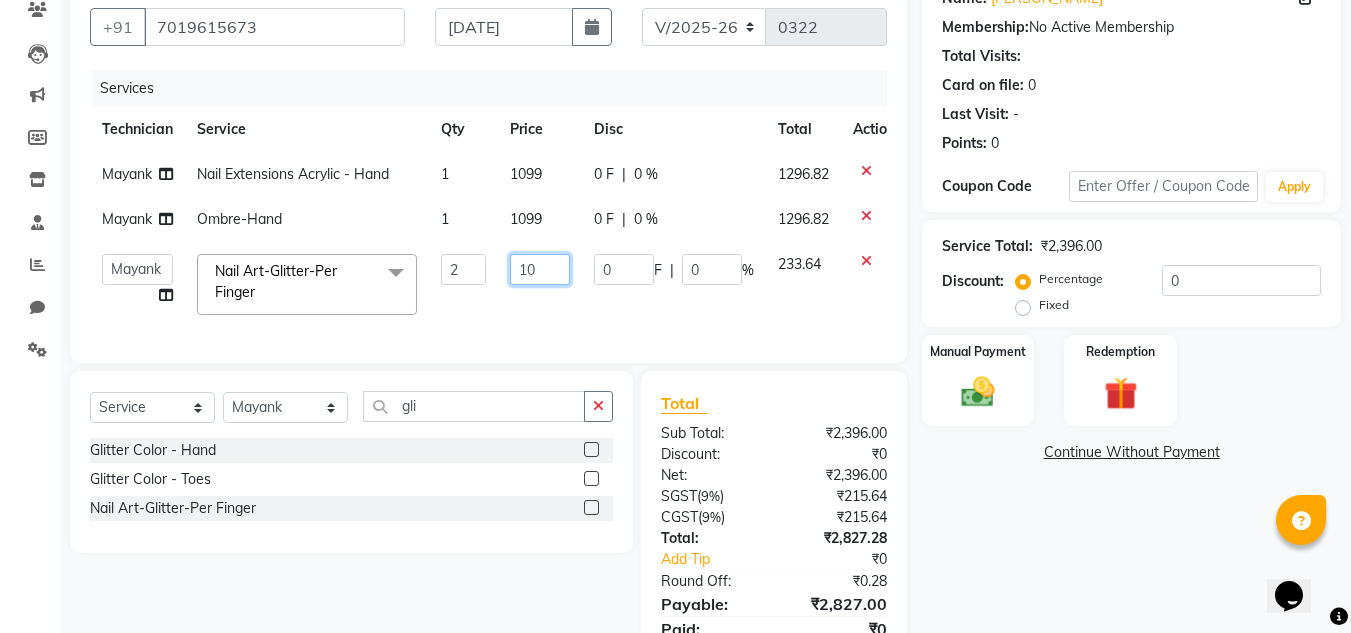type on "100" 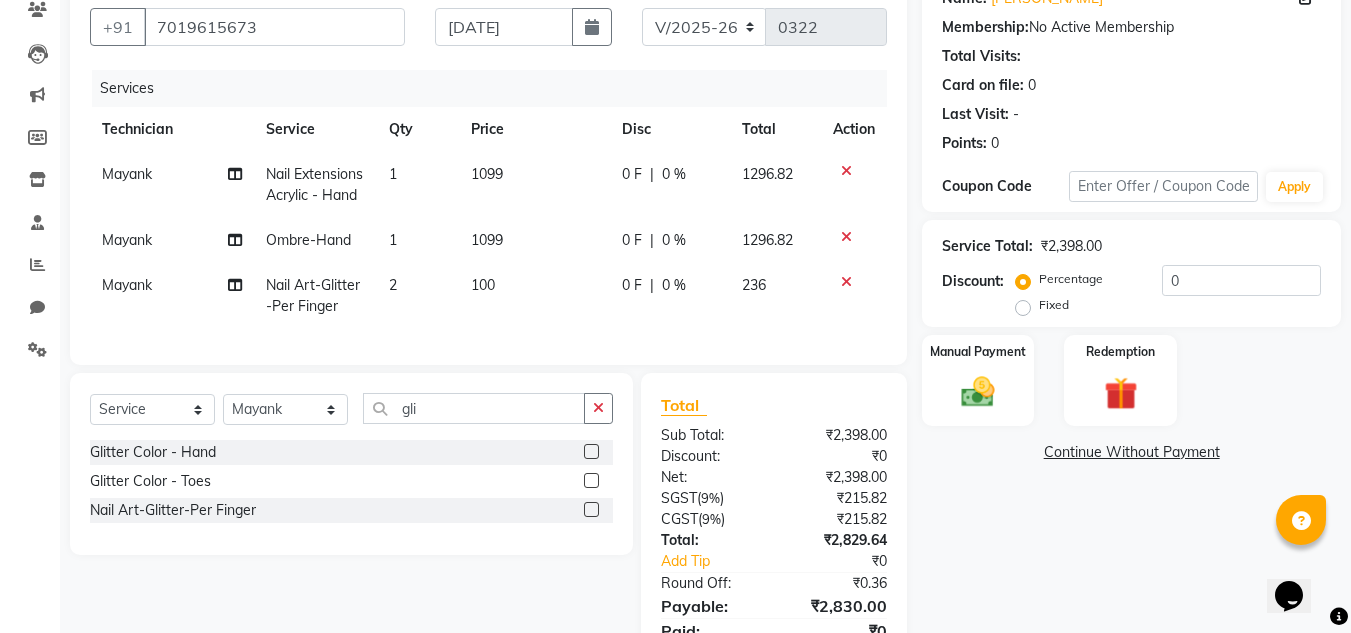 click on "Name: Ranjini  Membership:  No Active Membership  Total Visits:   Card on file:  0 Last Visit:   - Points:   0  Coupon Code Apply Service Total:  ₹2,398.00  Discount:  Percentage   Fixed  0 Manual Payment Redemption  Continue Without Payment" 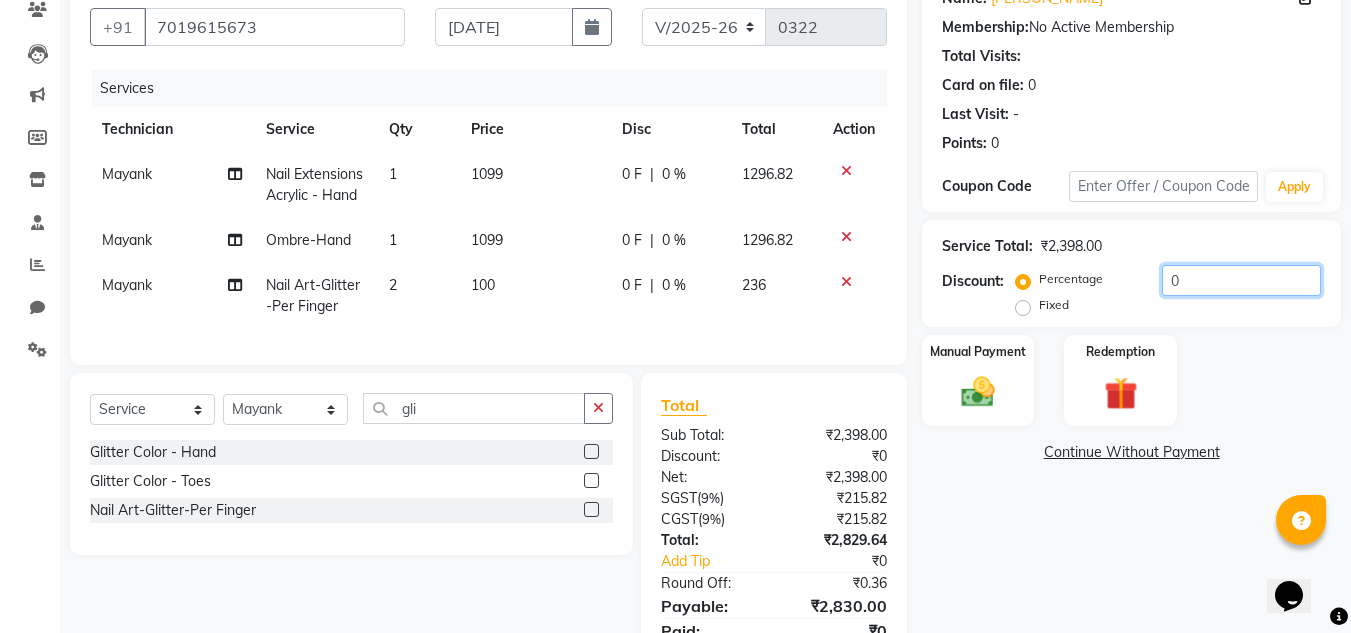 click on "0" 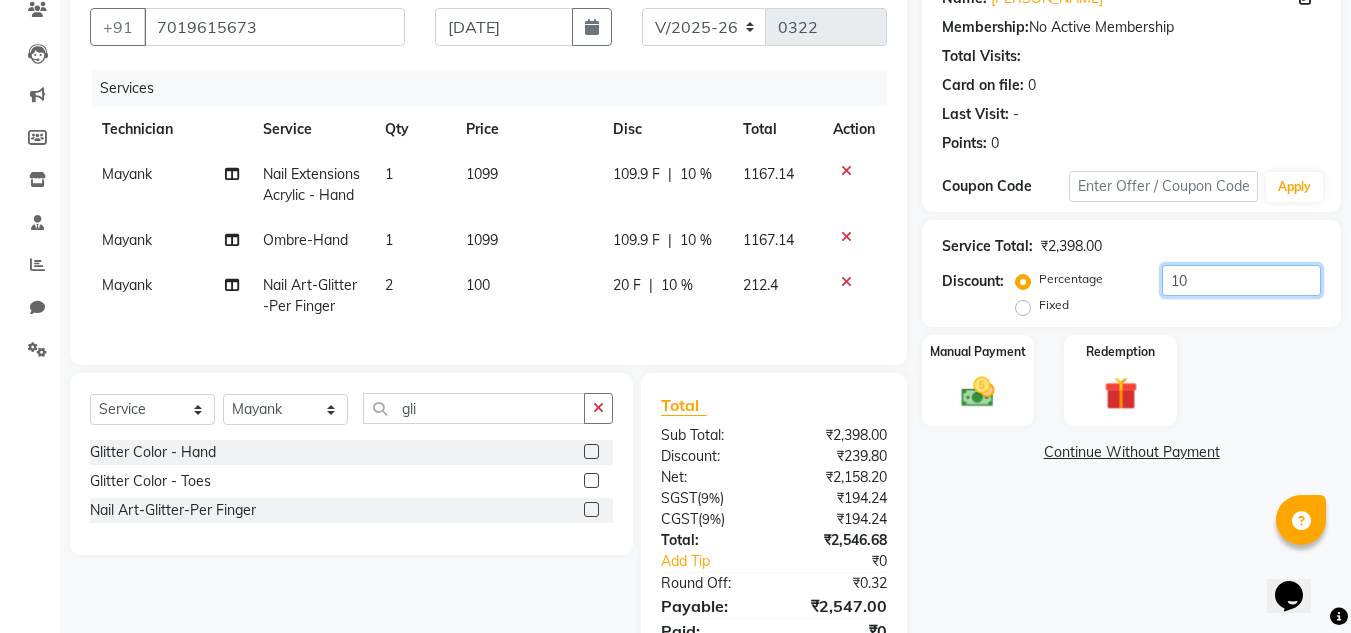 type on "1" 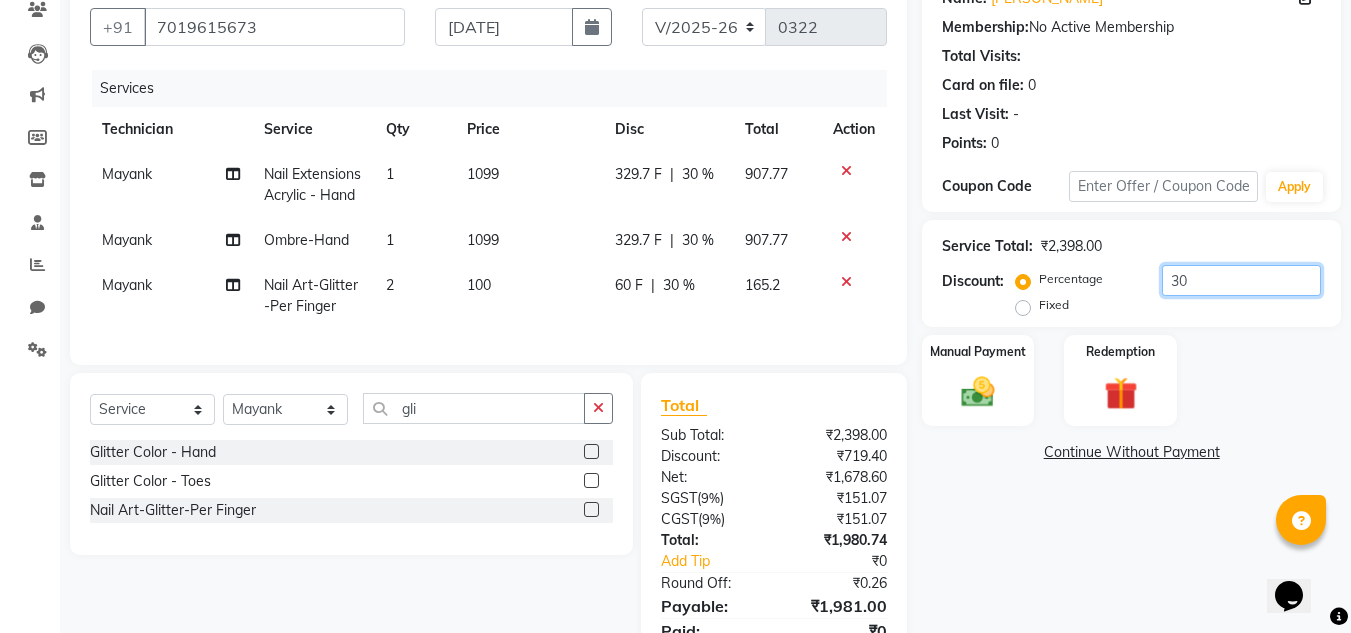 scroll, scrollTop: 299, scrollLeft: 0, axis: vertical 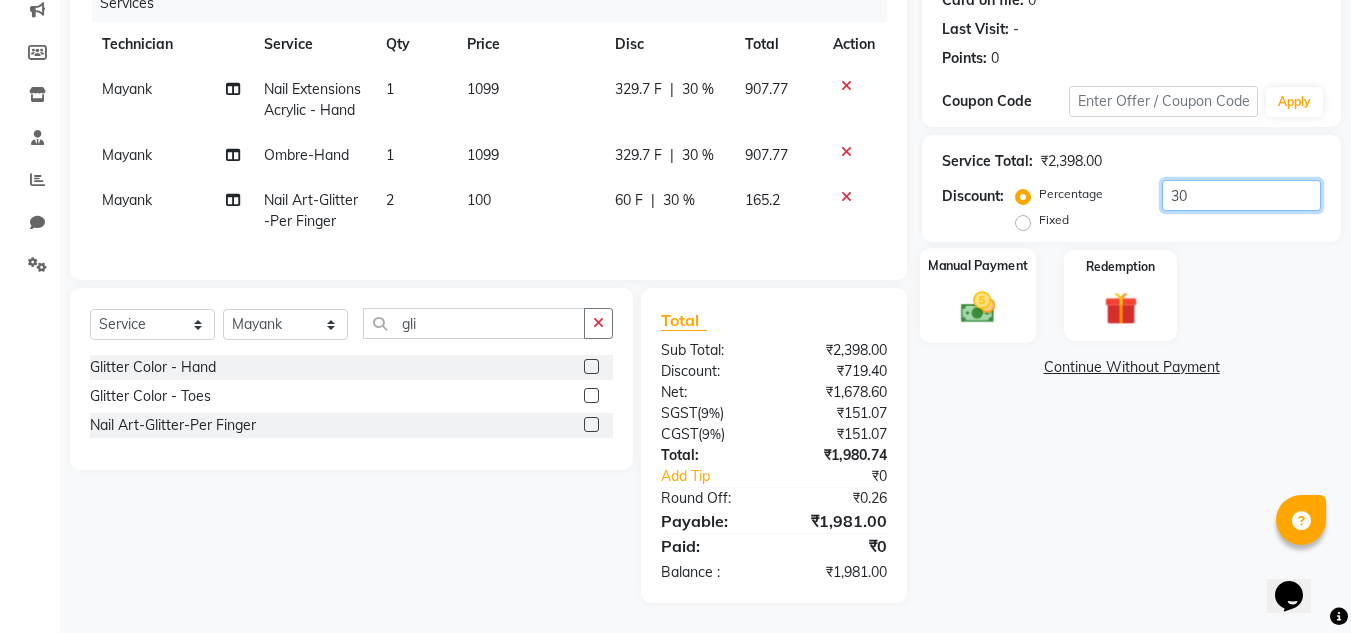 type on "30" 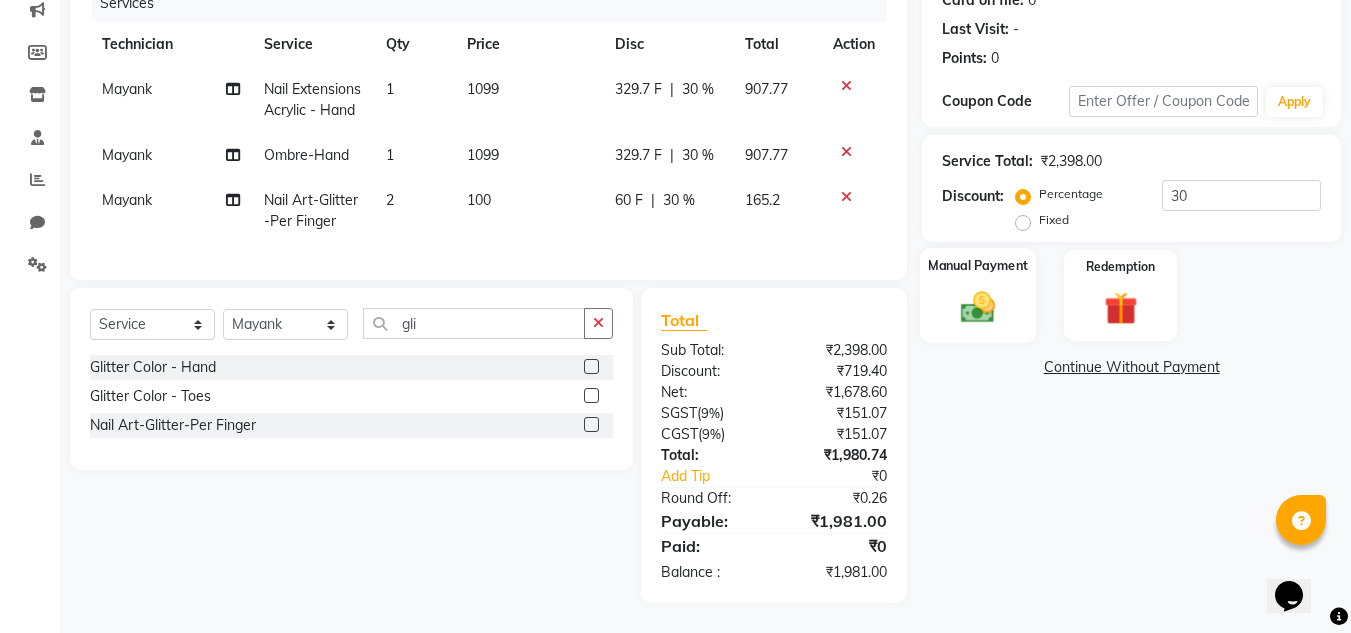click on "Manual Payment" 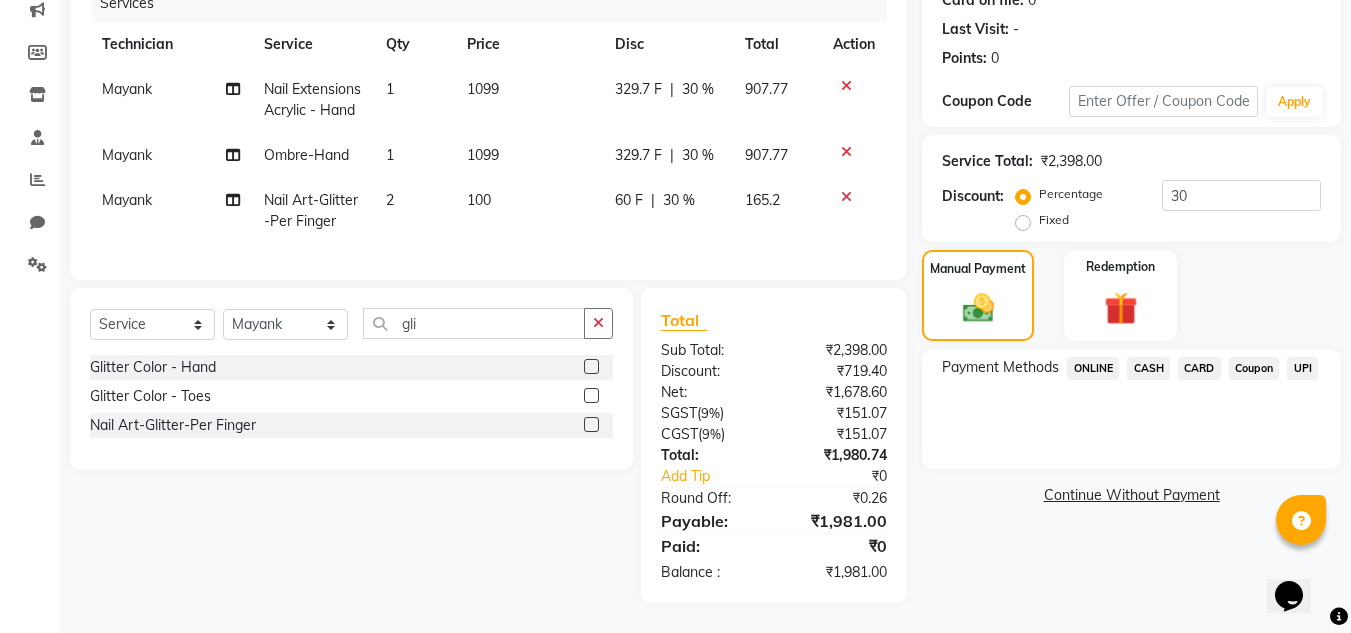 click on "UPI" 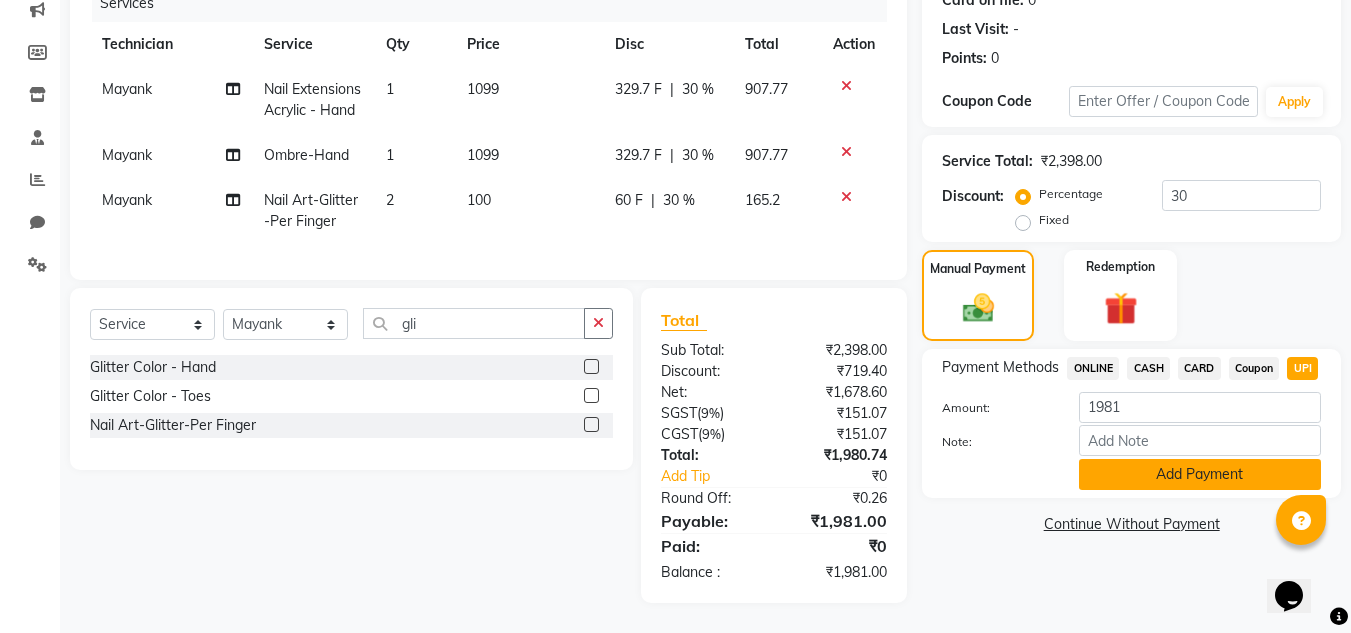 click on "Add Payment" 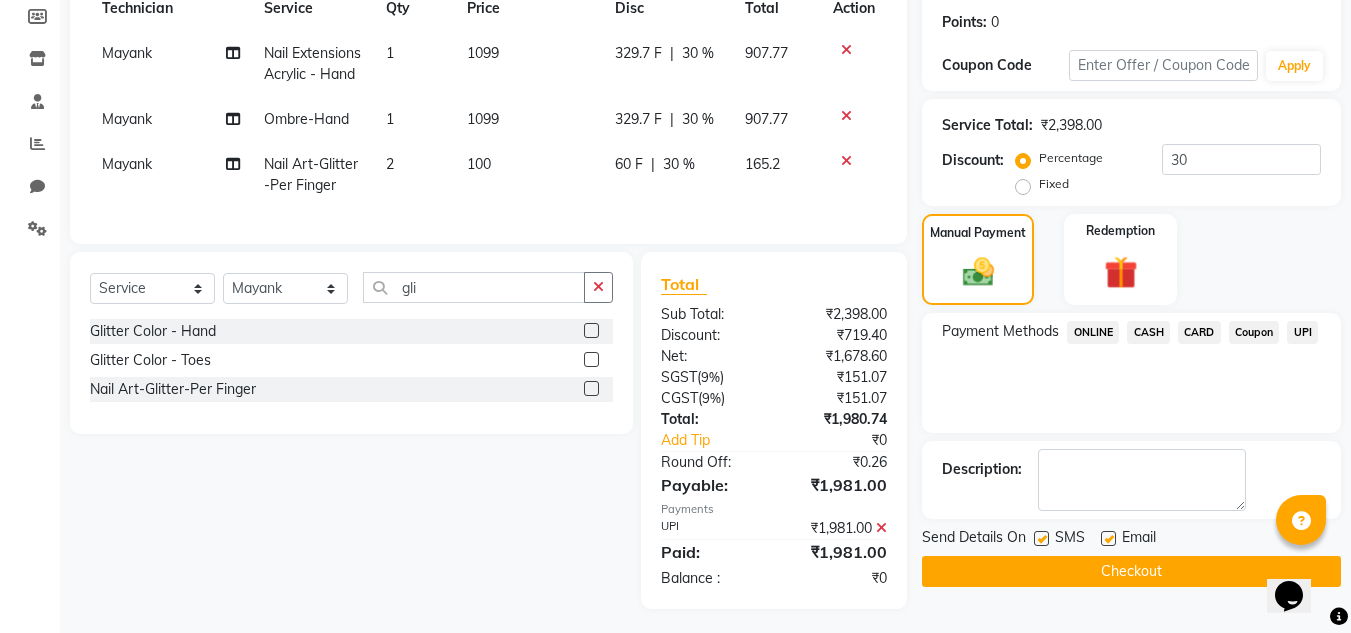 click on "Checkout" 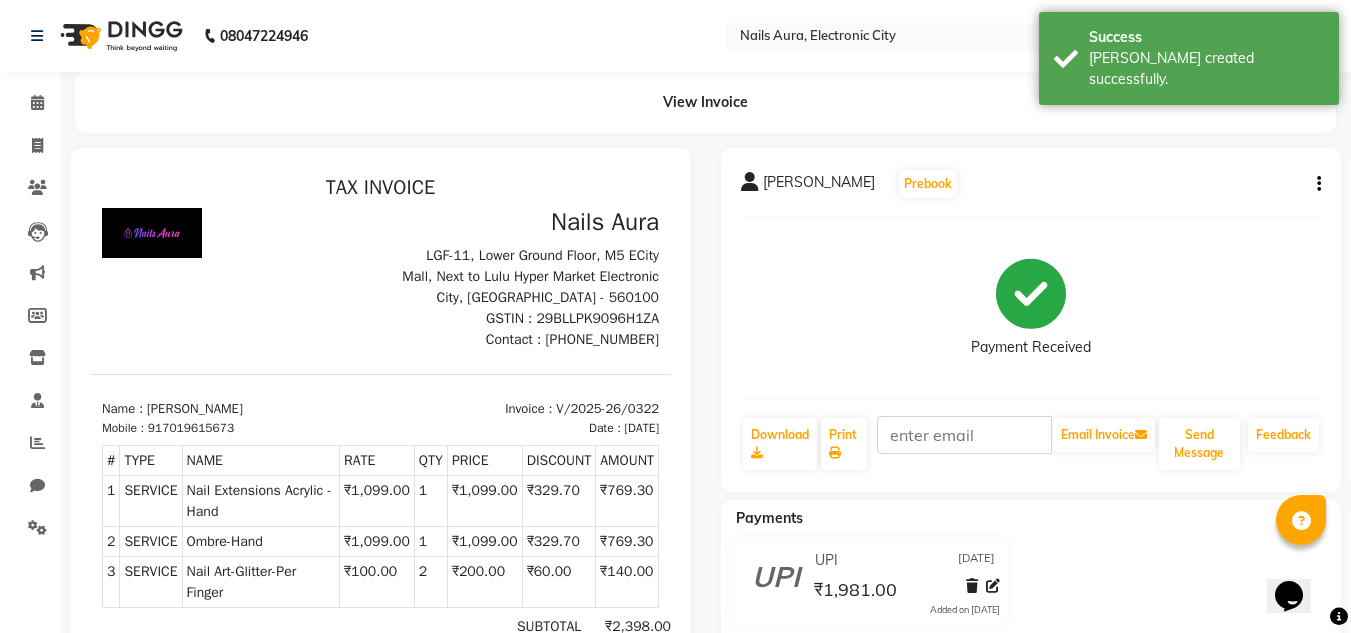 scroll, scrollTop: 0, scrollLeft: 0, axis: both 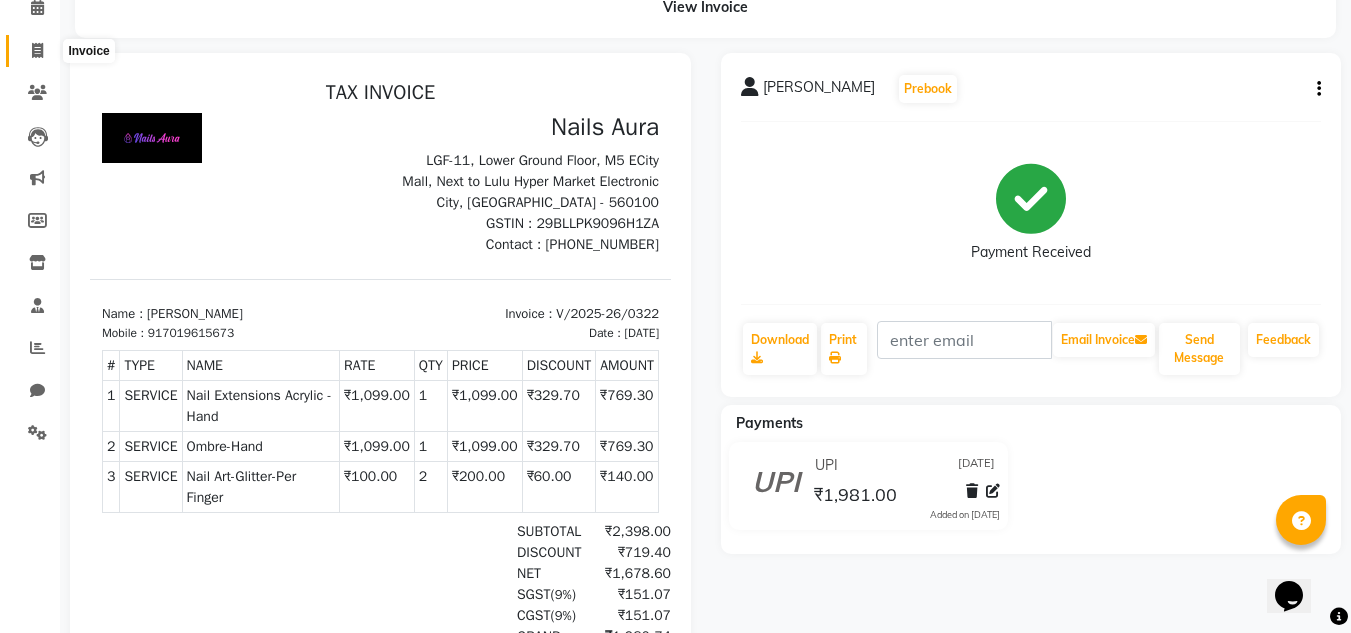 click 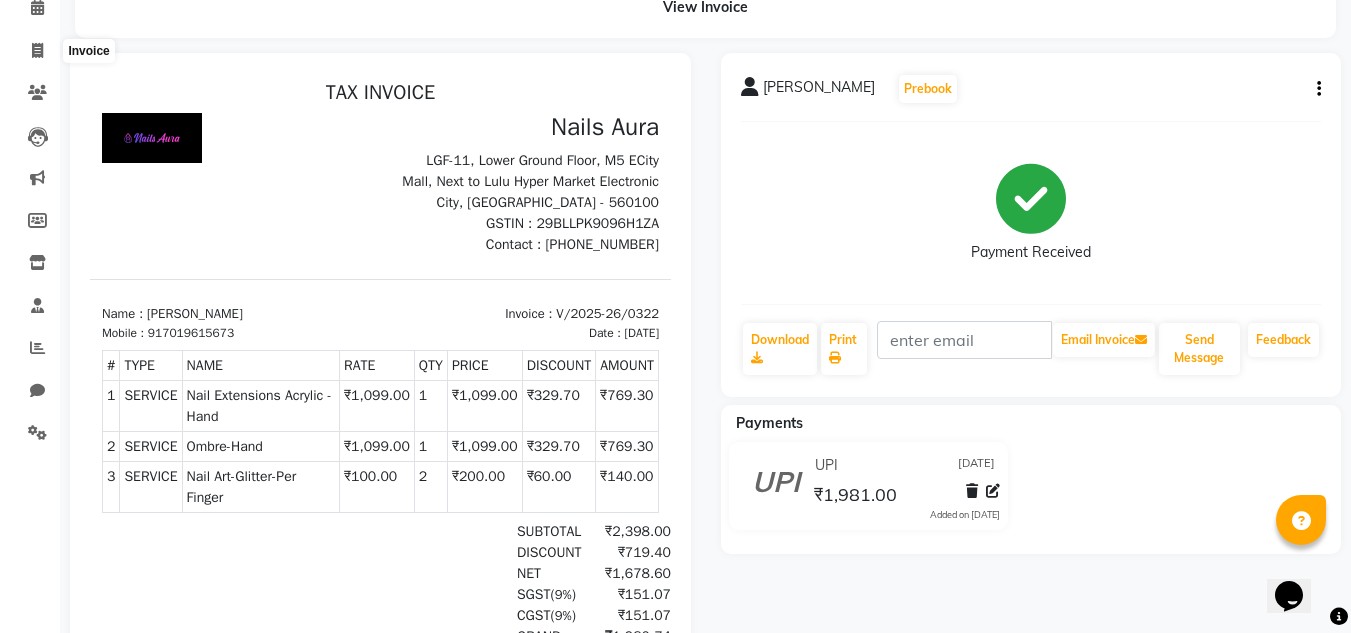 select on "8179" 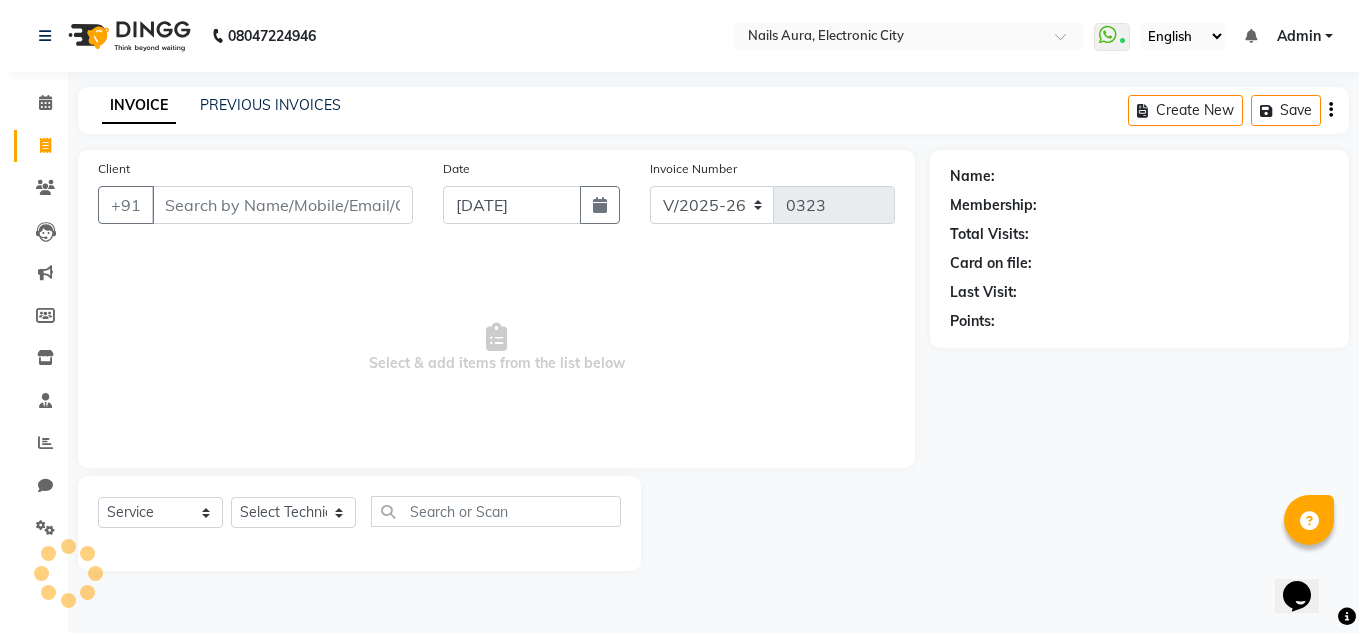 scroll, scrollTop: 0, scrollLeft: 0, axis: both 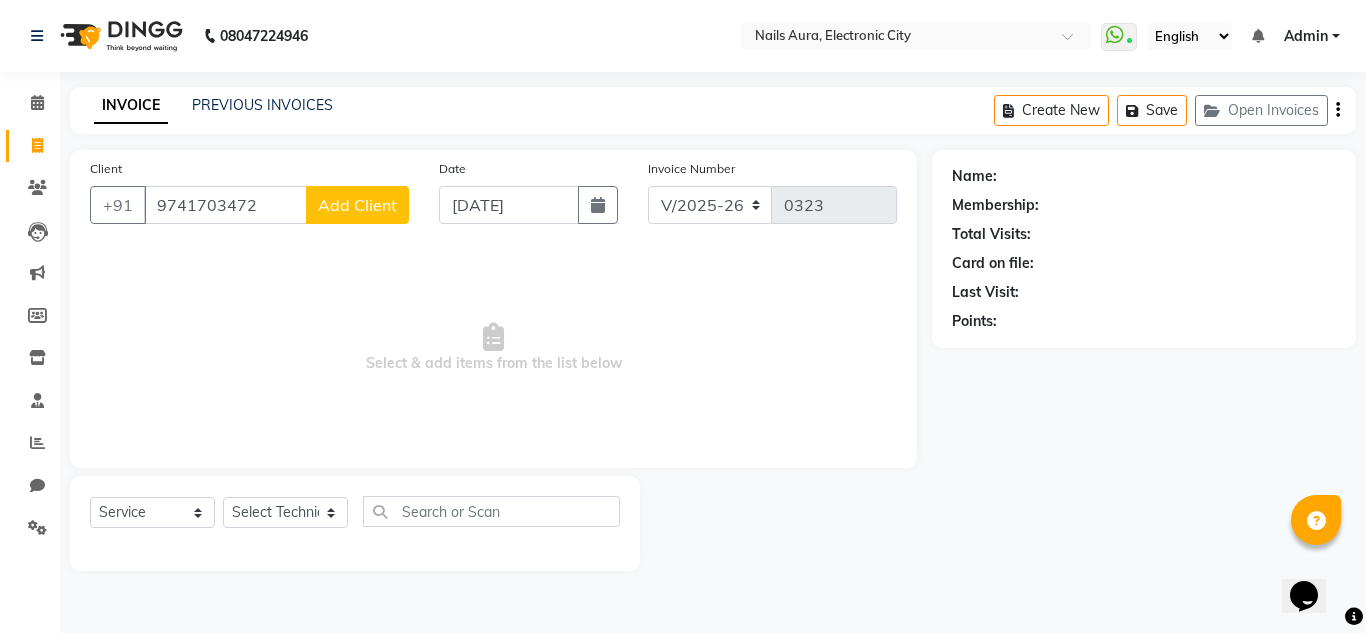 type on "9741703472" 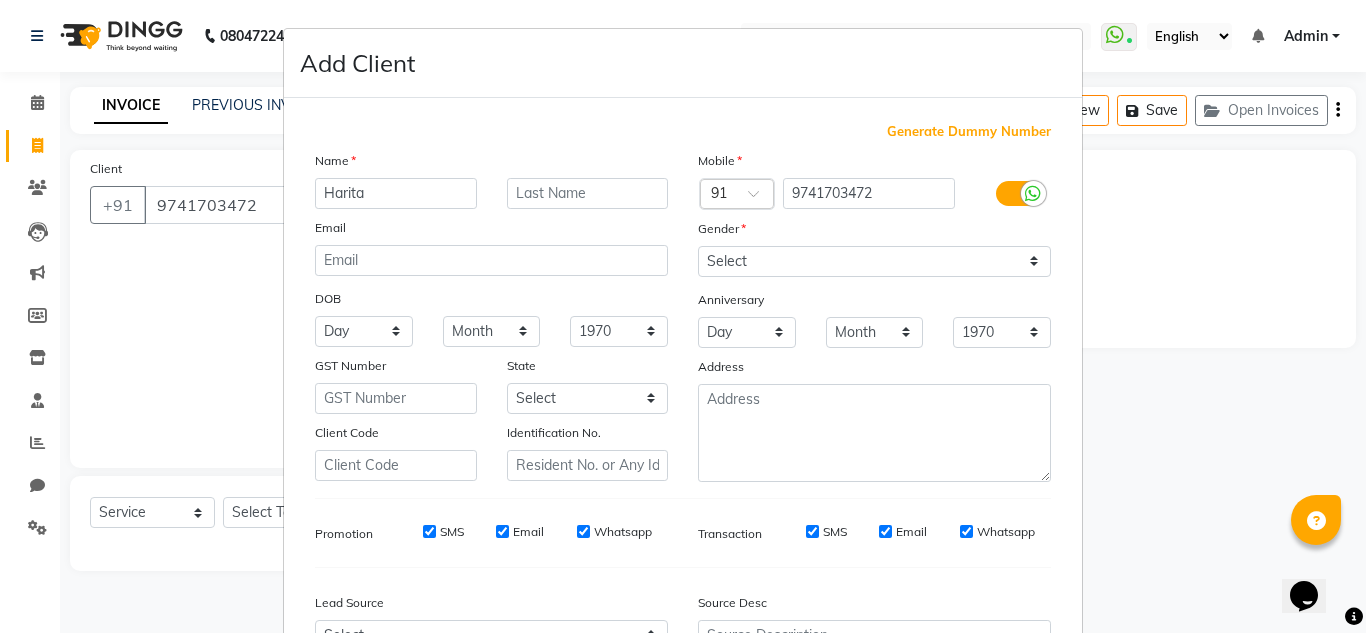 type on "Harita" 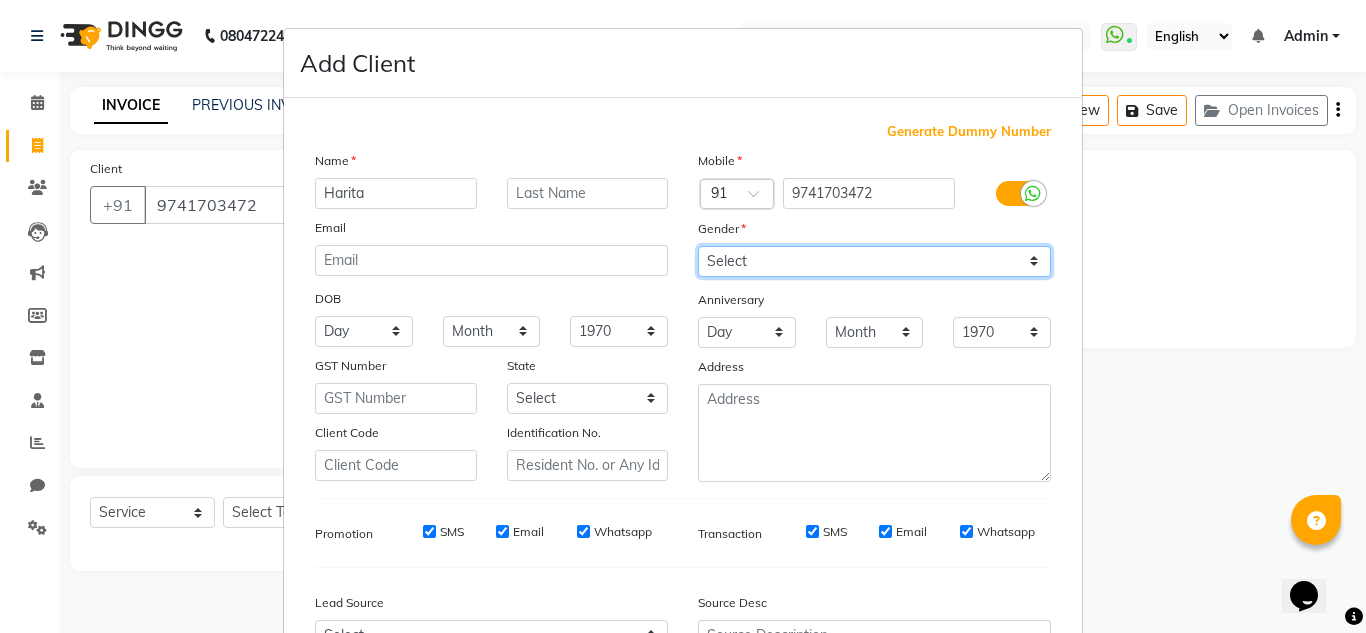 click on "Select [DEMOGRAPHIC_DATA] [DEMOGRAPHIC_DATA] Other Prefer Not To Say" at bounding box center (874, 261) 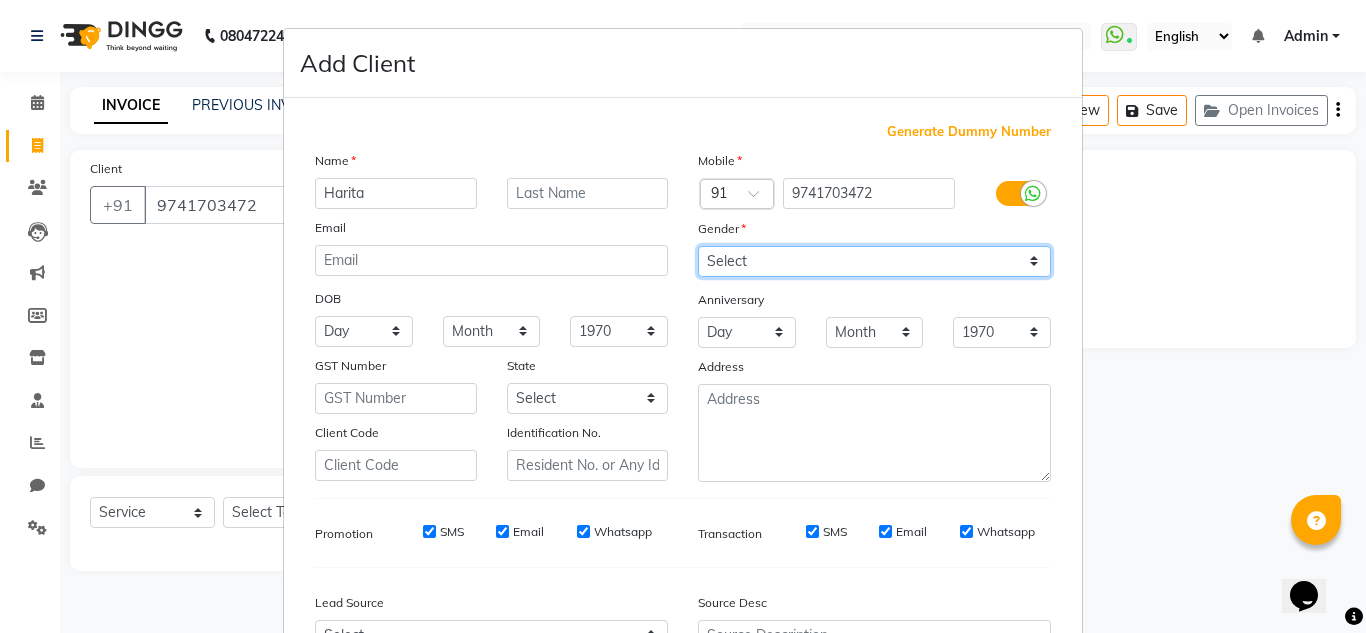 select on "[DEMOGRAPHIC_DATA]" 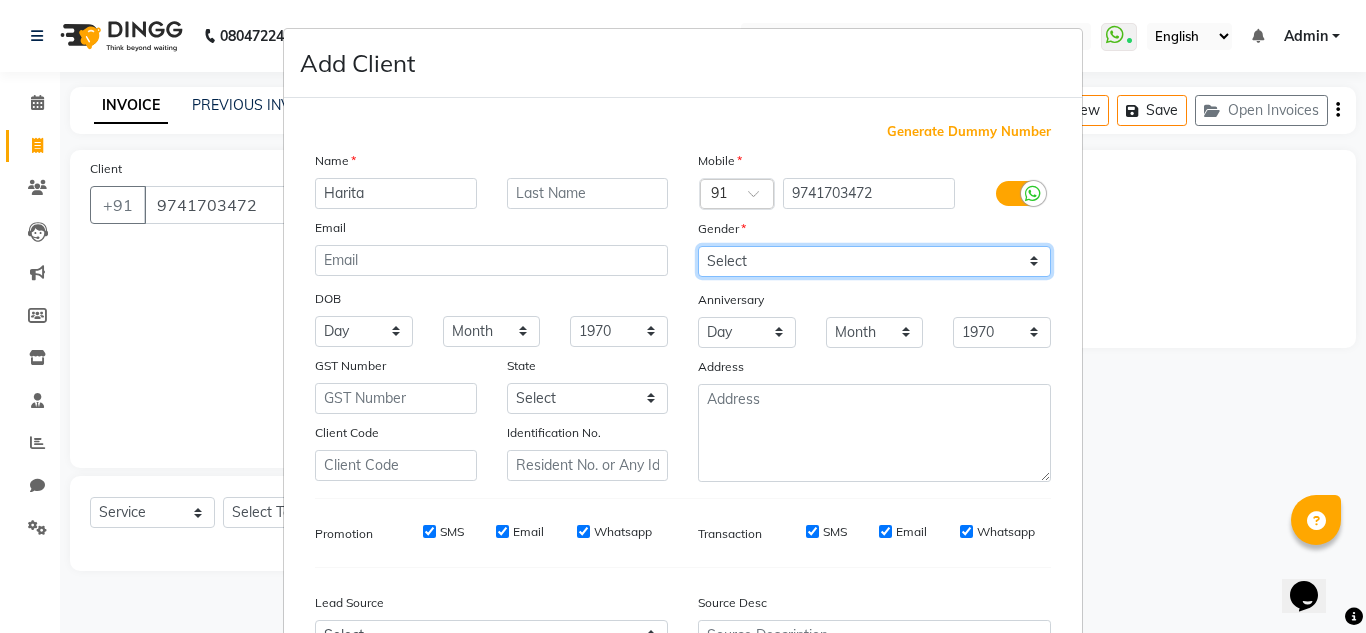 click on "Select [DEMOGRAPHIC_DATA] [DEMOGRAPHIC_DATA] Other Prefer Not To Say" at bounding box center [874, 261] 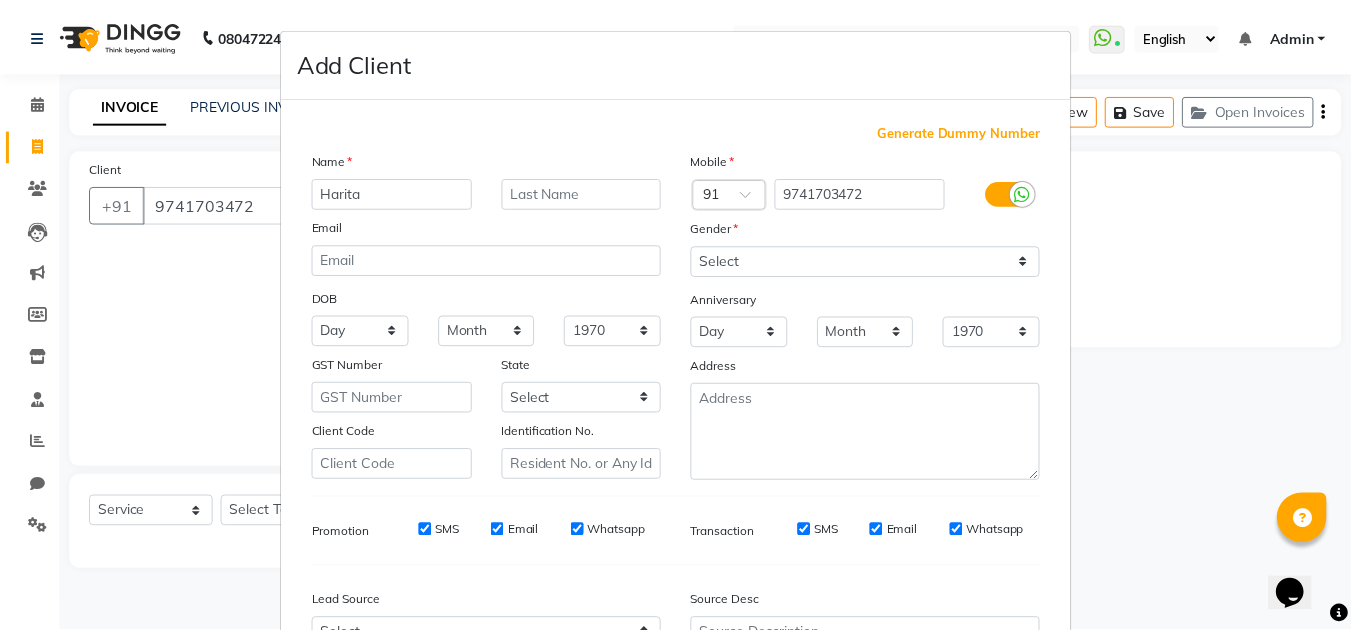 scroll, scrollTop: 216, scrollLeft: 0, axis: vertical 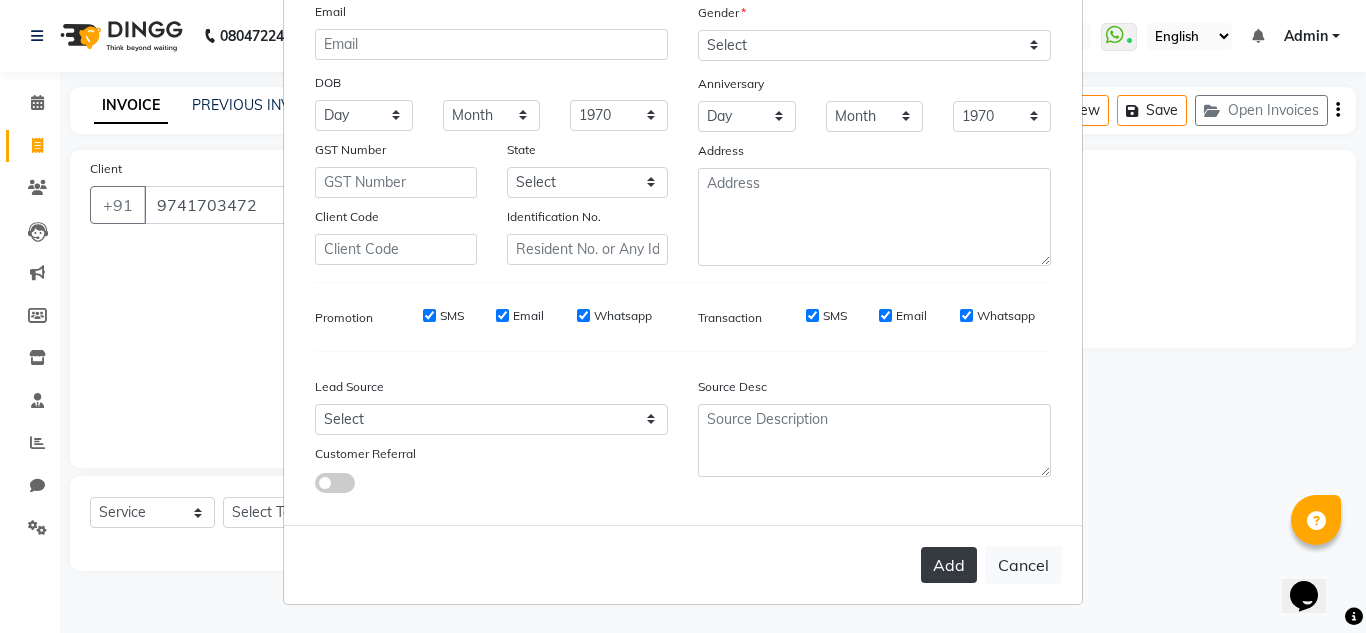 click on "Add" at bounding box center (949, 565) 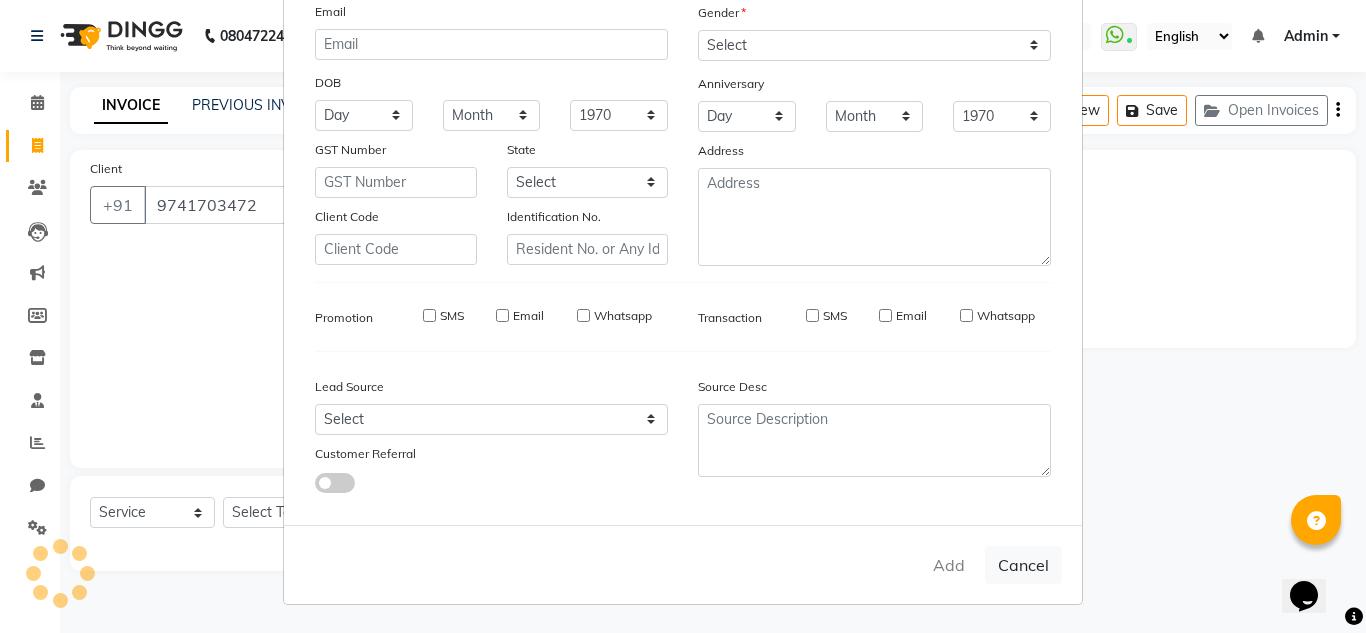 type 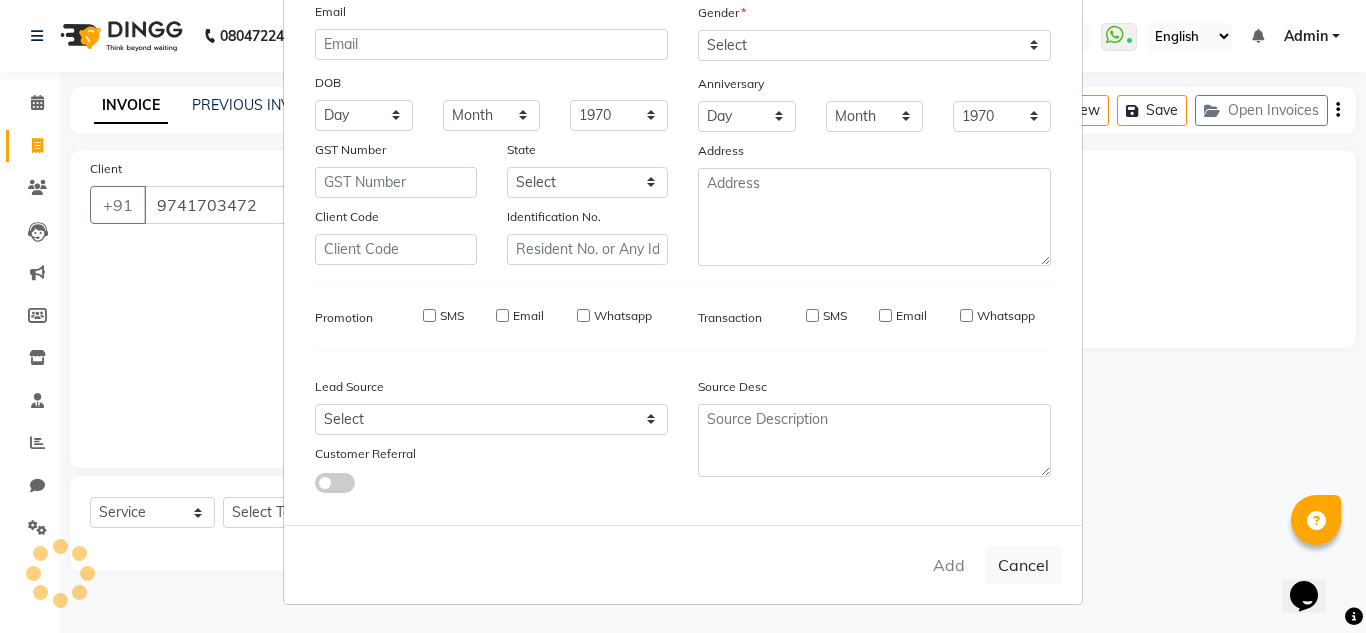 select 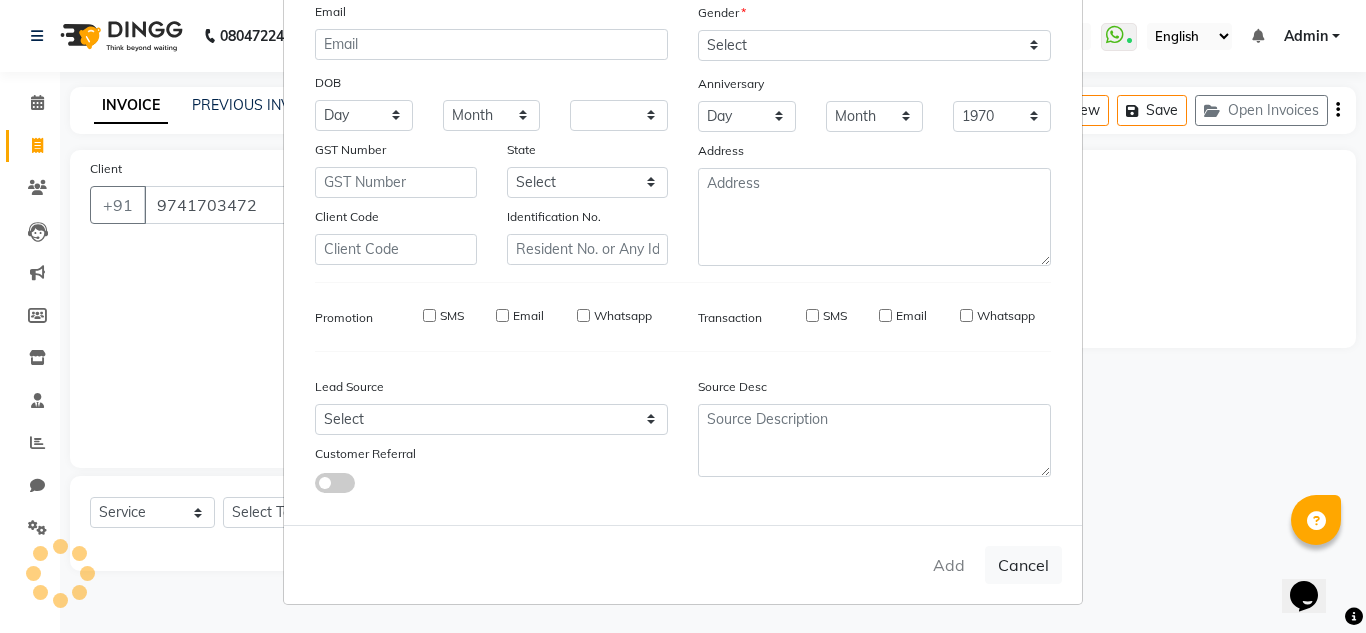 select 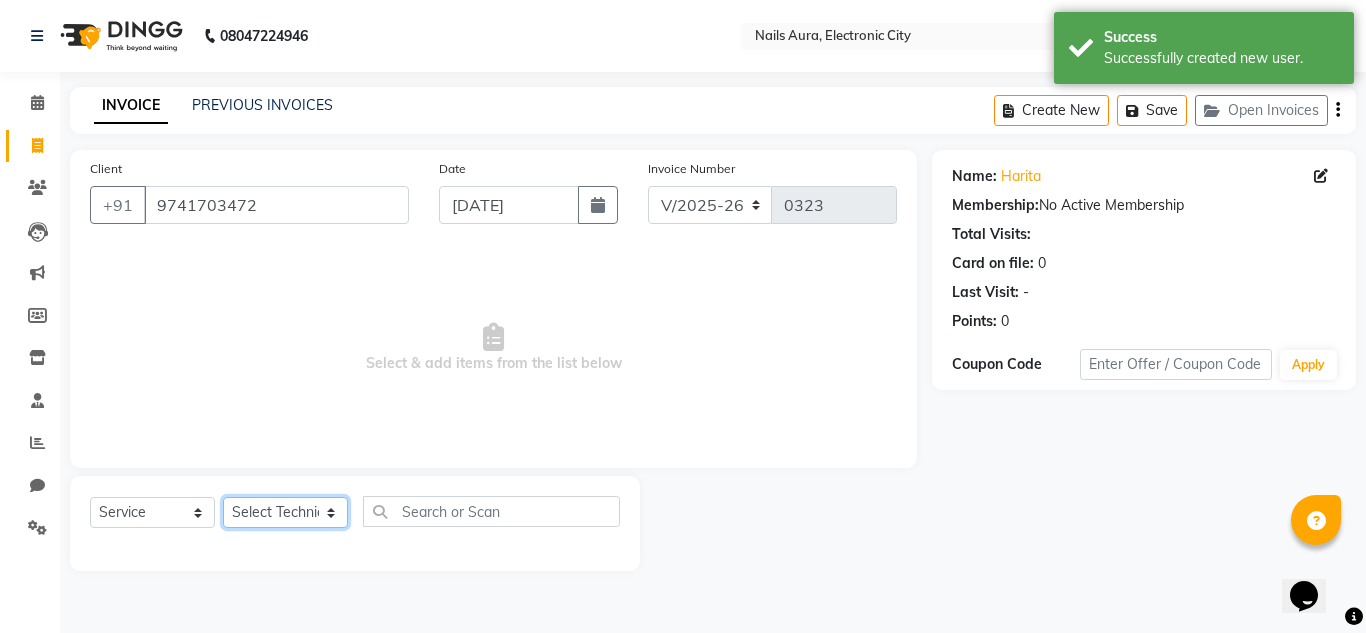 click on "Select Technician [PERSON_NAME] [PERSON_NAME] Pooja [PERSON_NAME] [PERSON_NAME] [PERSON_NAME] [PERSON_NAME] Vikram" 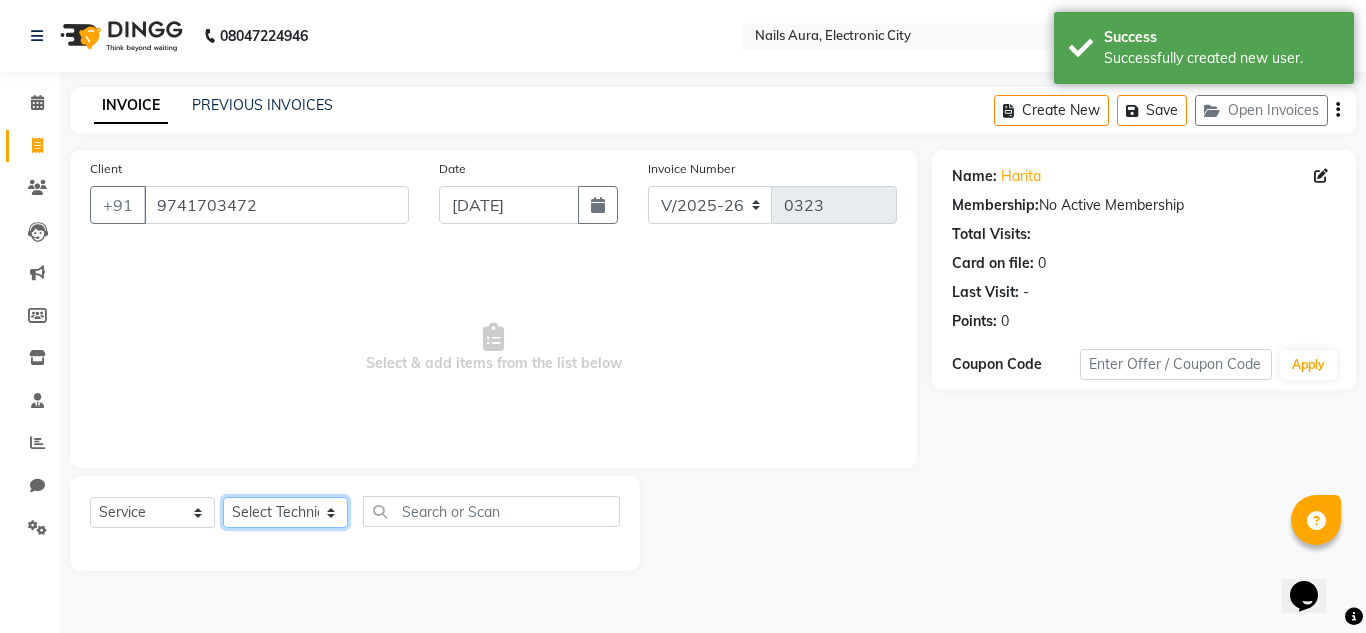 select on "80910" 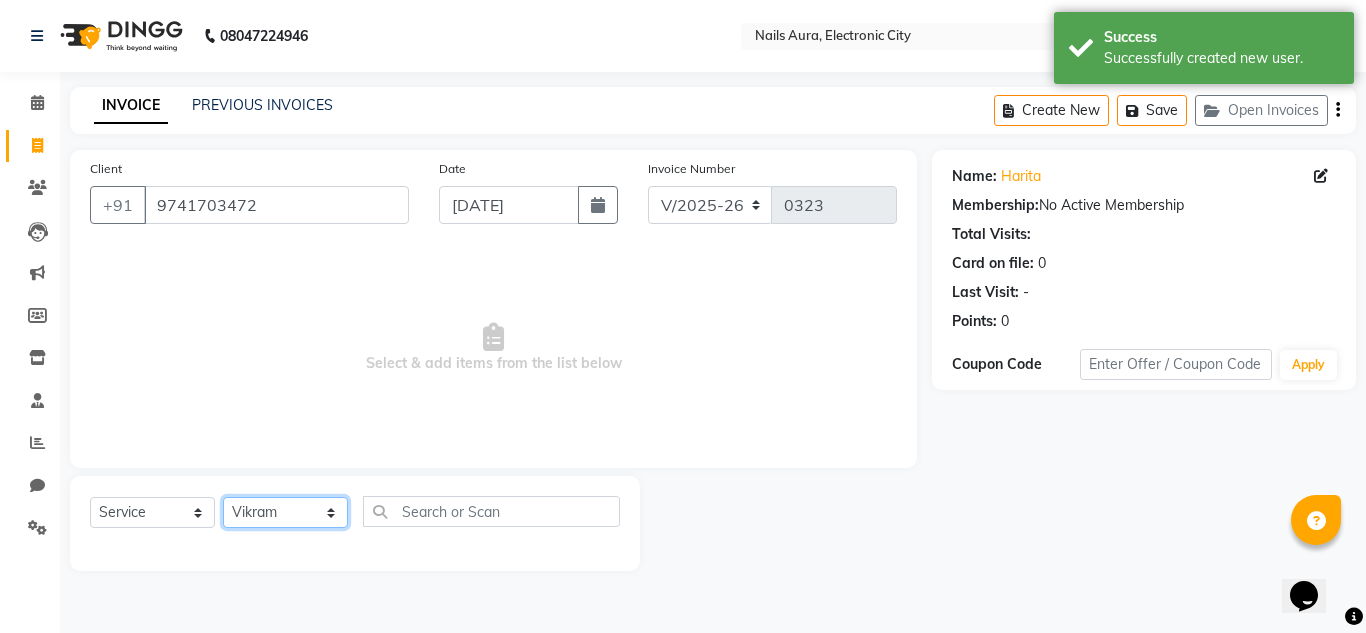 click on "Select Technician [PERSON_NAME] [PERSON_NAME] Pooja [PERSON_NAME] [PERSON_NAME] [PERSON_NAME] [PERSON_NAME] Vikram" 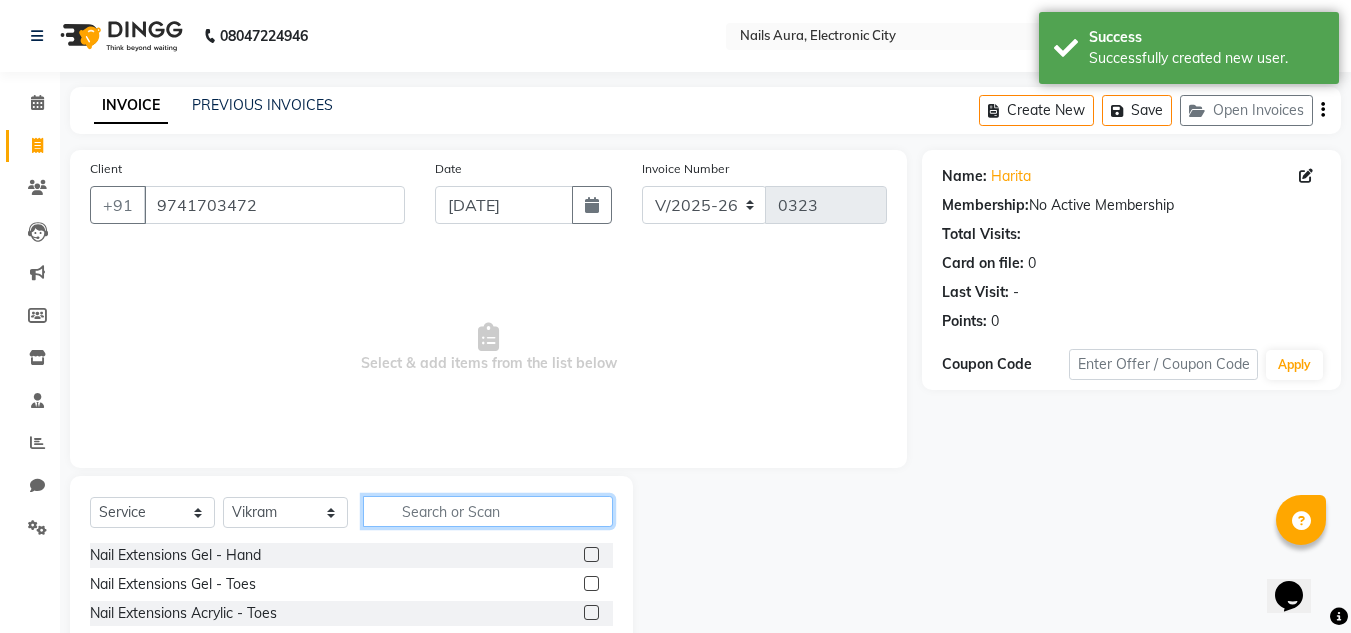 click 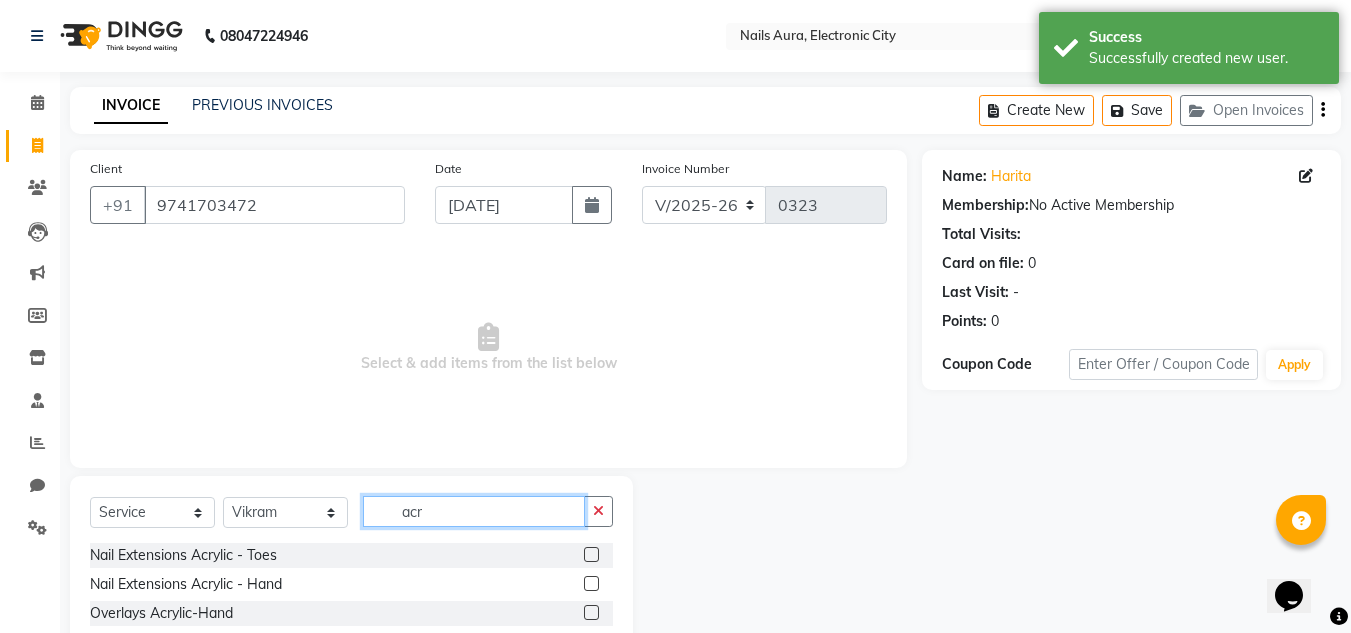 type on "acr" 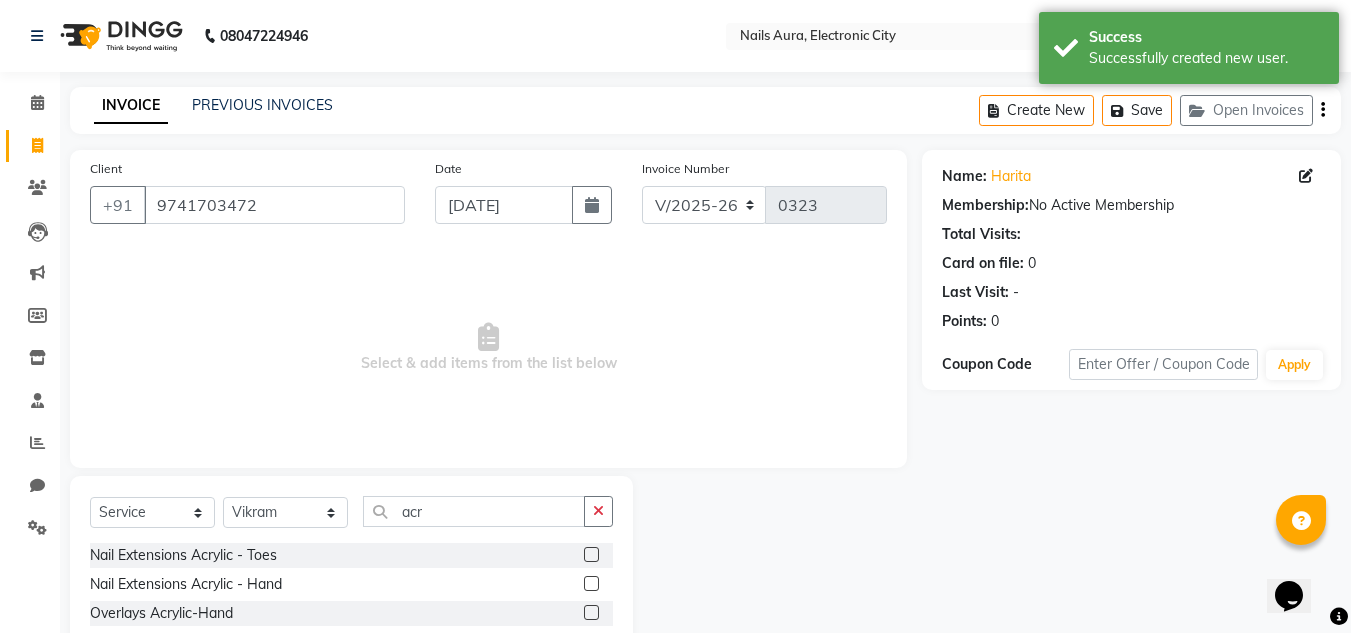 click 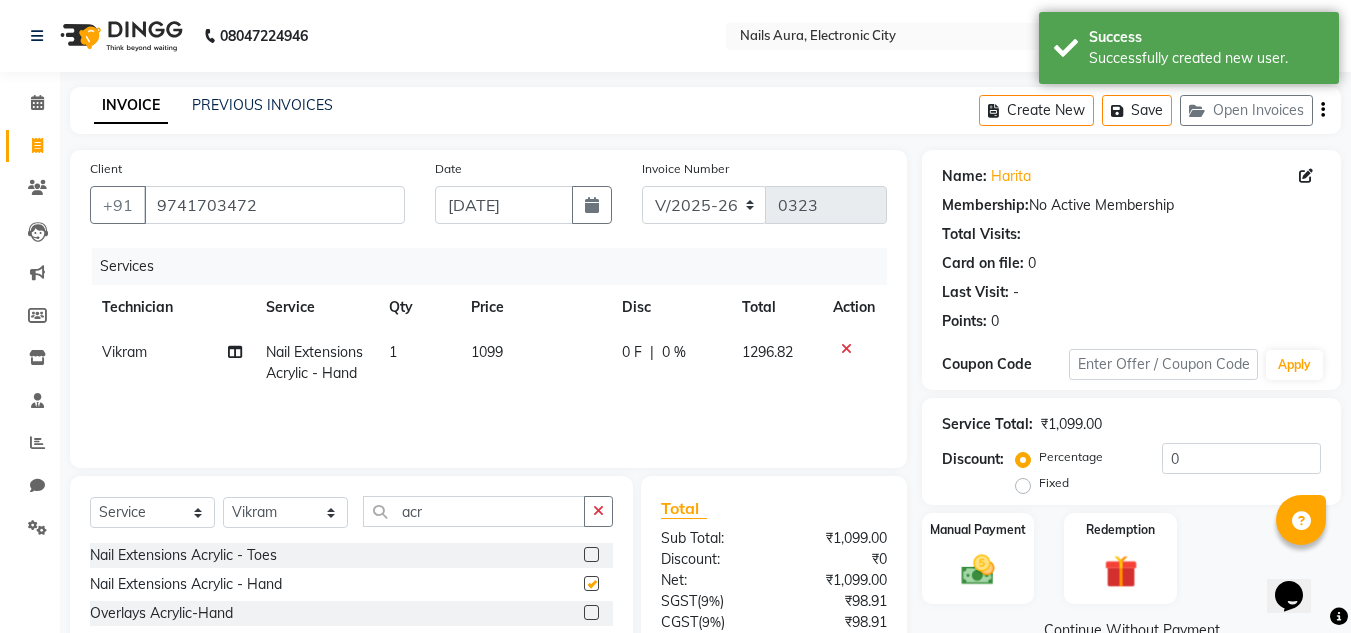 checkbox on "false" 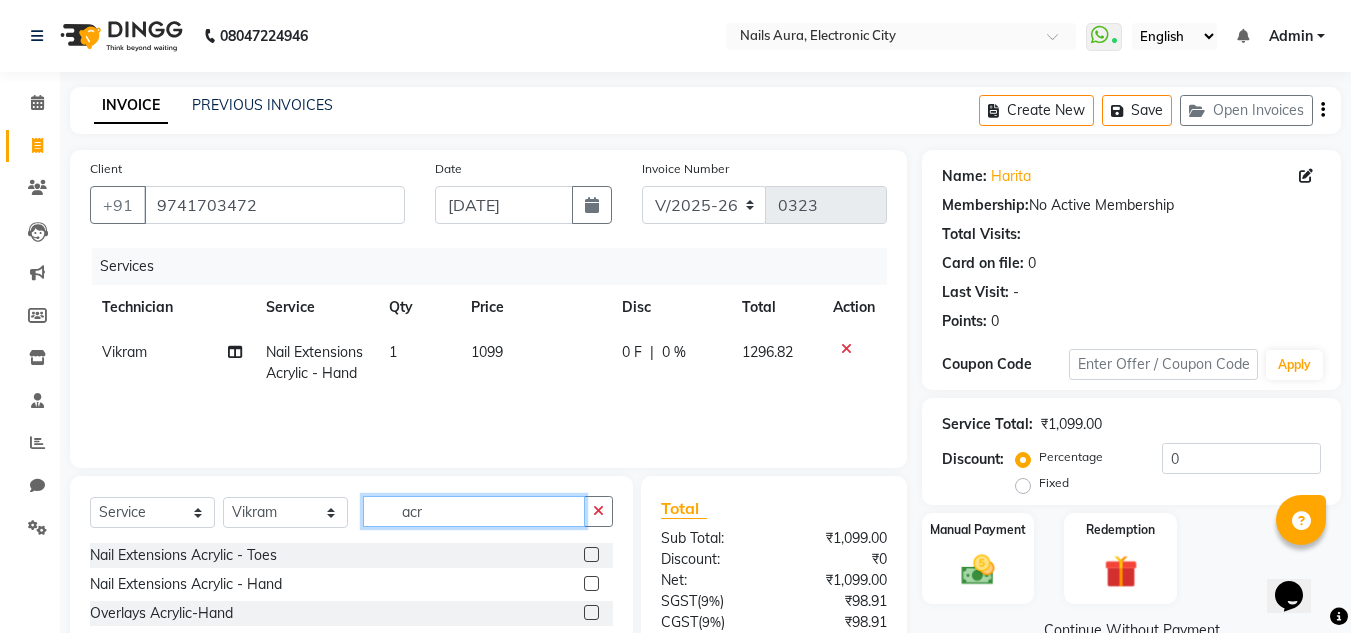 click on "acr" 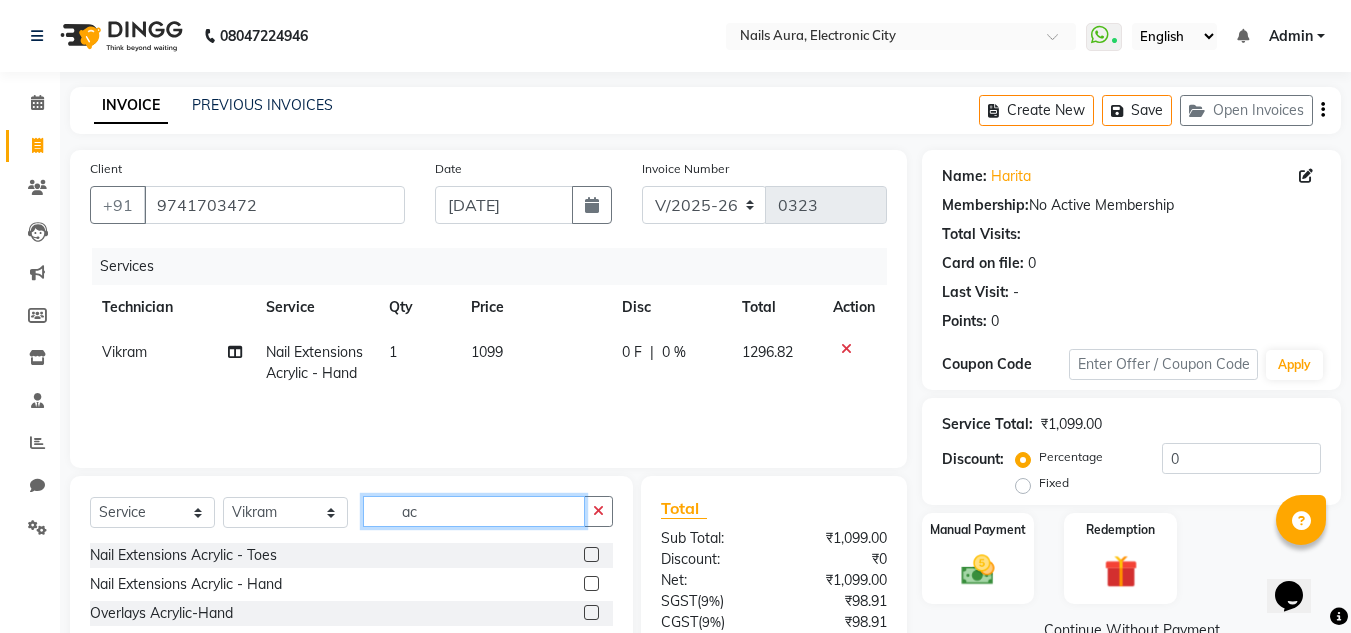 type on "a" 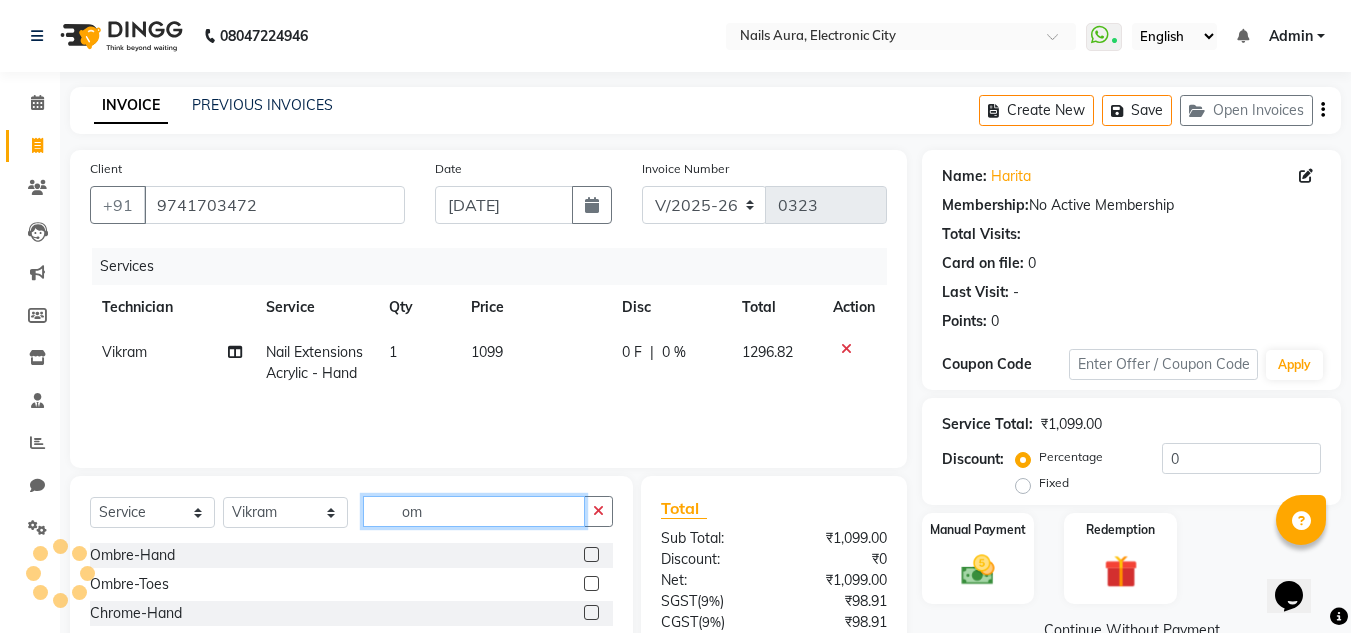 type on "om" 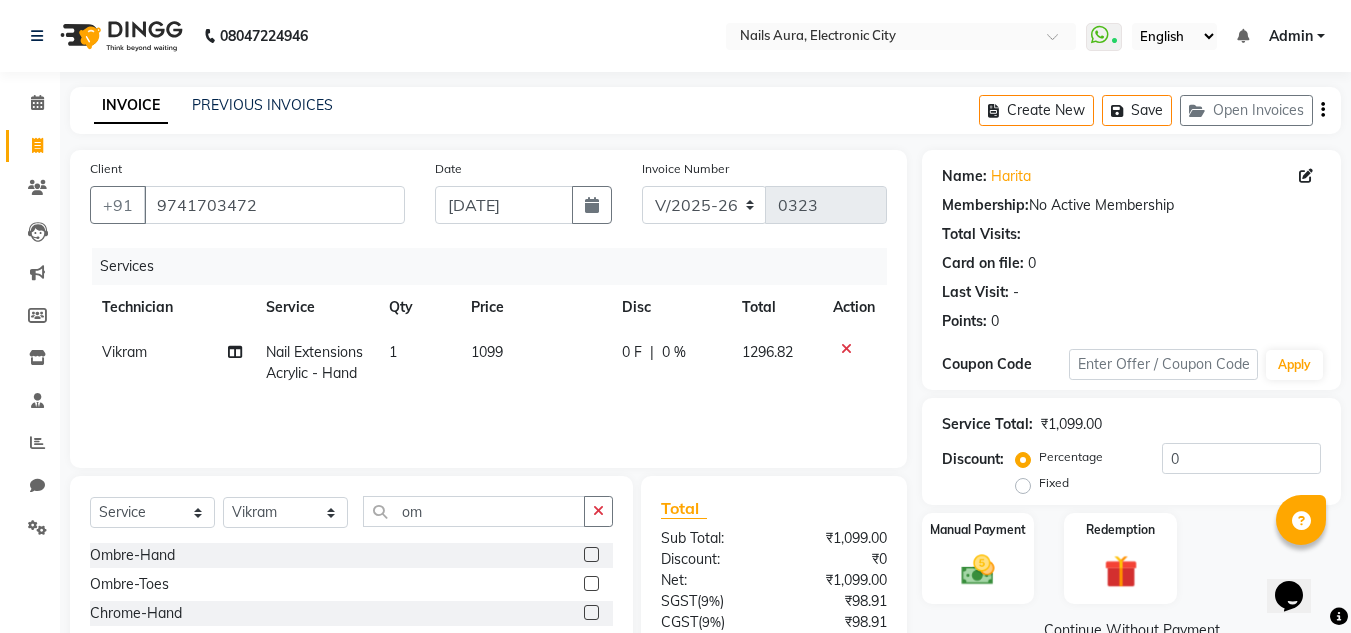 click 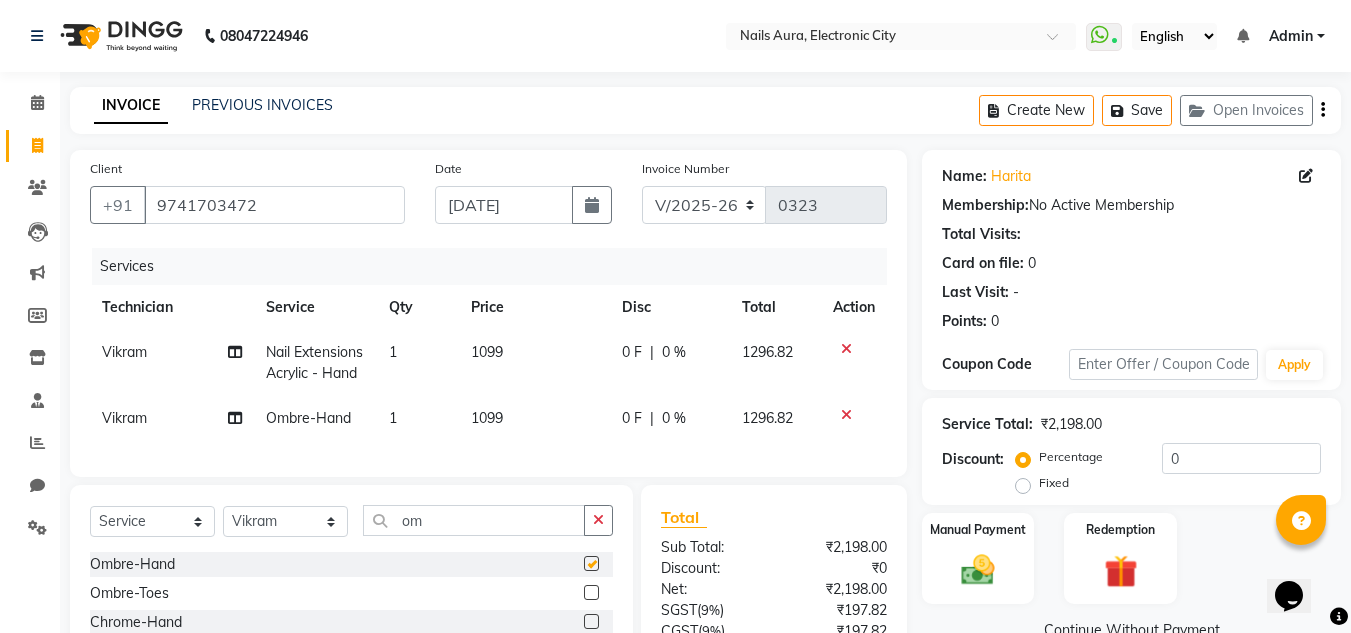 checkbox on "false" 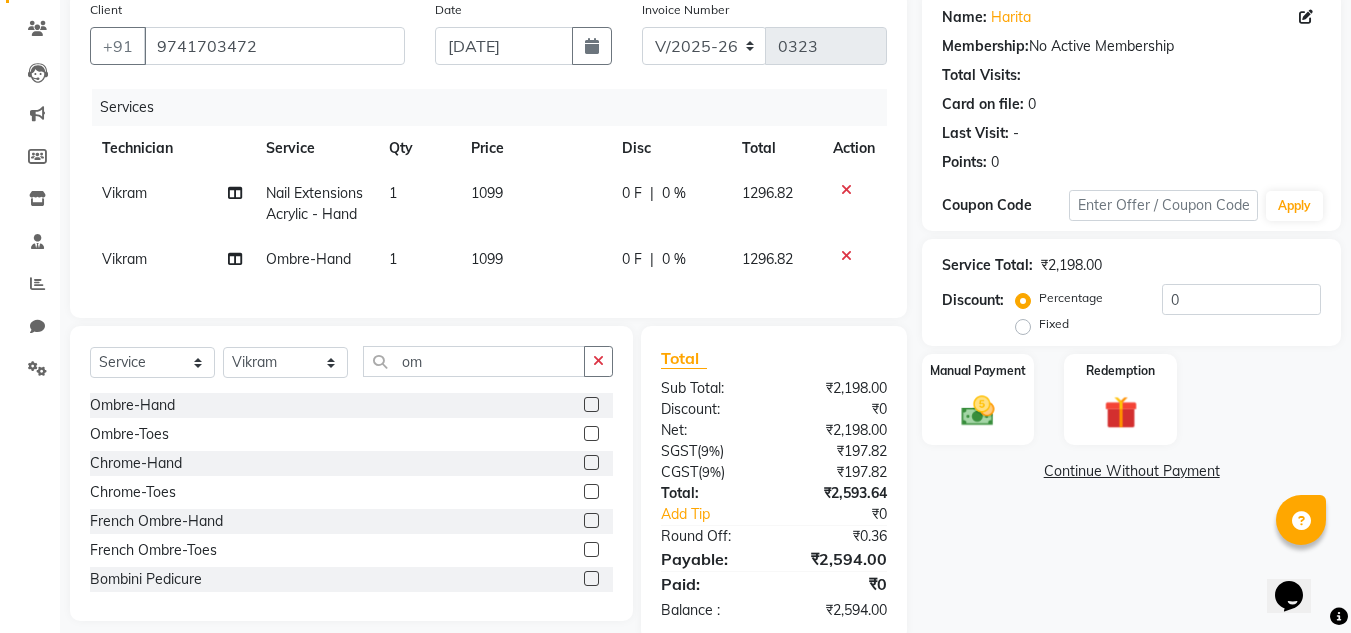 scroll, scrollTop: 156, scrollLeft: 0, axis: vertical 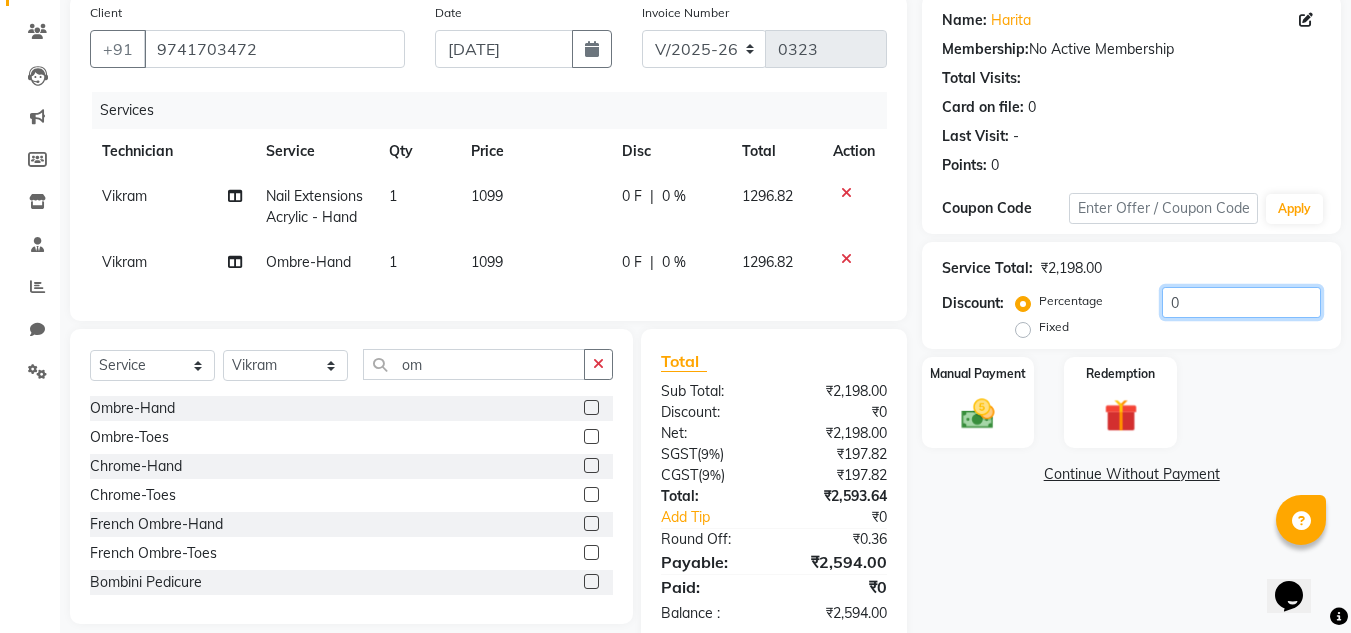 click on "0" 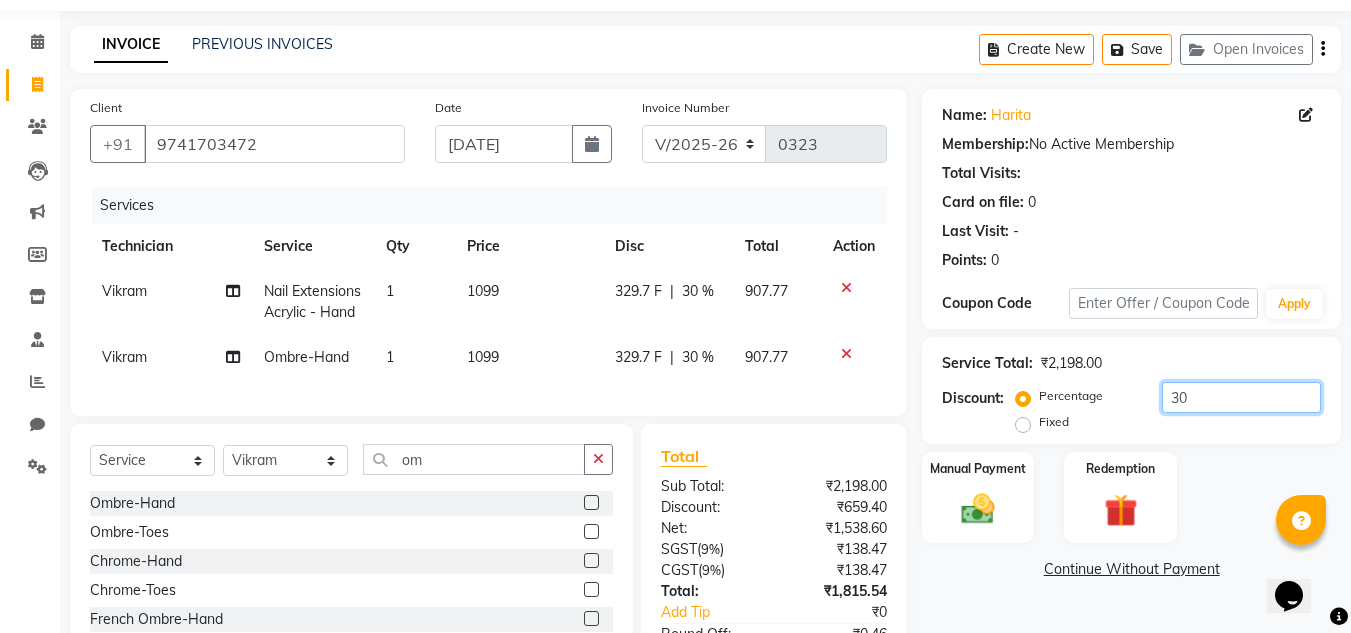 scroll, scrollTop: 51, scrollLeft: 0, axis: vertical 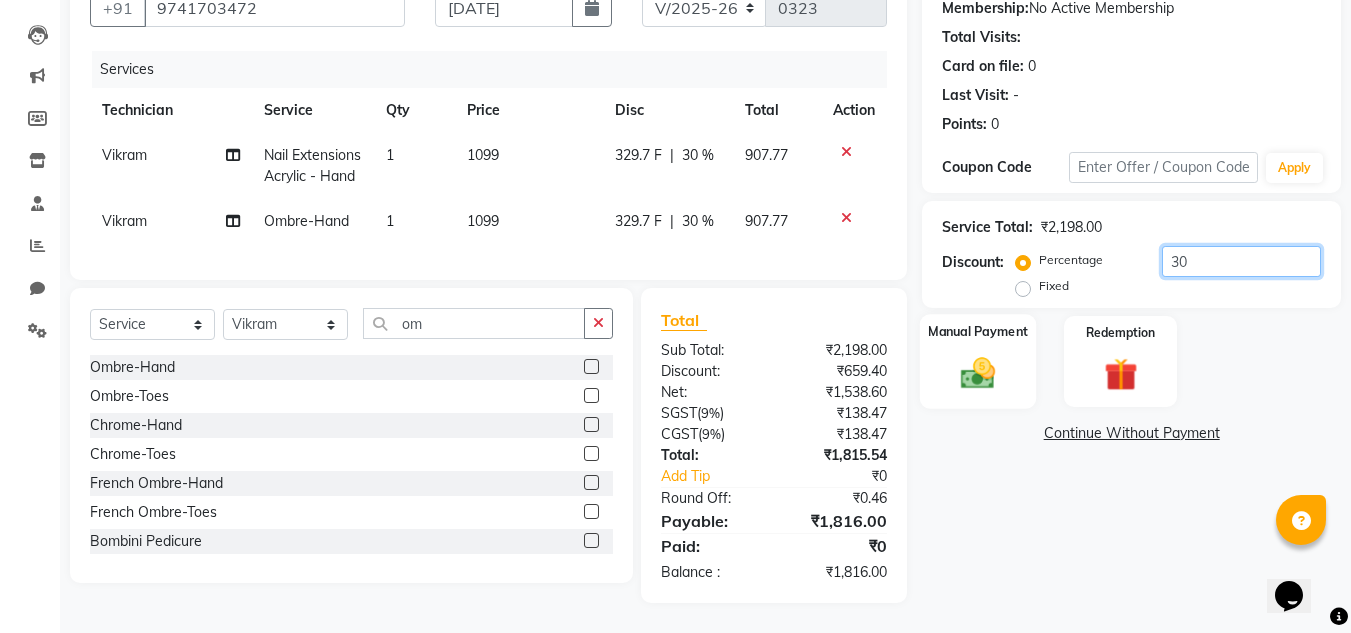 type on "30" 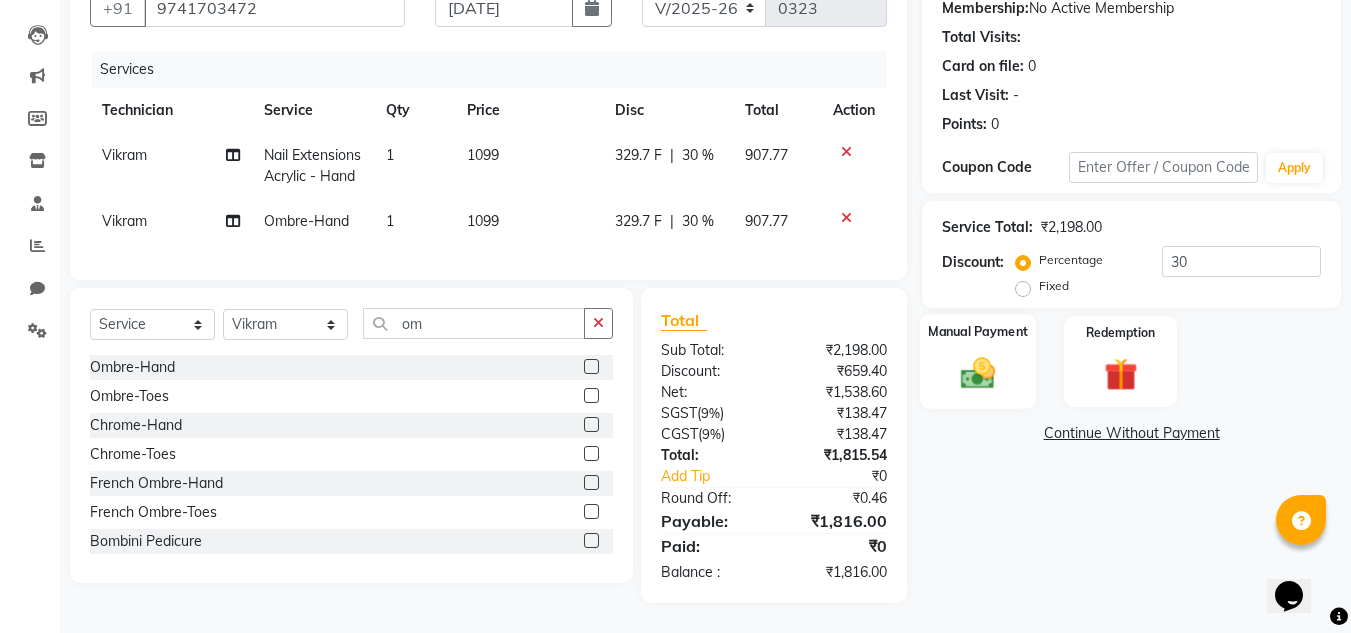 click on "Manual Payment" 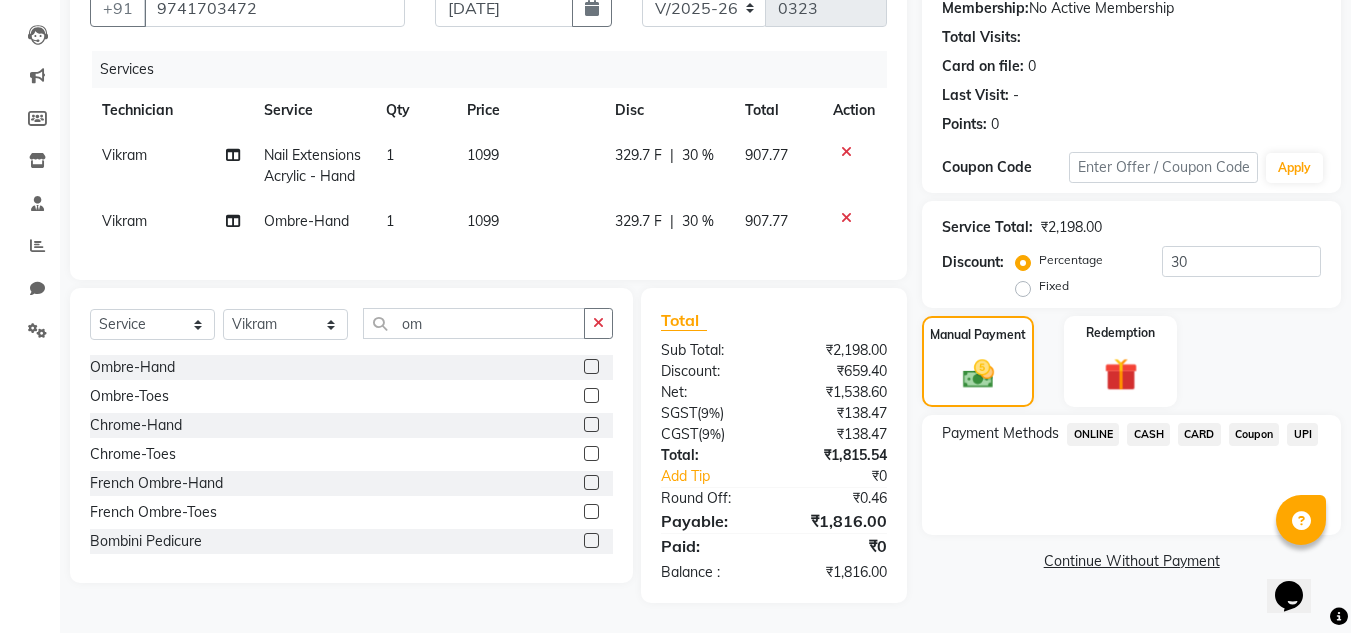click on "UPI" 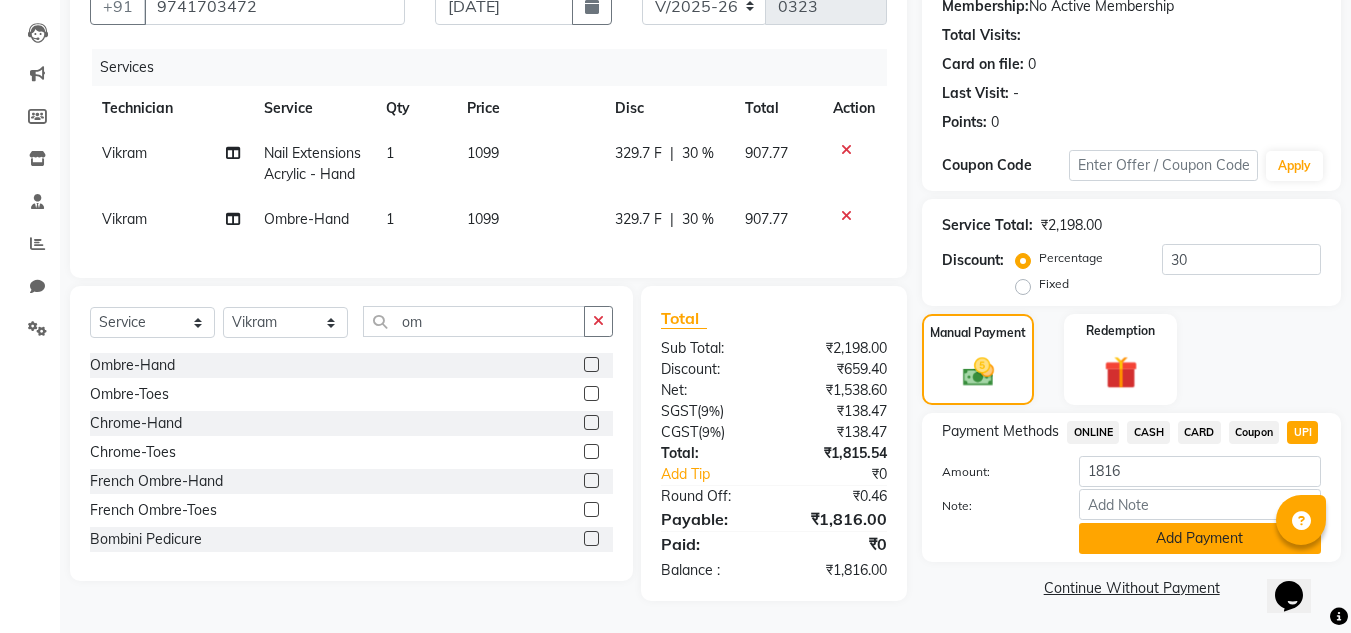 click on "Add Payment" 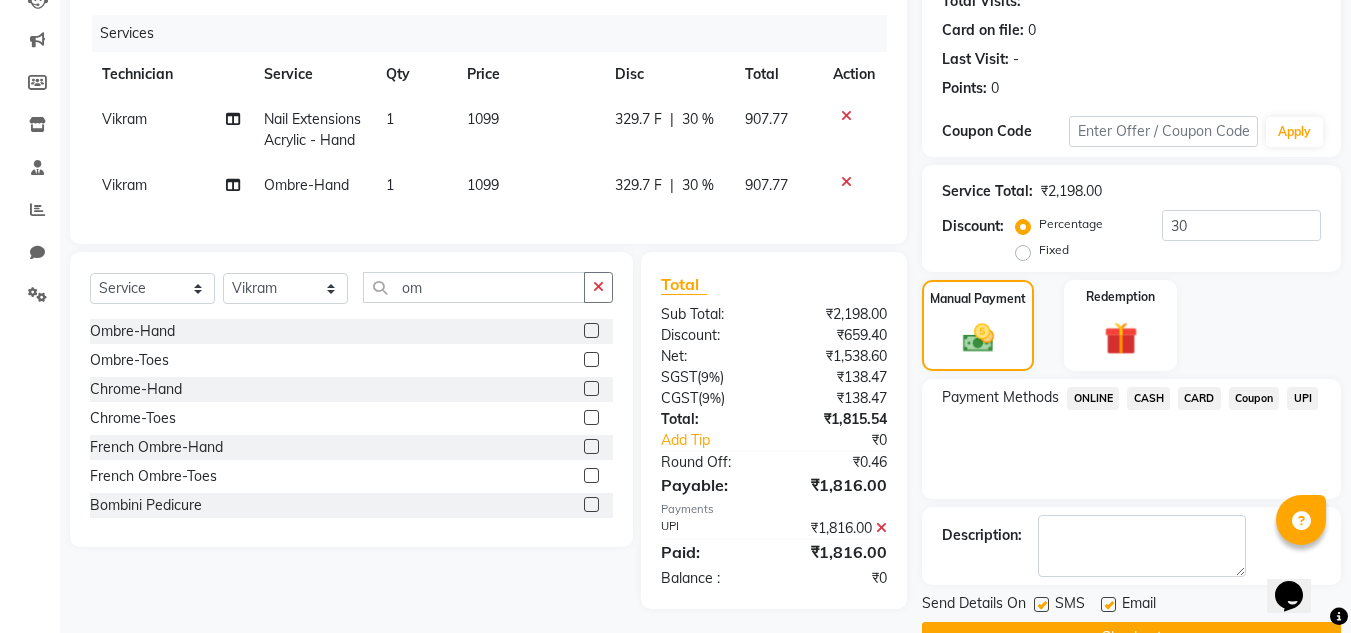 scroll, scrollTop: 283, scrollLeft: 0, axis: vertical 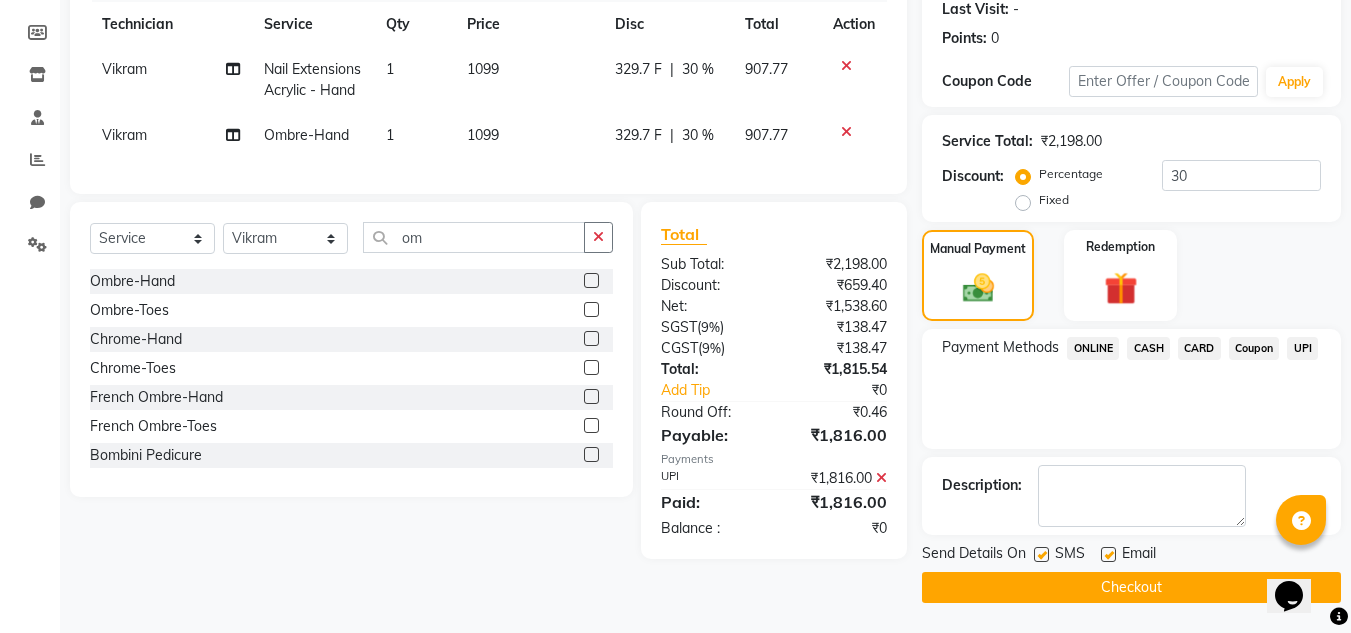 click on "Checkout" 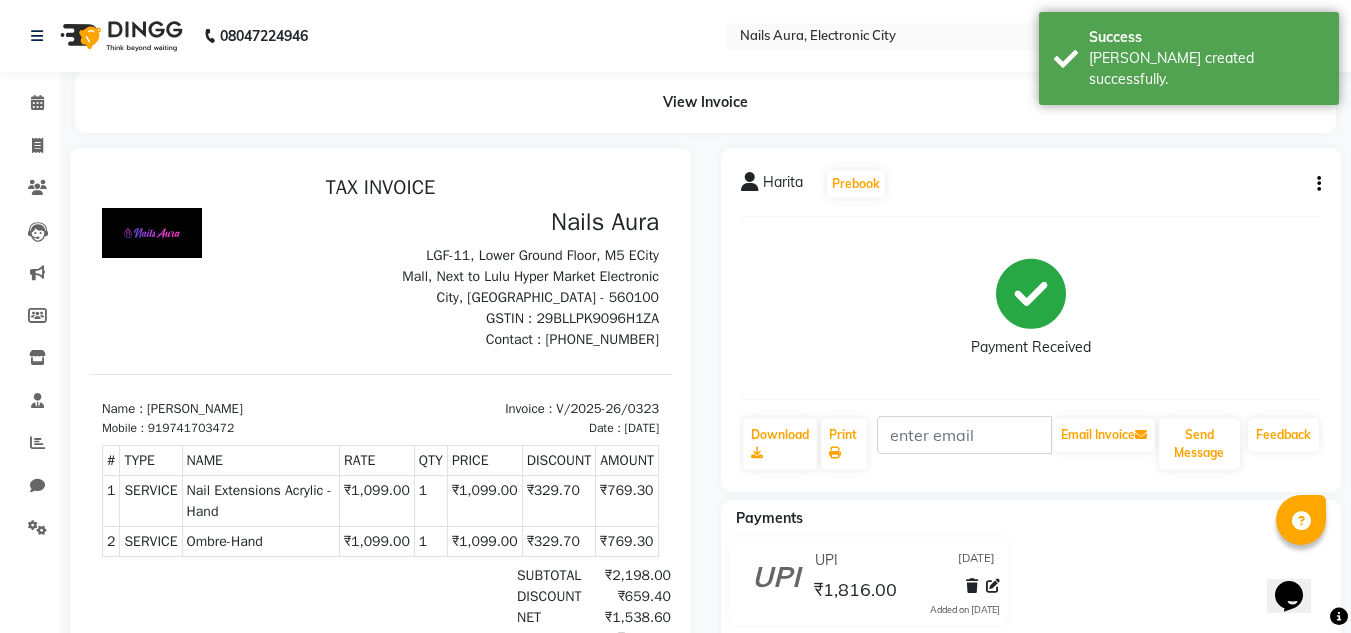 scroll, scrollTop: 0, scrollLeft: 0, axis: both 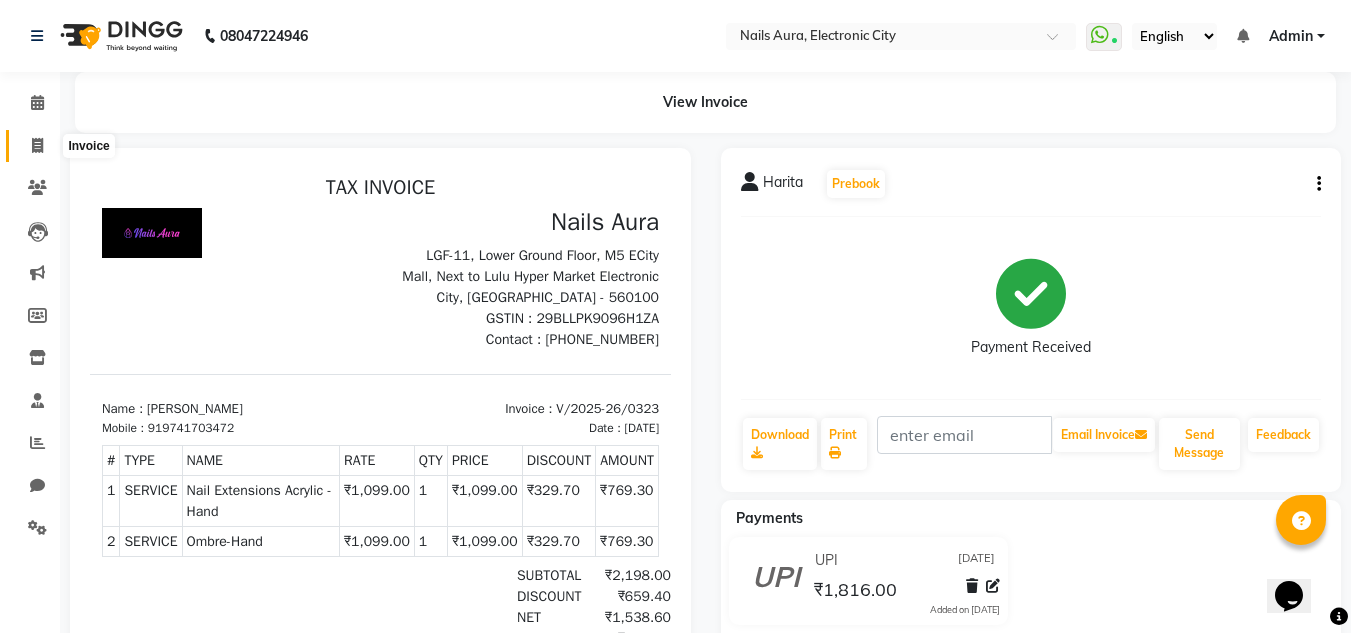 click 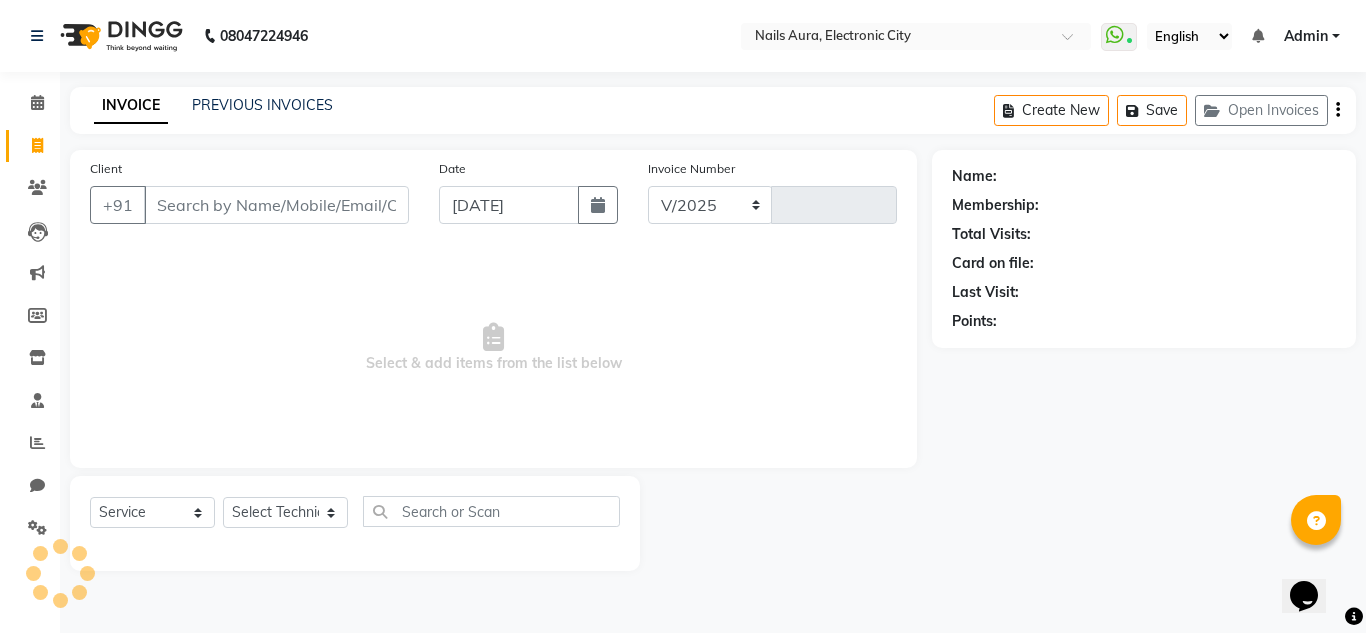 select on "8179" 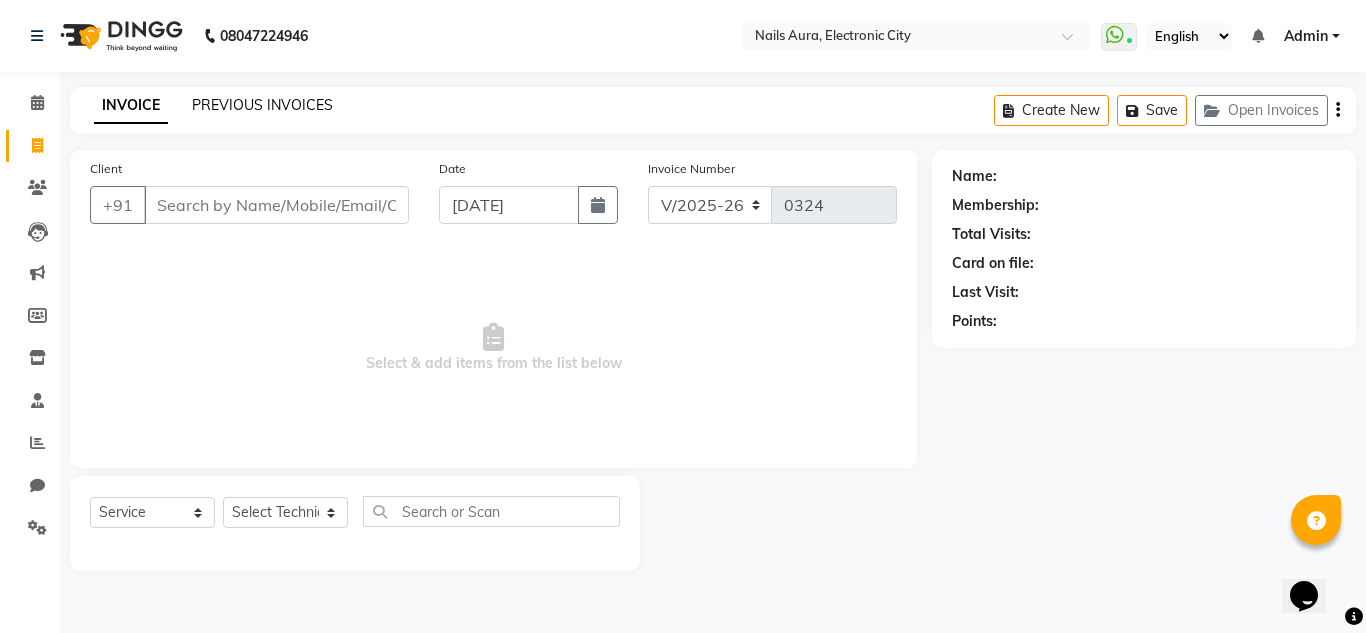 click on "PREVIOUS INVOICES" 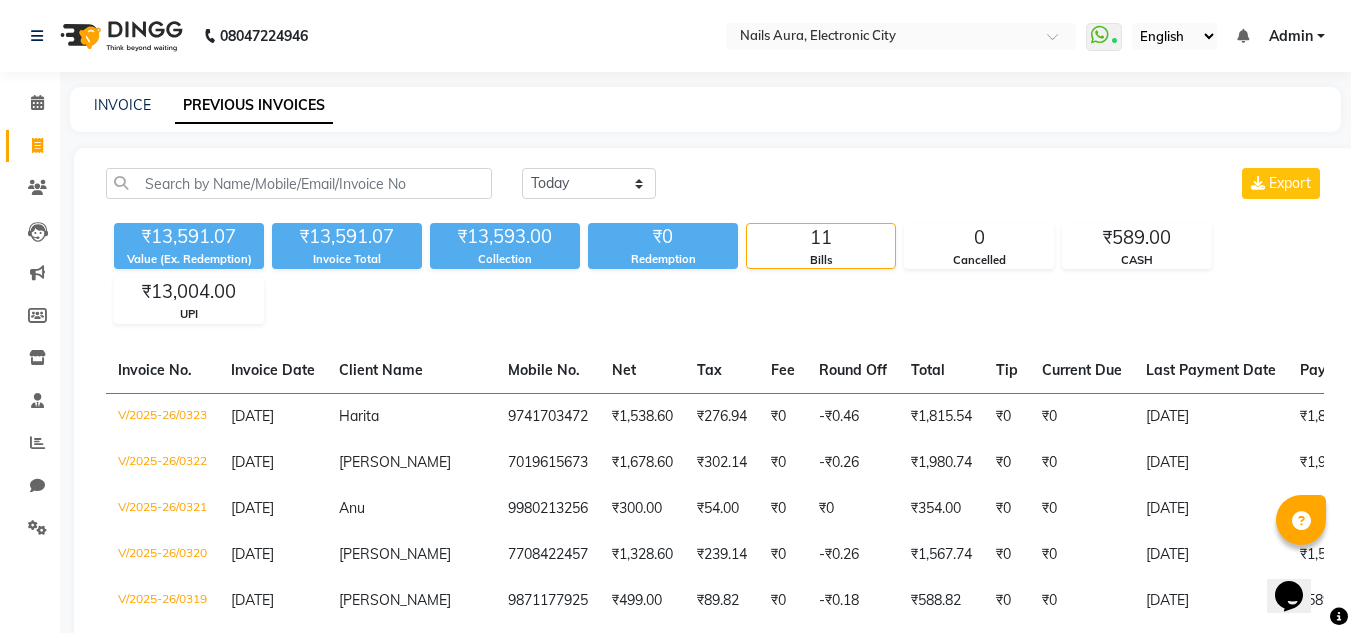 click on "INVOICE PREVIOUS INVOICES" 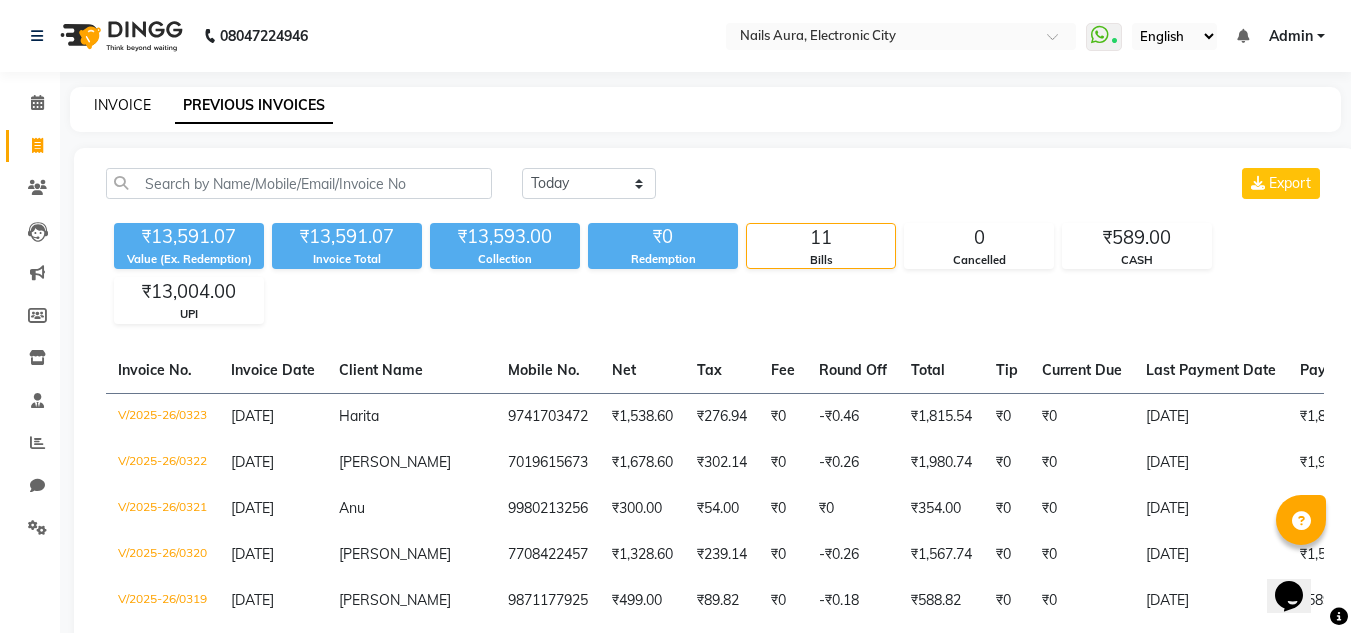 click on "INVOICE" 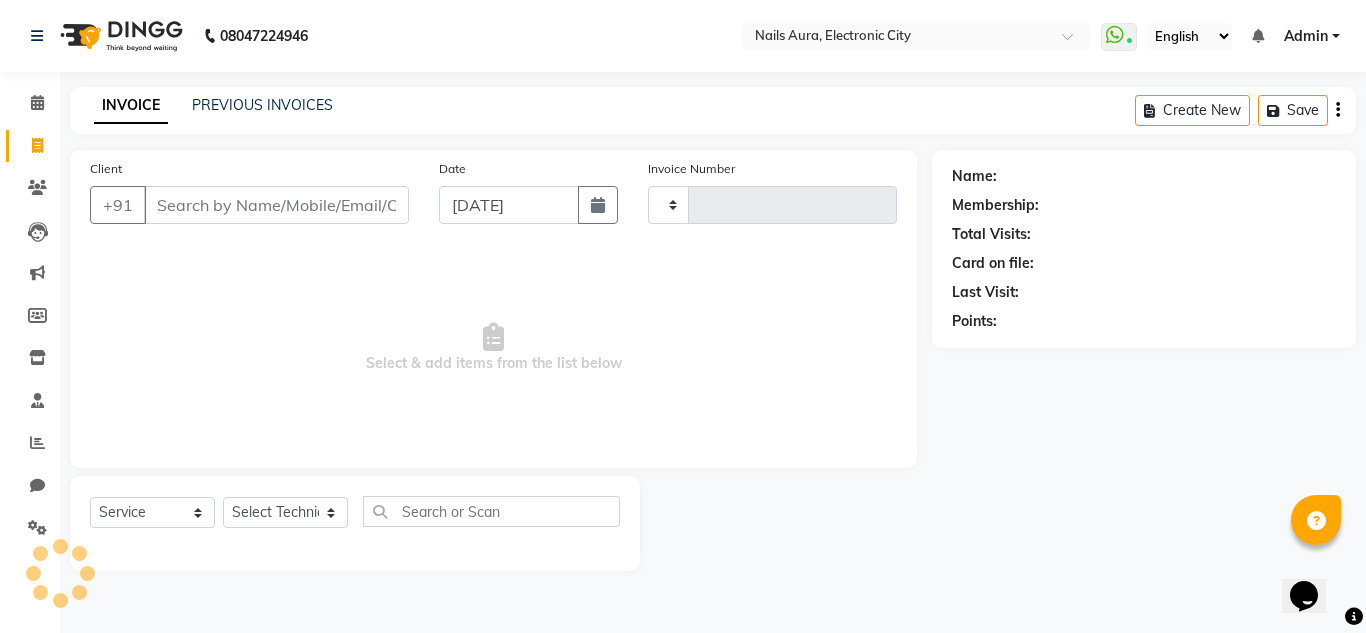 type on "0324" 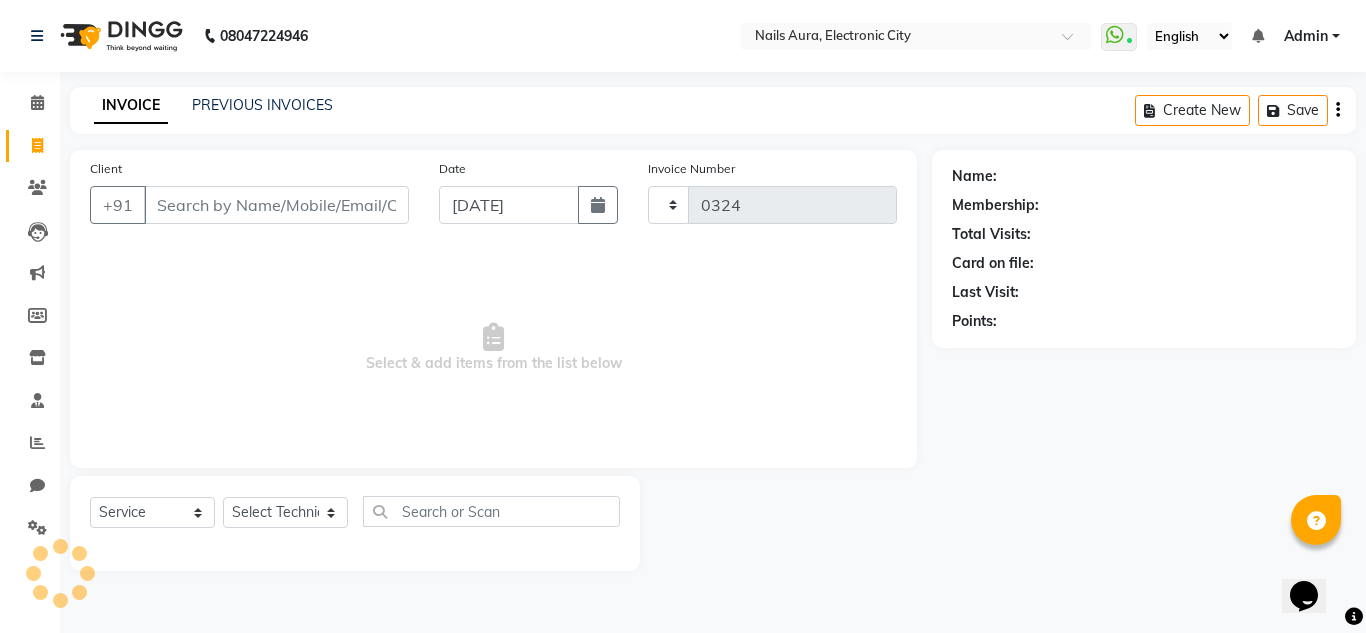 select on "8179" 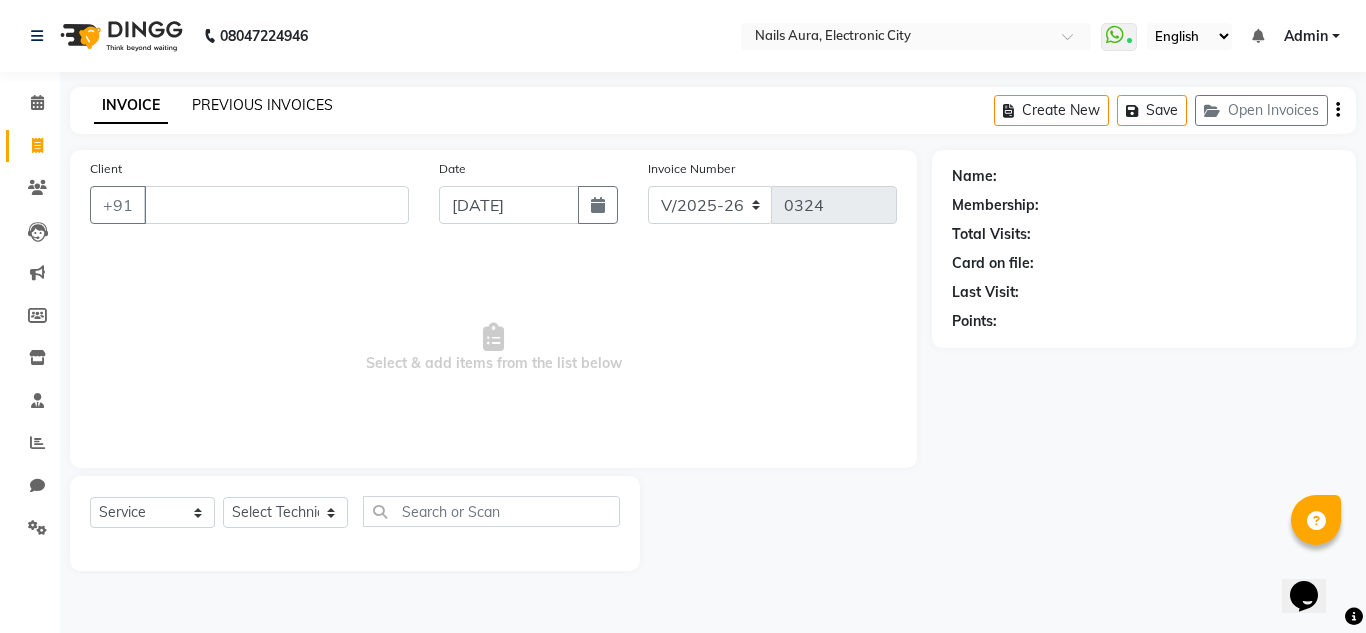 type 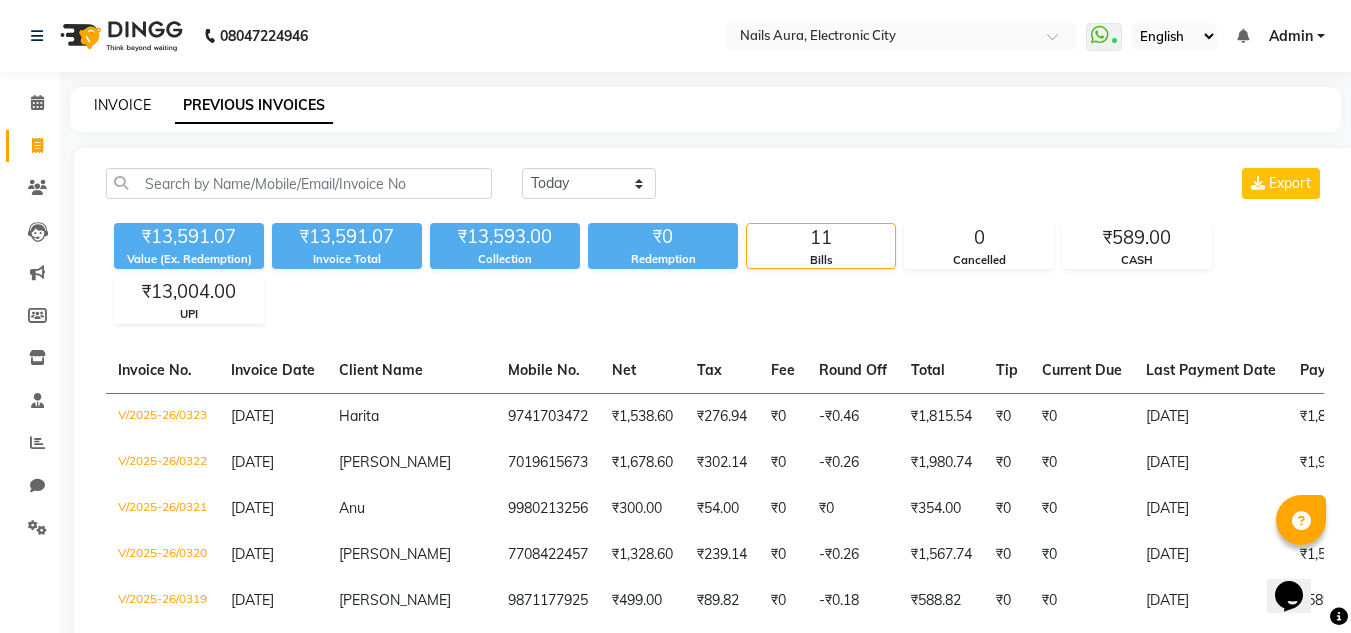 click on "INVOICE" 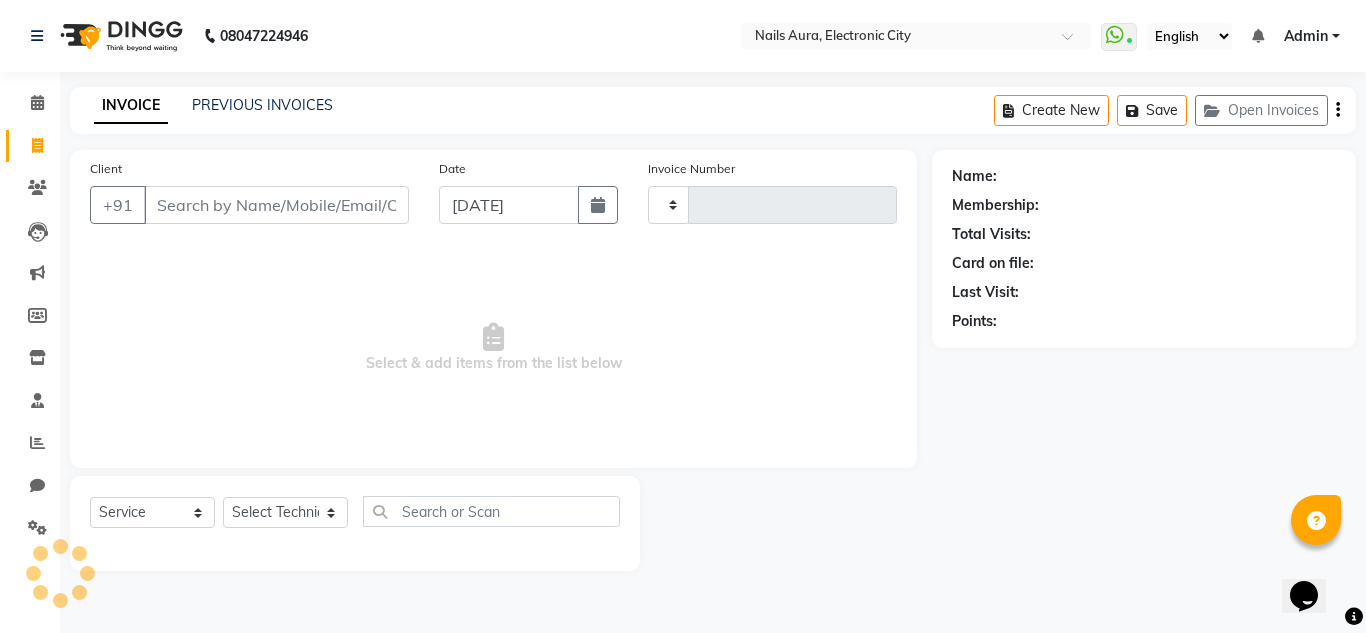 type on "0324" 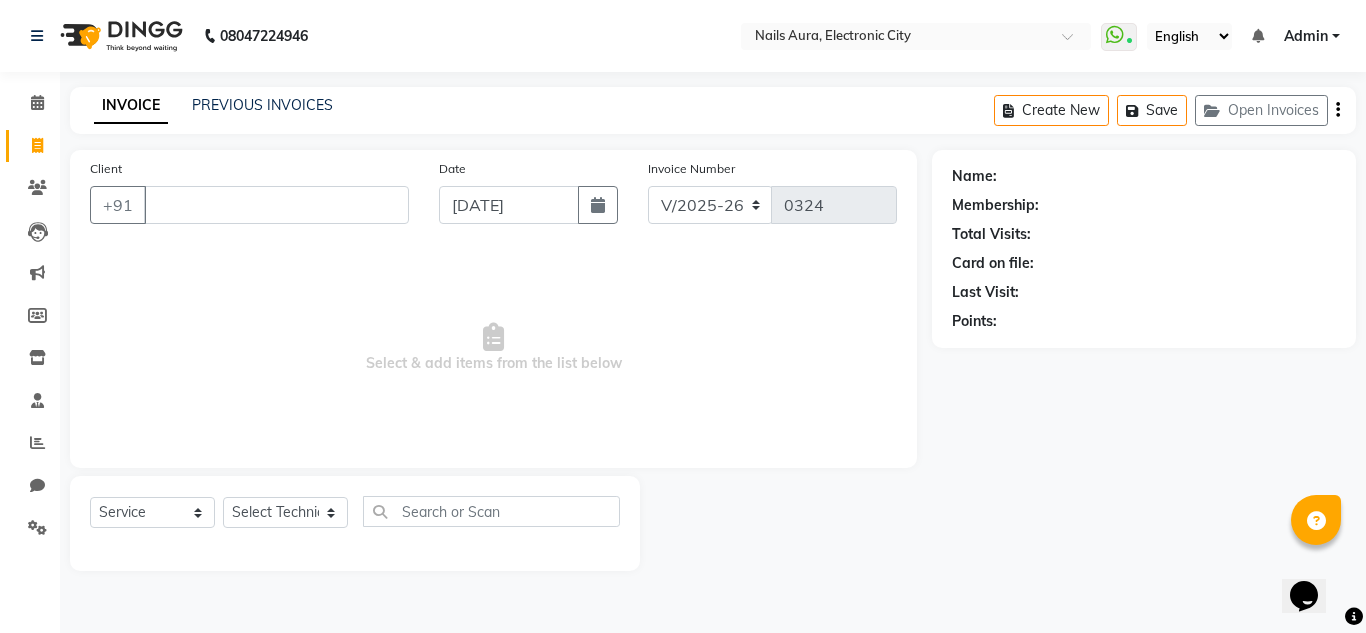 type 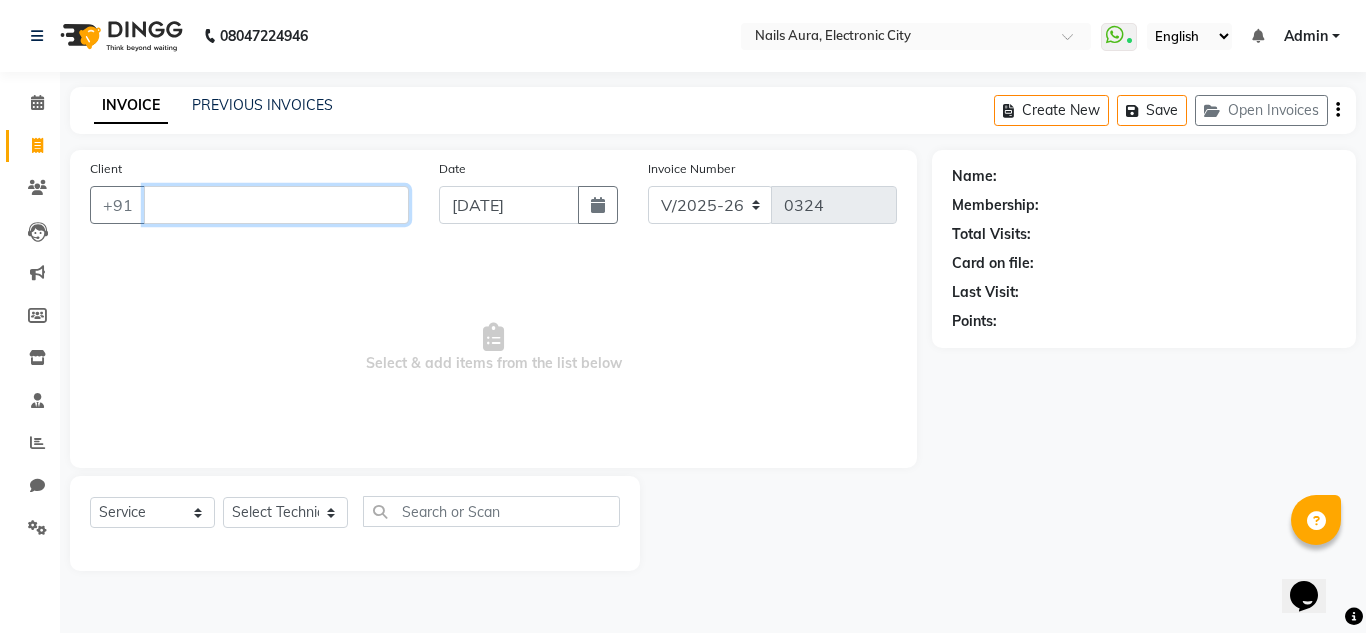 click on "Client" at bounding box center [276, 205] 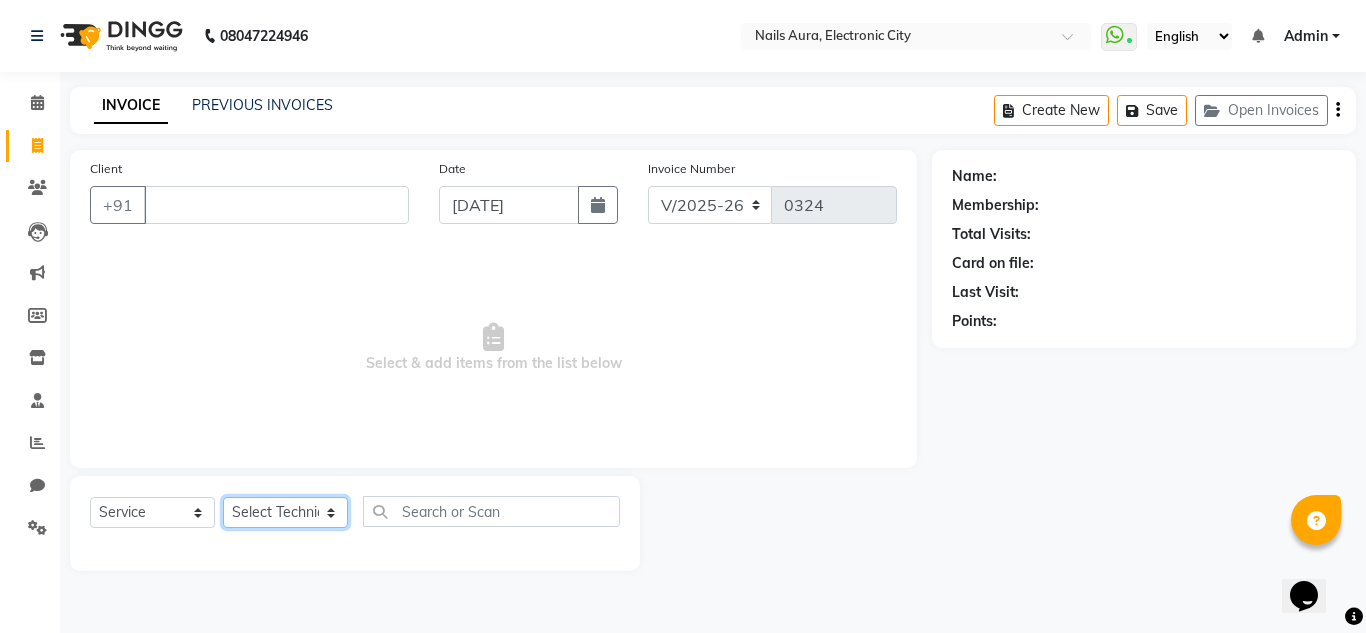 click on "Select Technician [PERSON_NAME] [PERSON_NAME] Pooja [PERSON_NAME] [PERSON_NAME] [PERSON_NAME] [PERSON_NAME] Vikram" 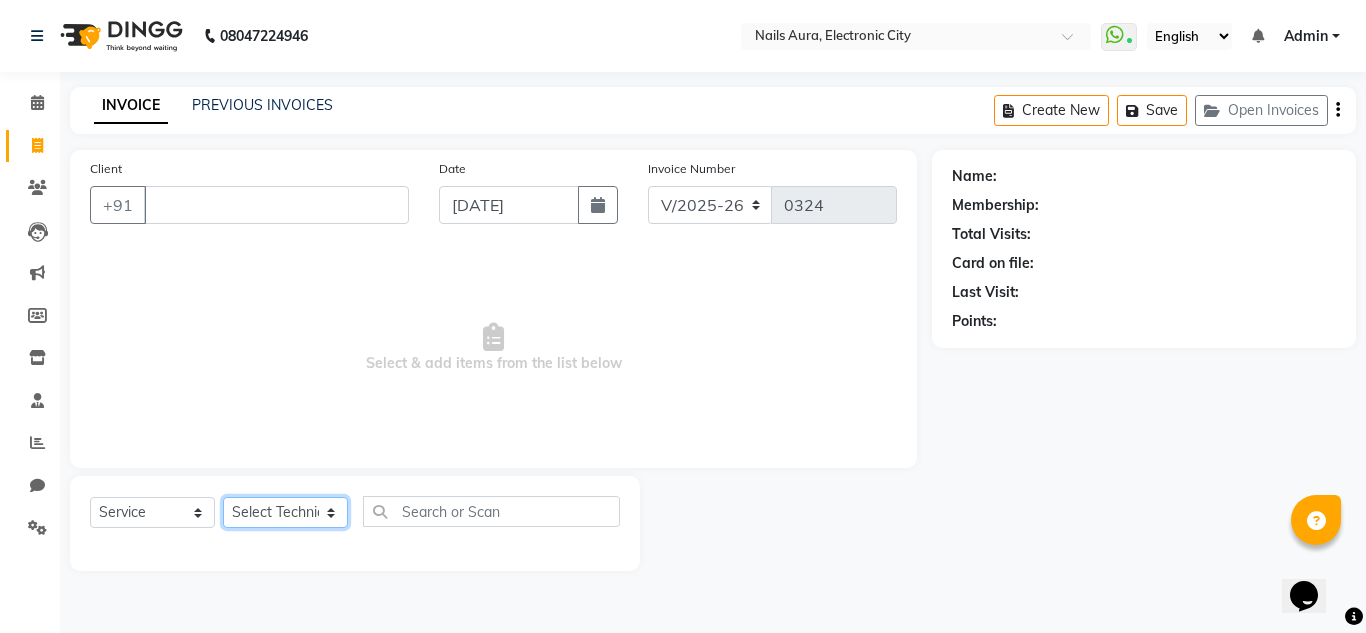 select on "81947" 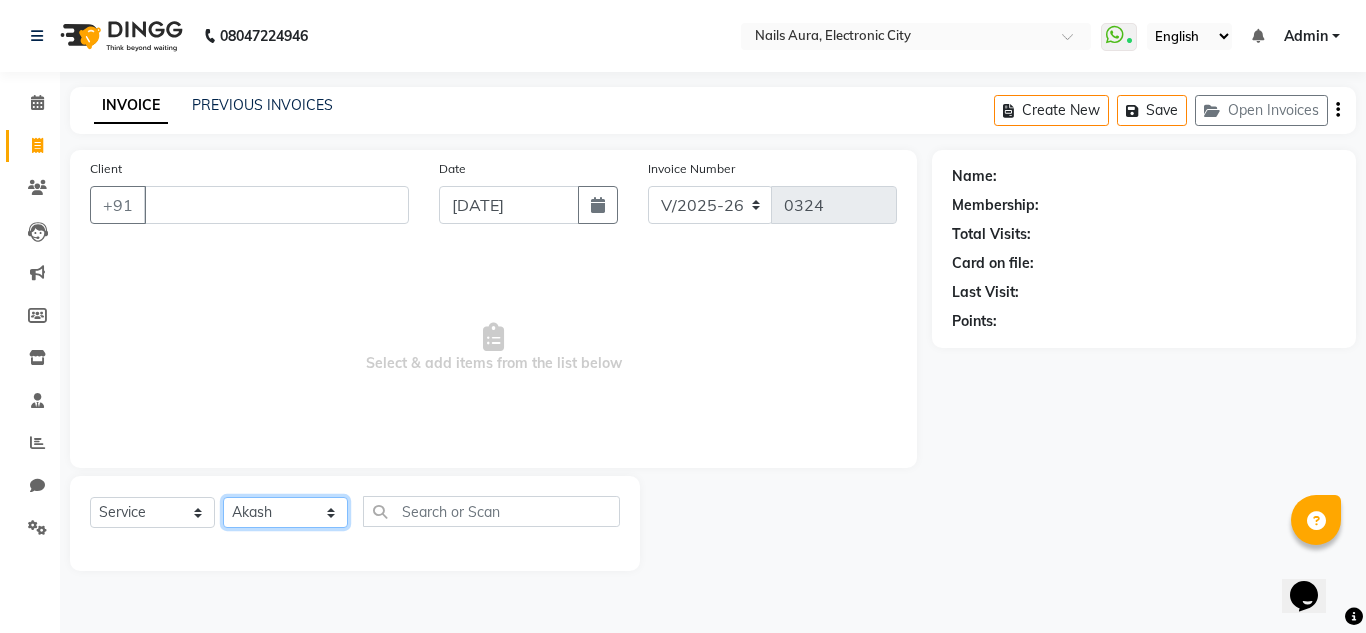 click on "Select Technician [PERSON_NAME] [PERSON_NAME] Pooja [PERSON_NAME] [PERSON_NAME] [PERSON_NAME] [PERSON_NAME] Vikram" 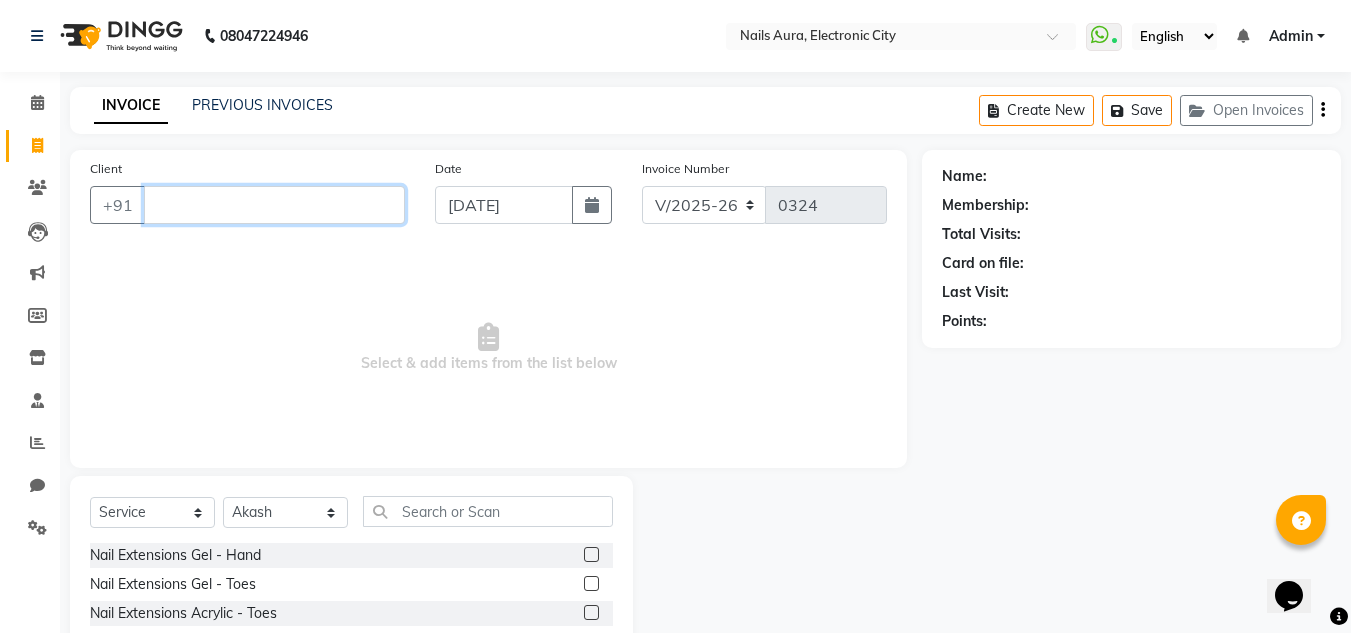 click on "Client" at bounding box center [274, 205] 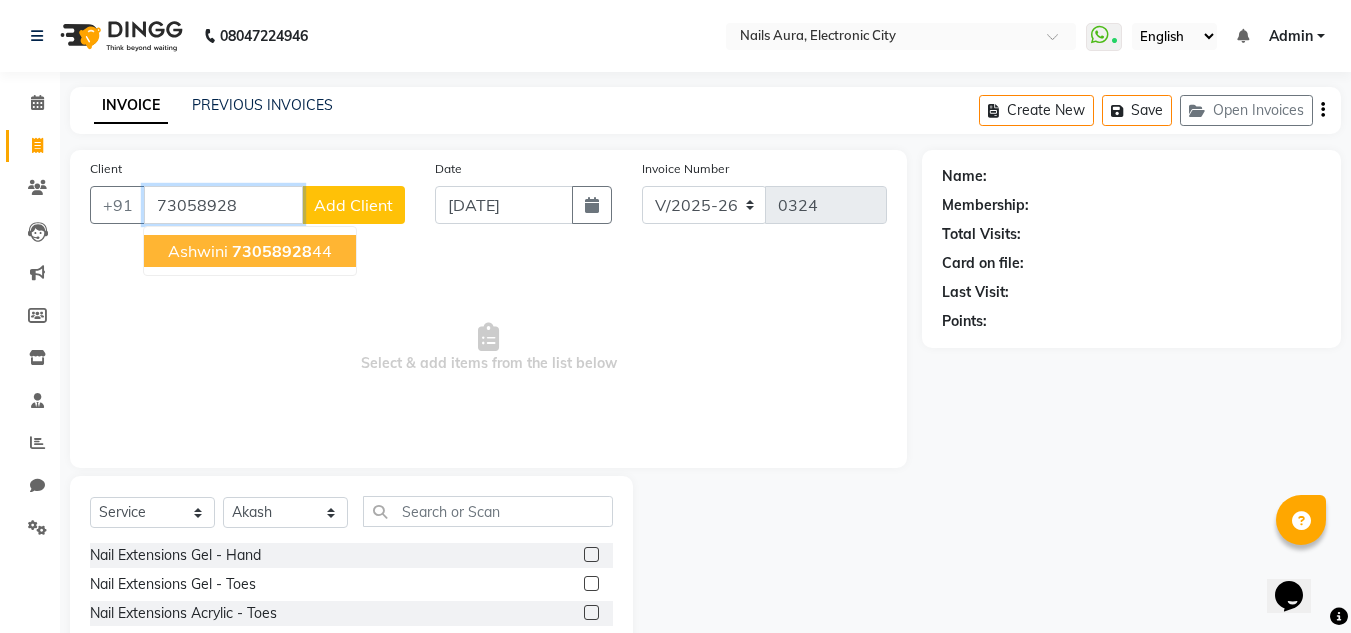 click on "73058928" 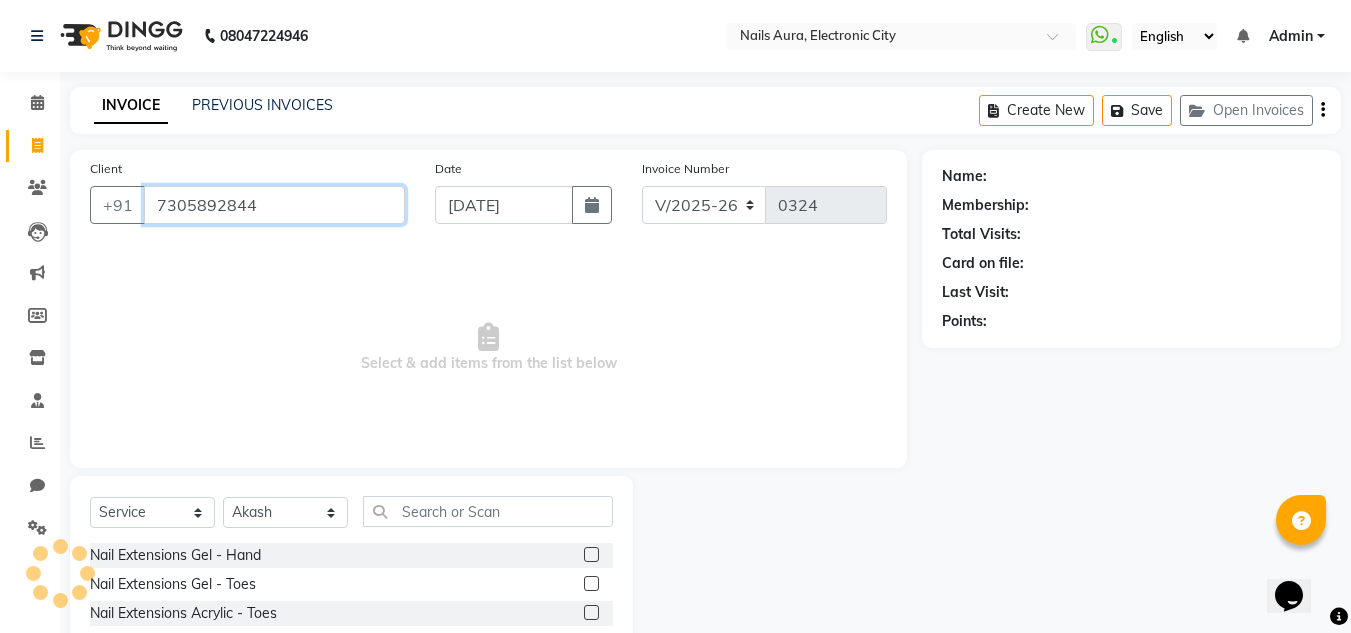 type on "7305892844" 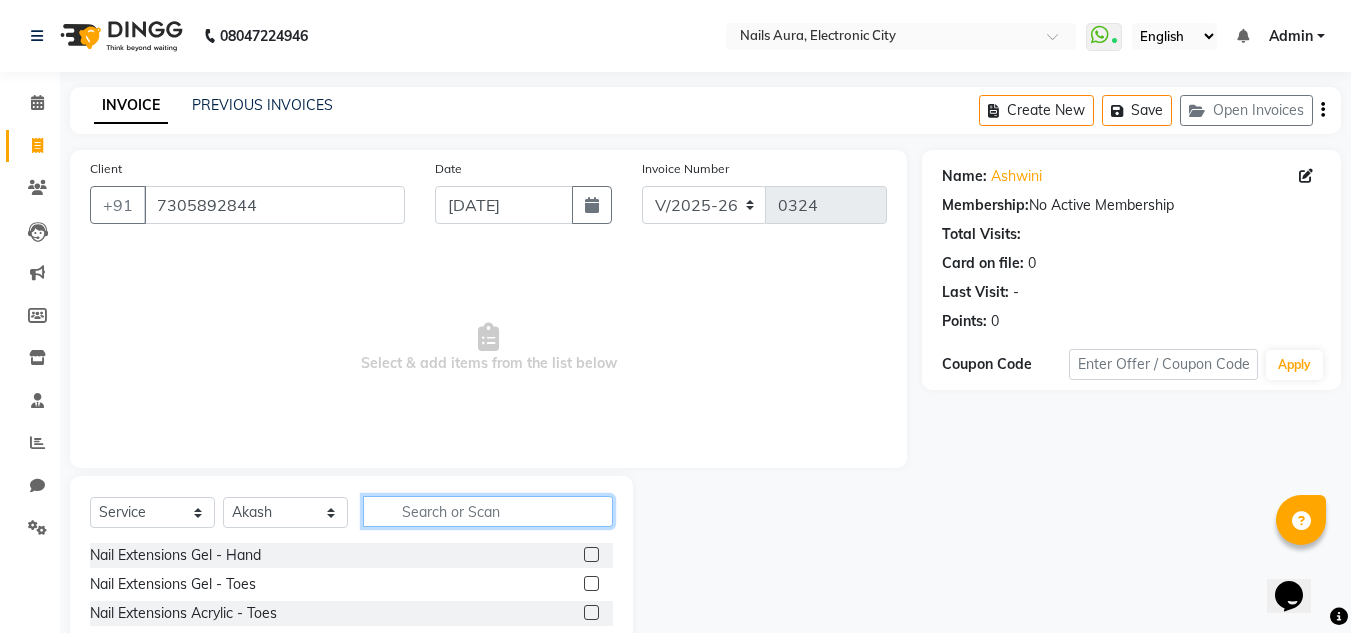 click 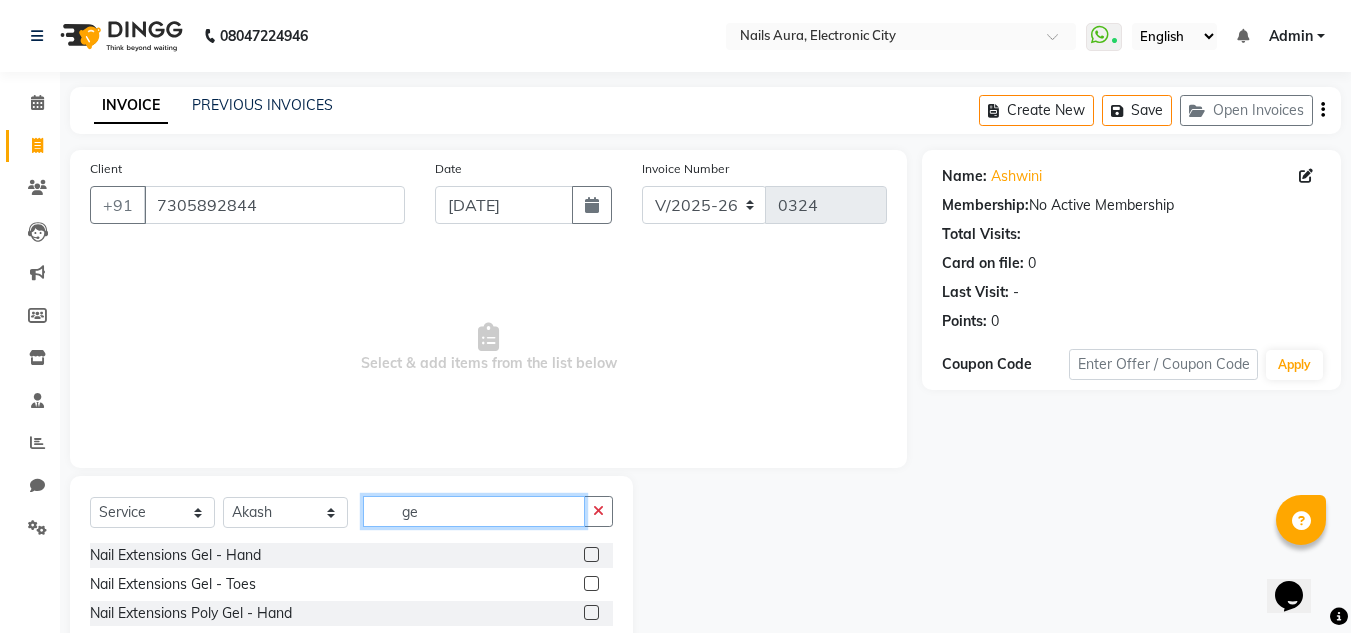 type on "g" 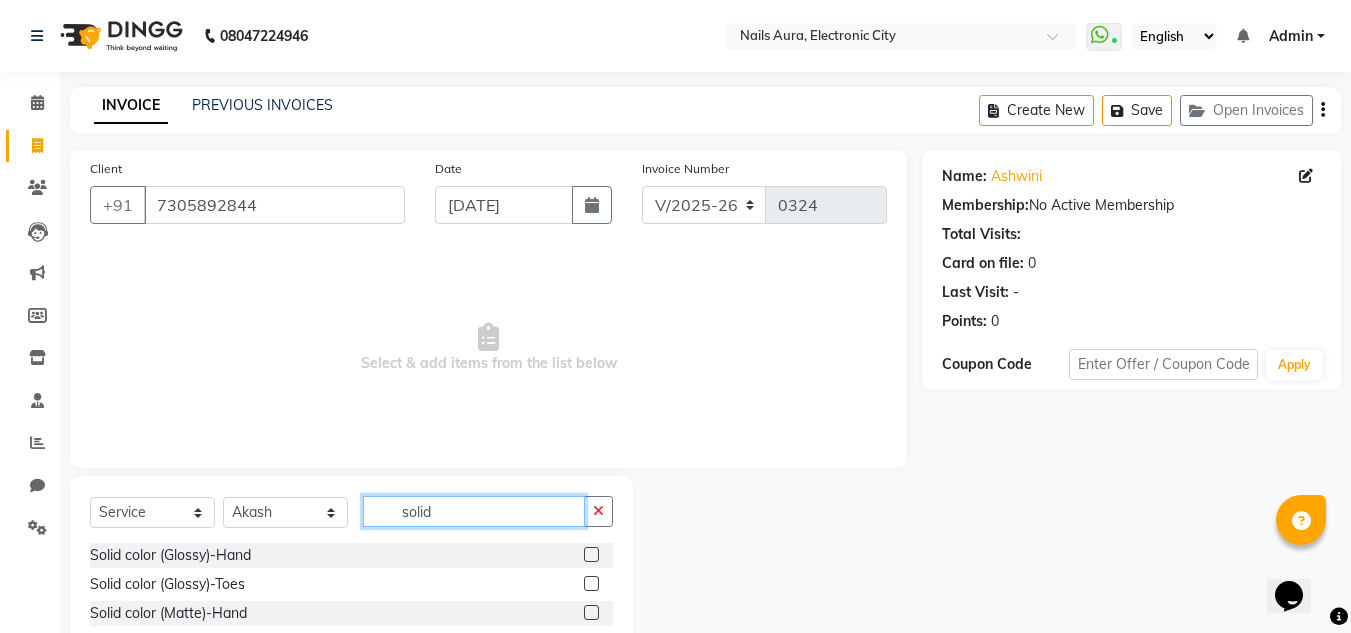 type on "solid" 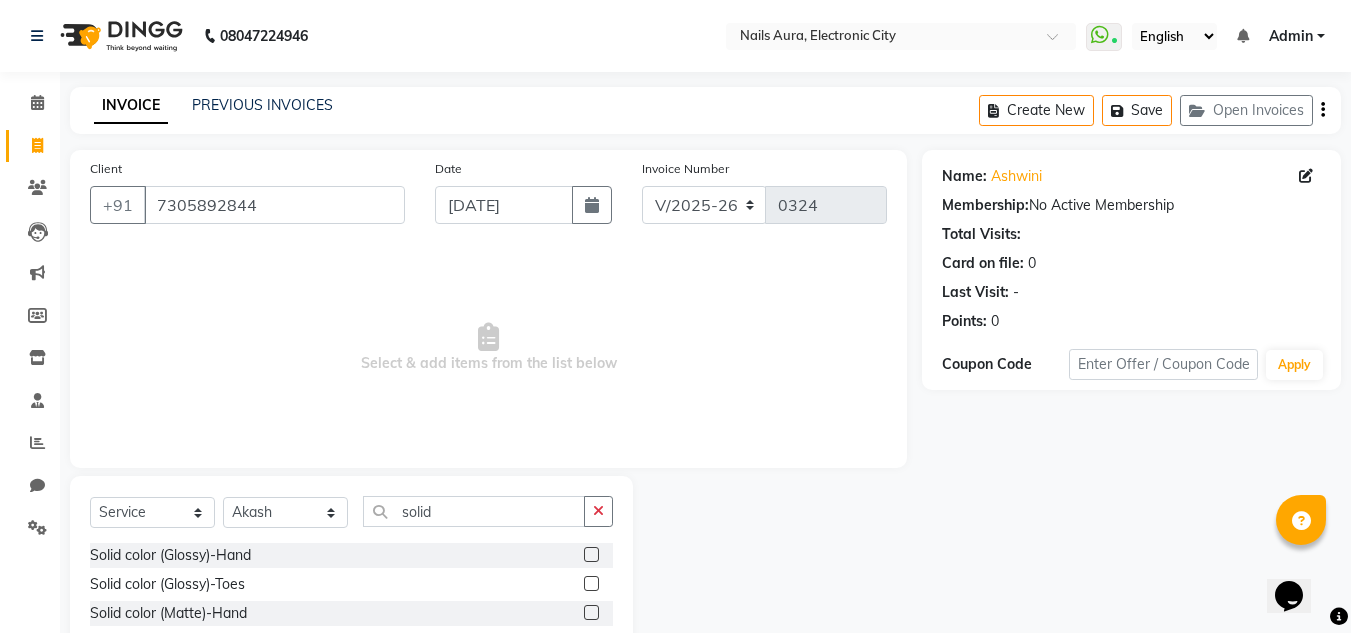 click on "Solid color (Glossy)-Hand" 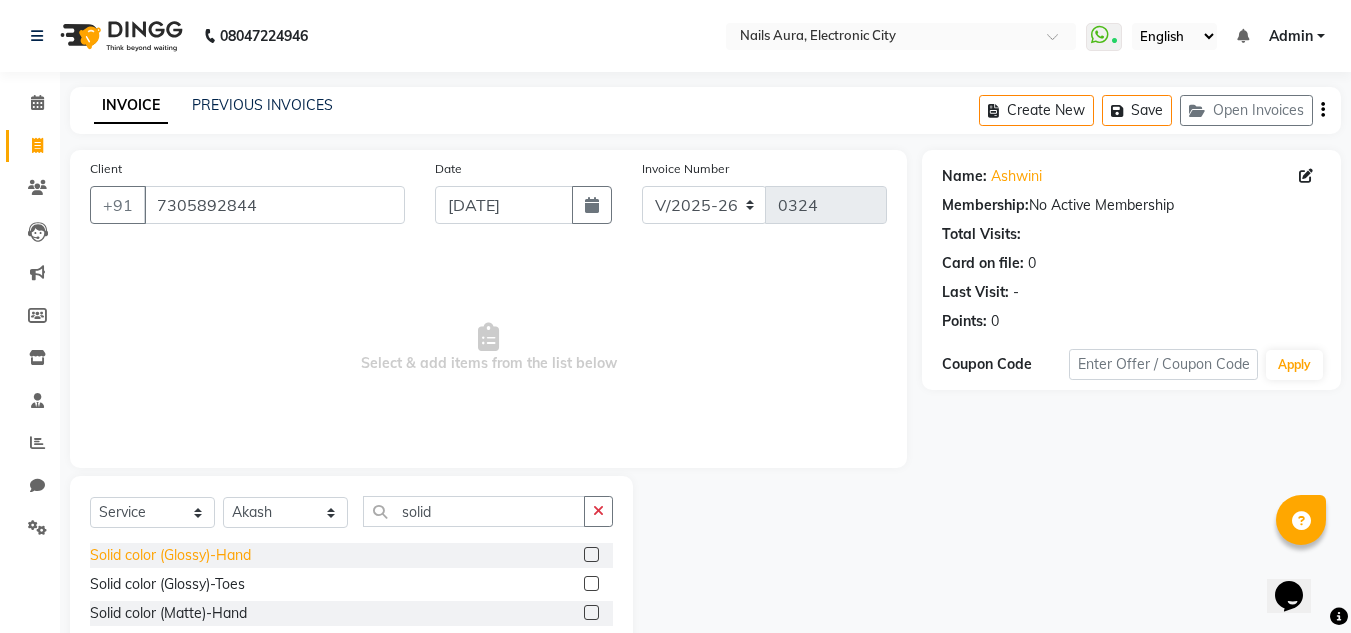 click on "Solid color (Glossy)-Hand" 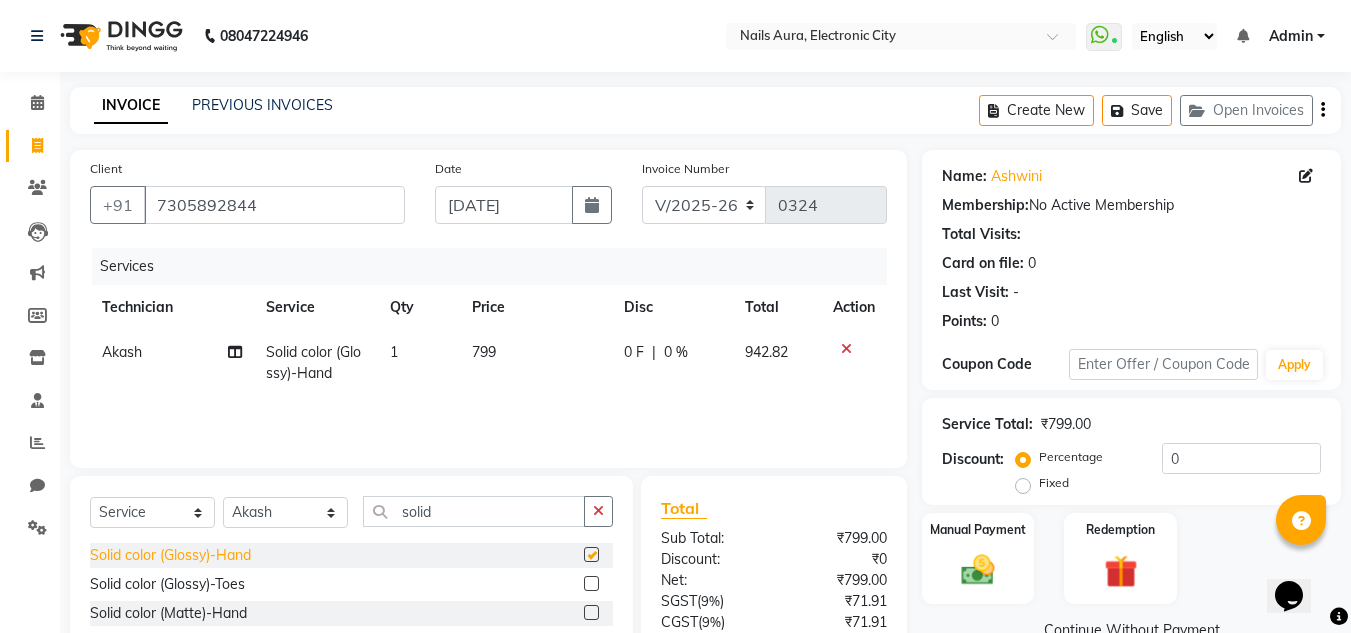 checkbox on "false" 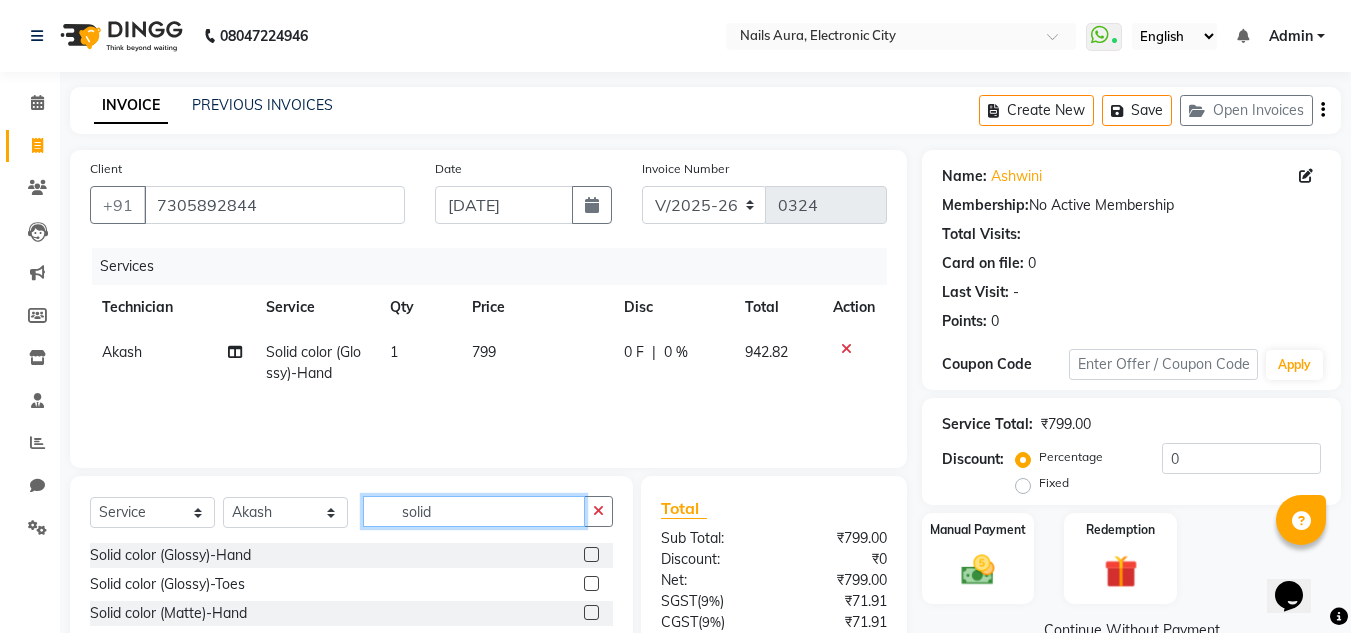 click on "solid" 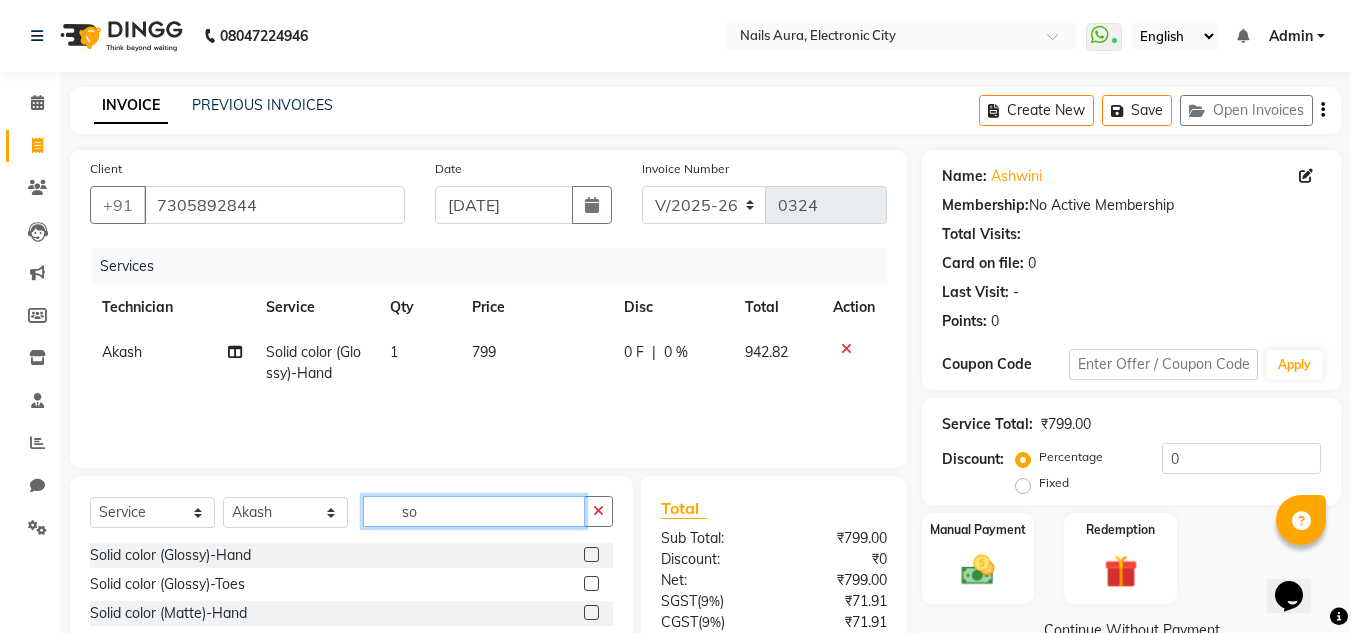 type on "s" 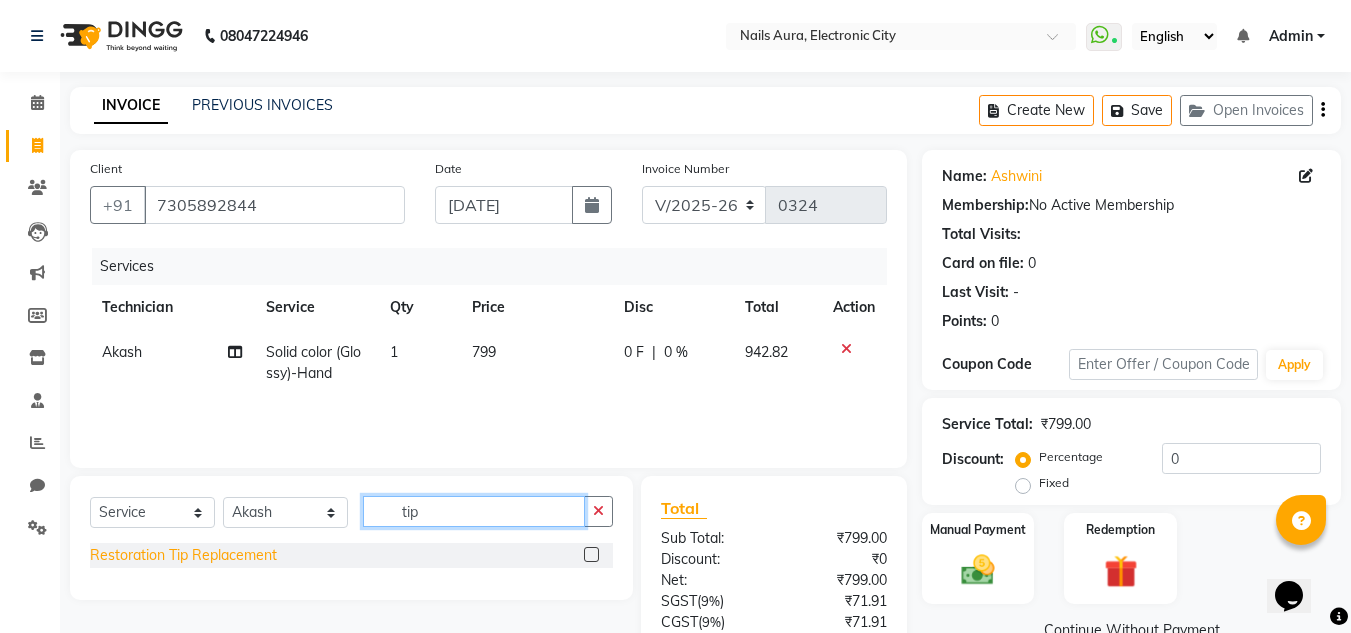 type on "tip" 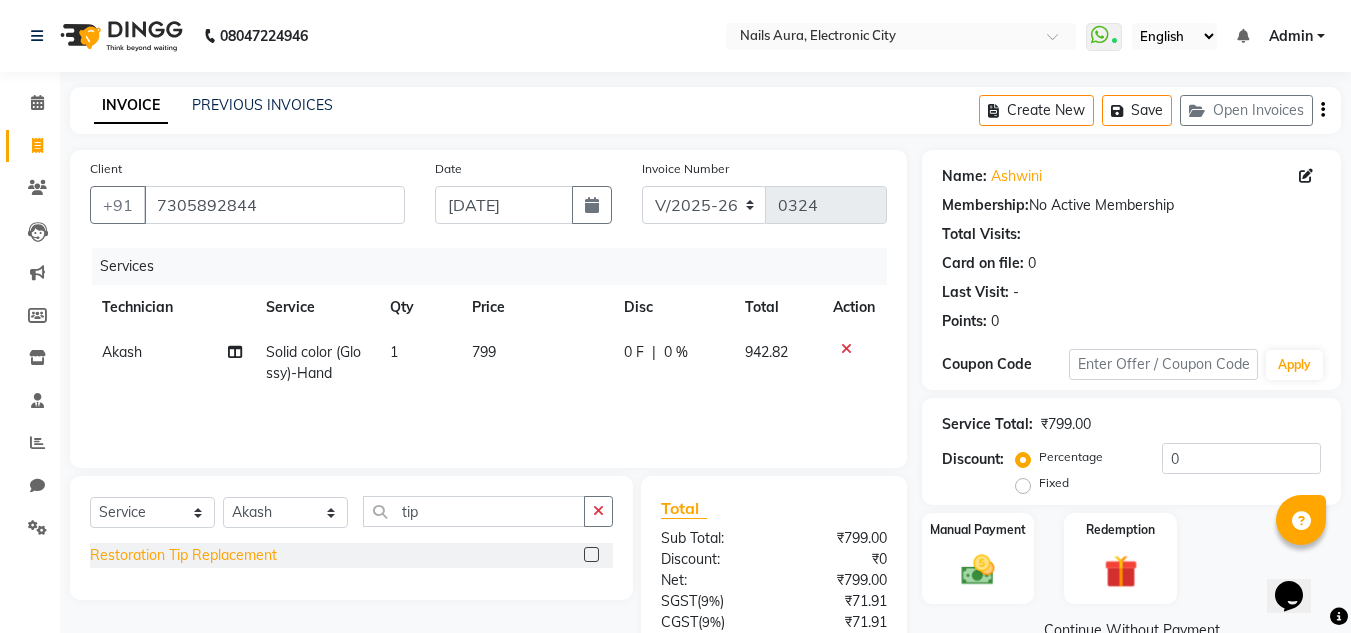 click on "Restoration Tip Replacement" 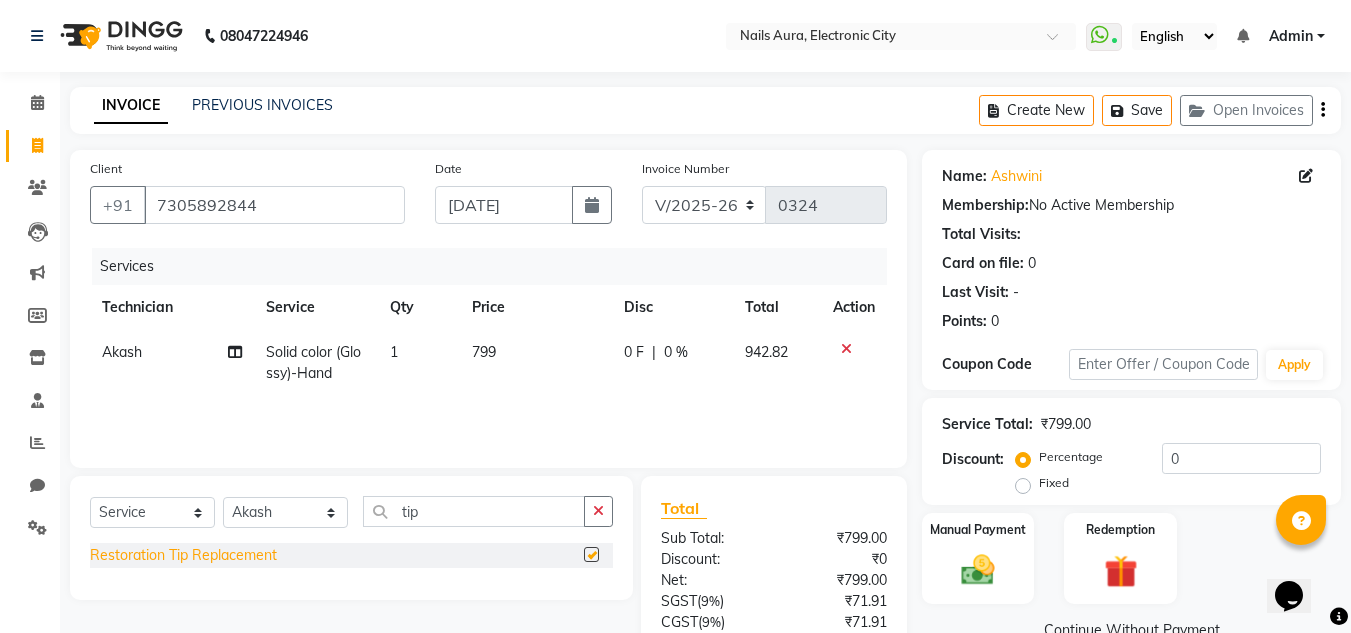 checkbox on "false" 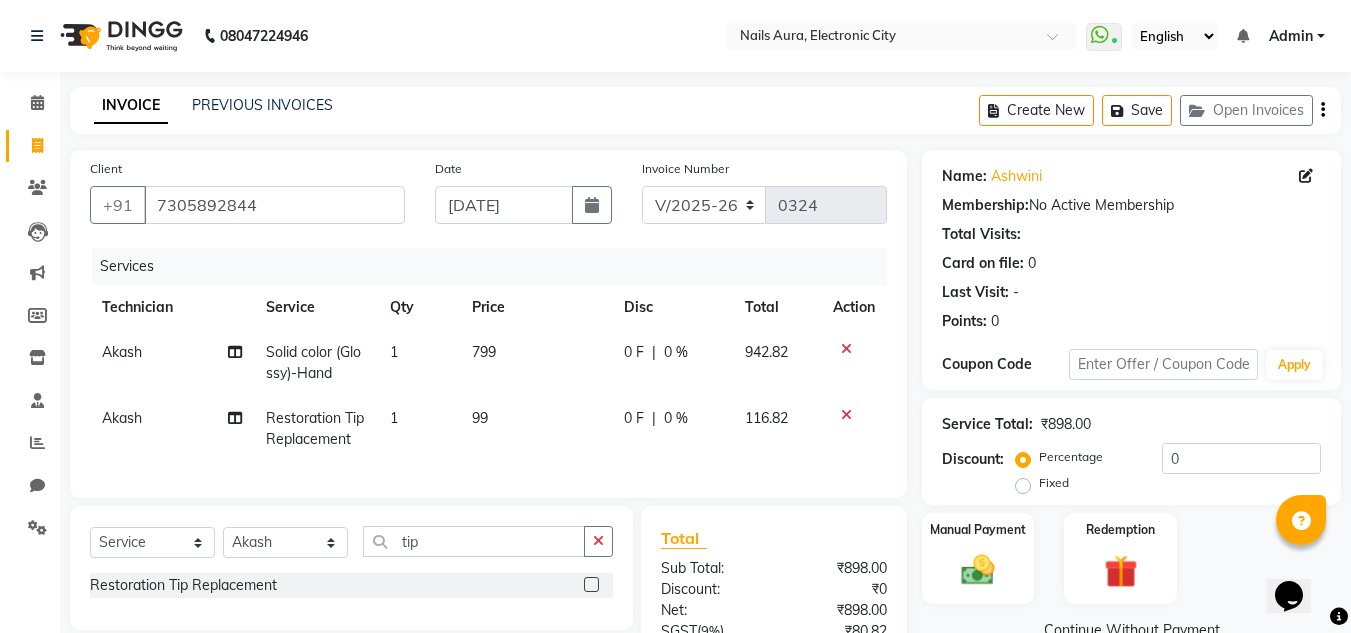 click on "1" 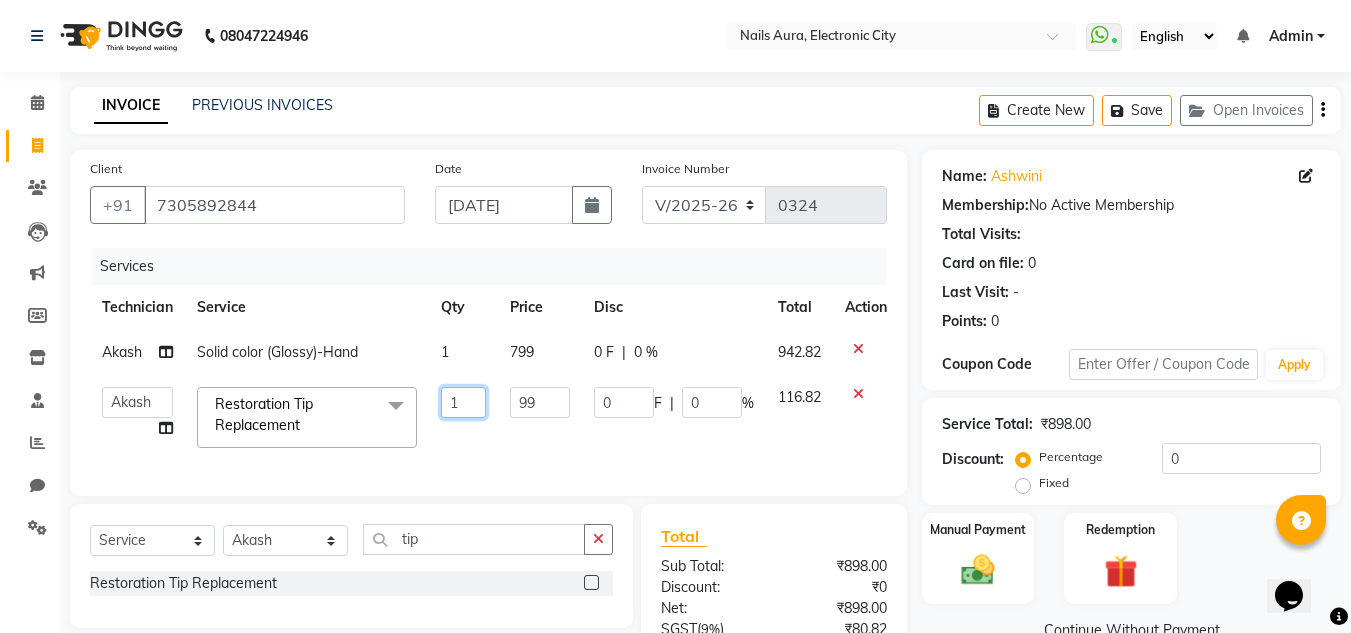 click on "1" 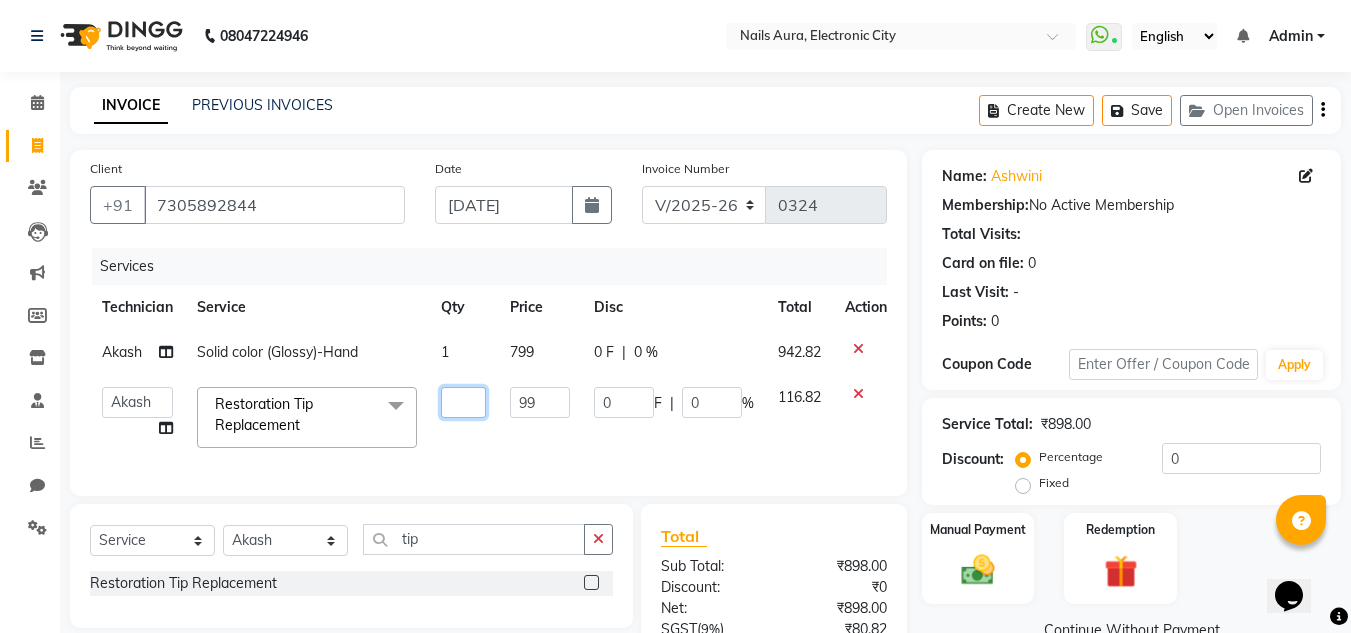 type on "2" 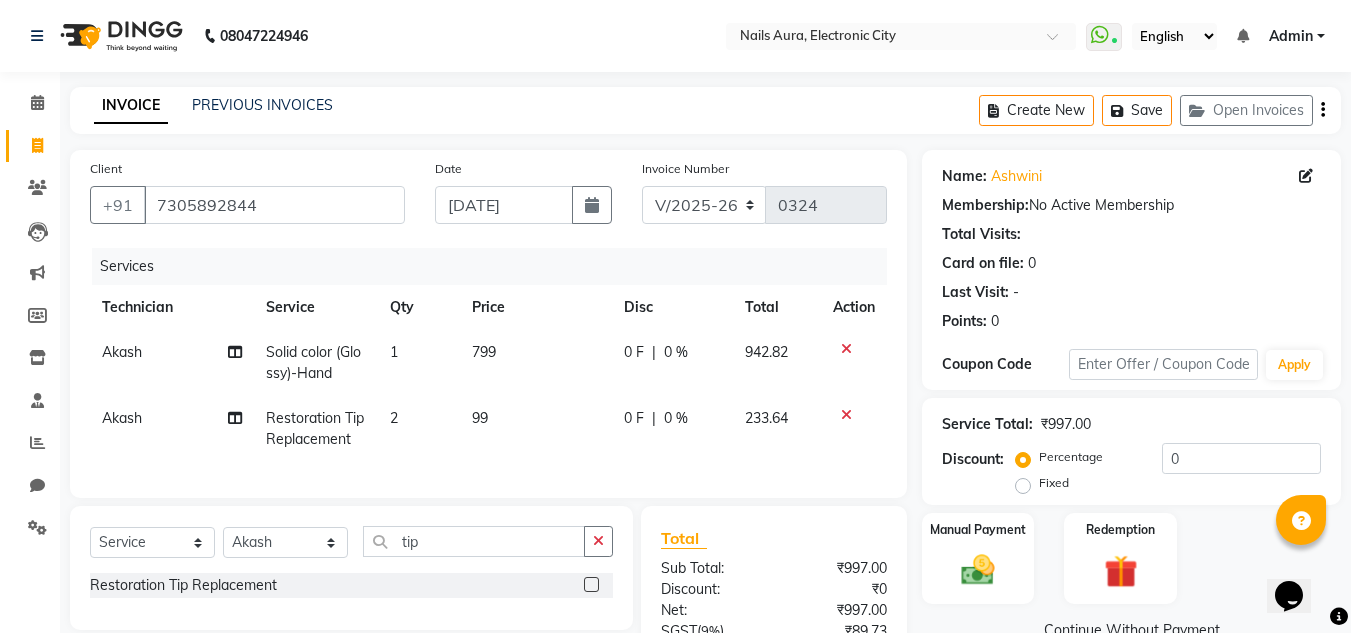 click on "99" 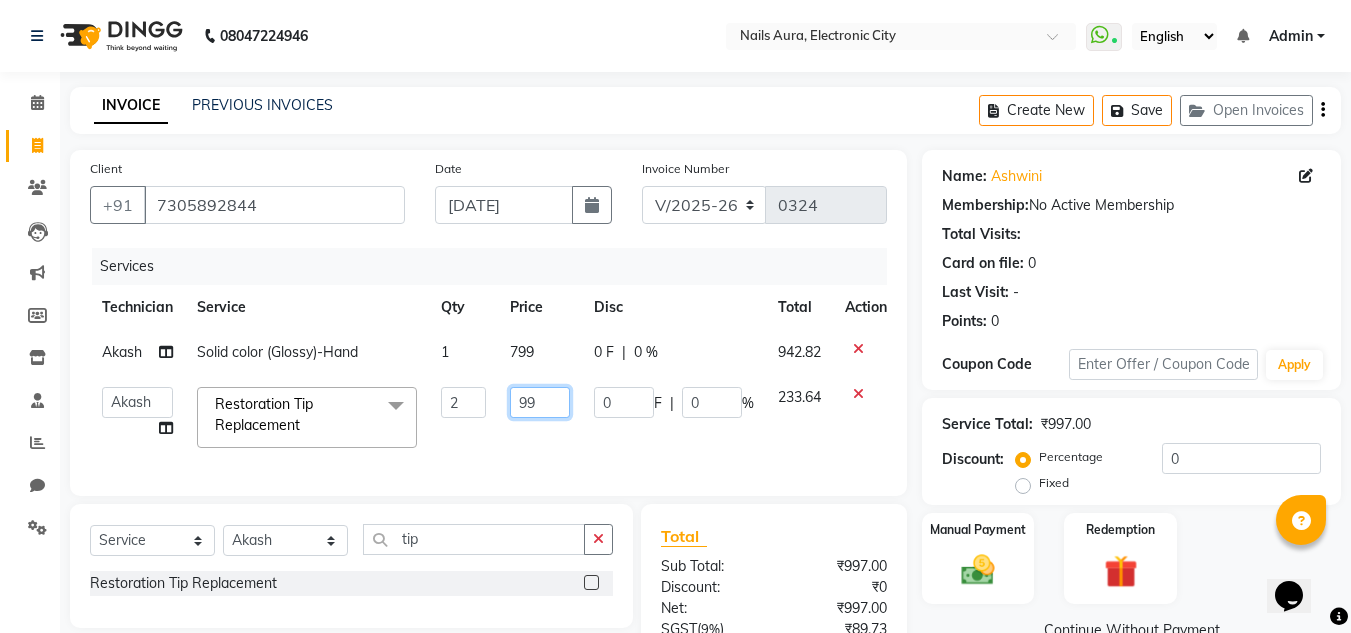 click on "99" 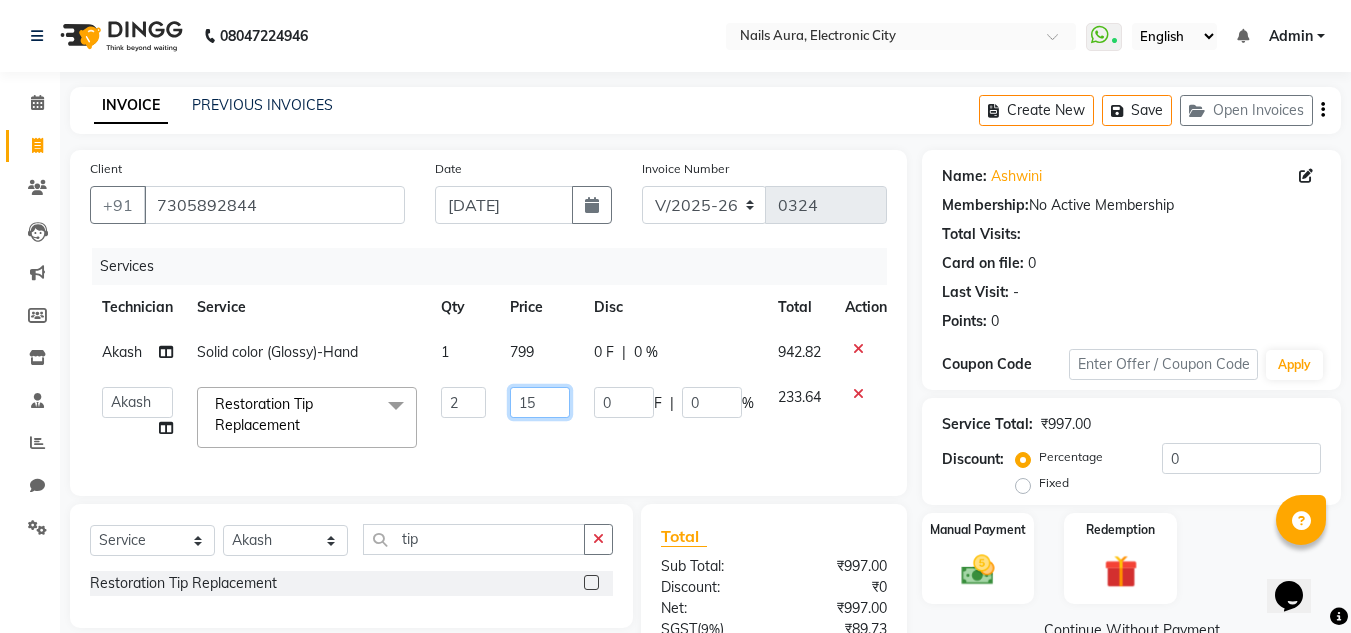 type on "150" 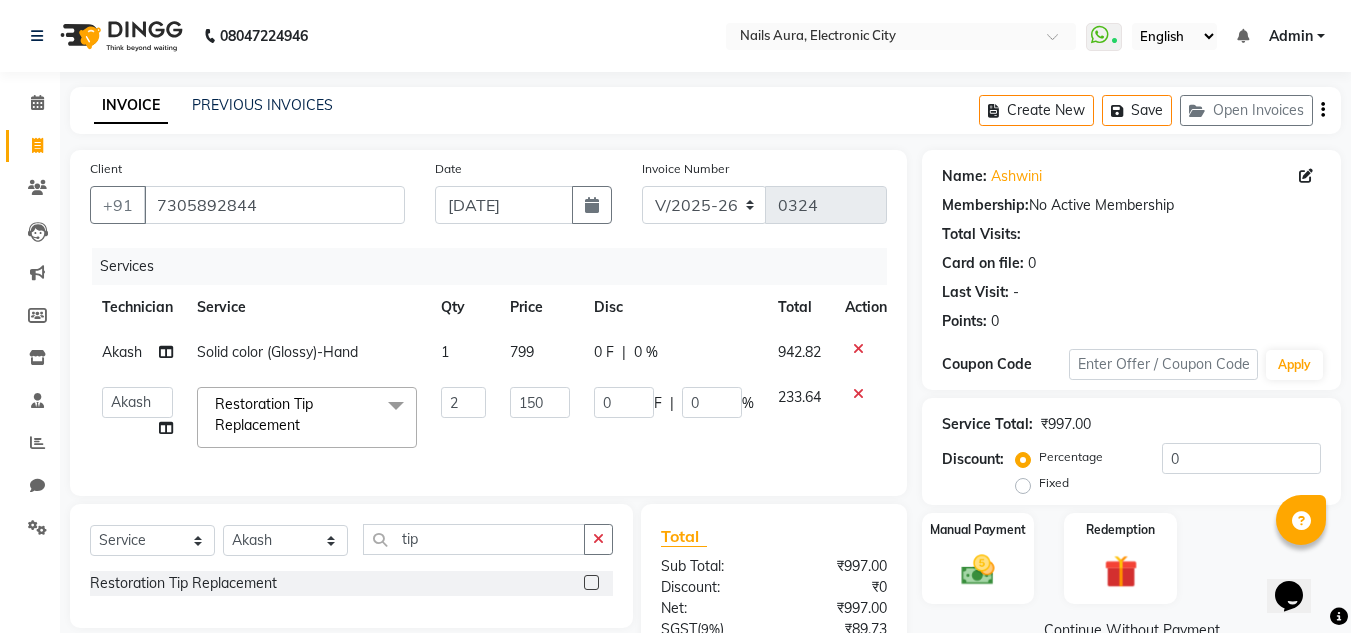 click on "150" 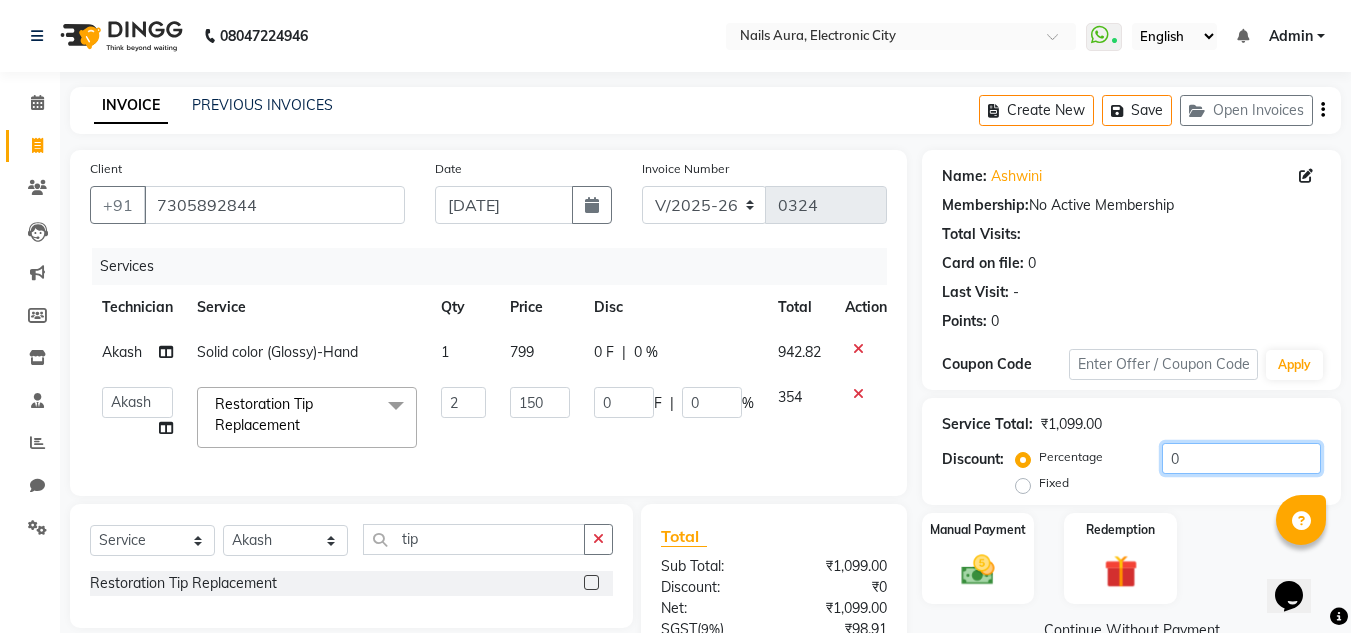 click on "0" 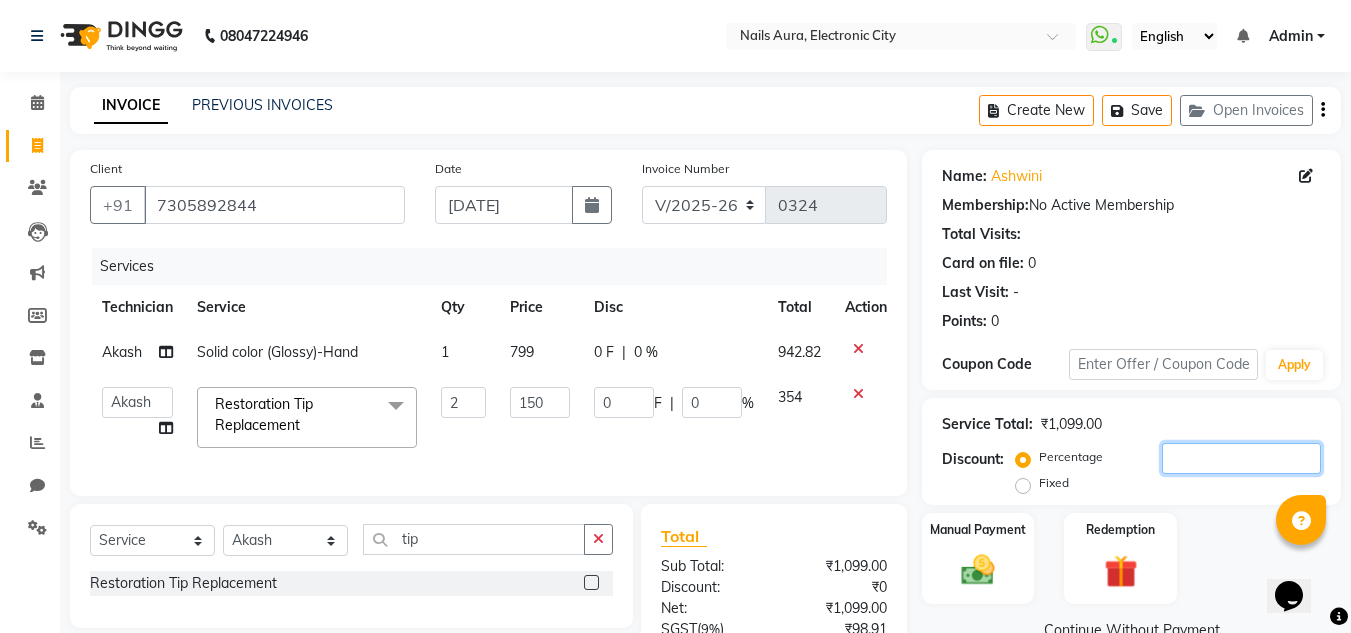 type on "3" 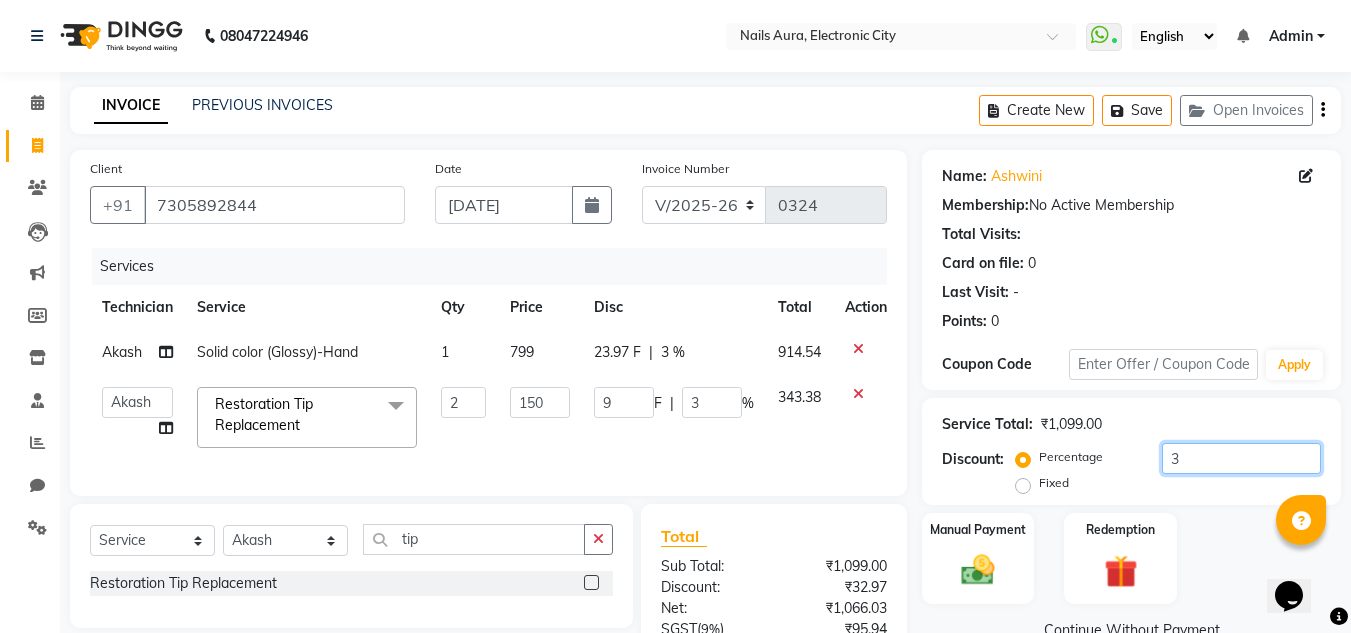 type on "30" 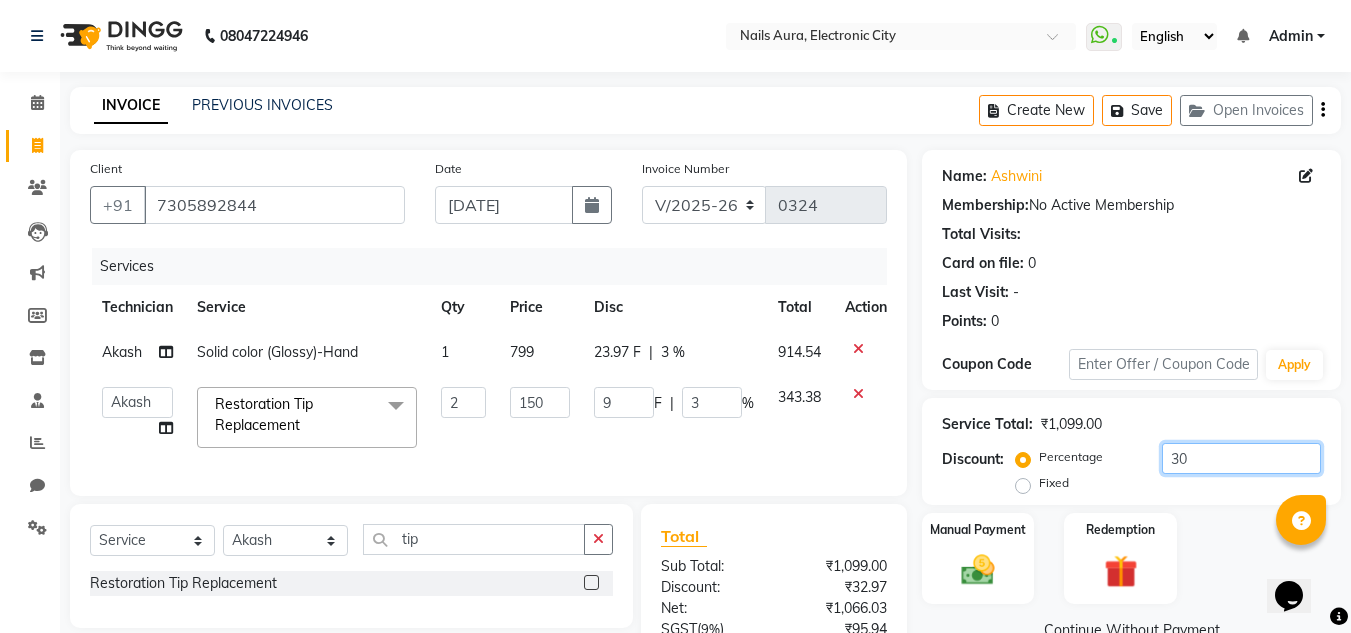 type on "90" 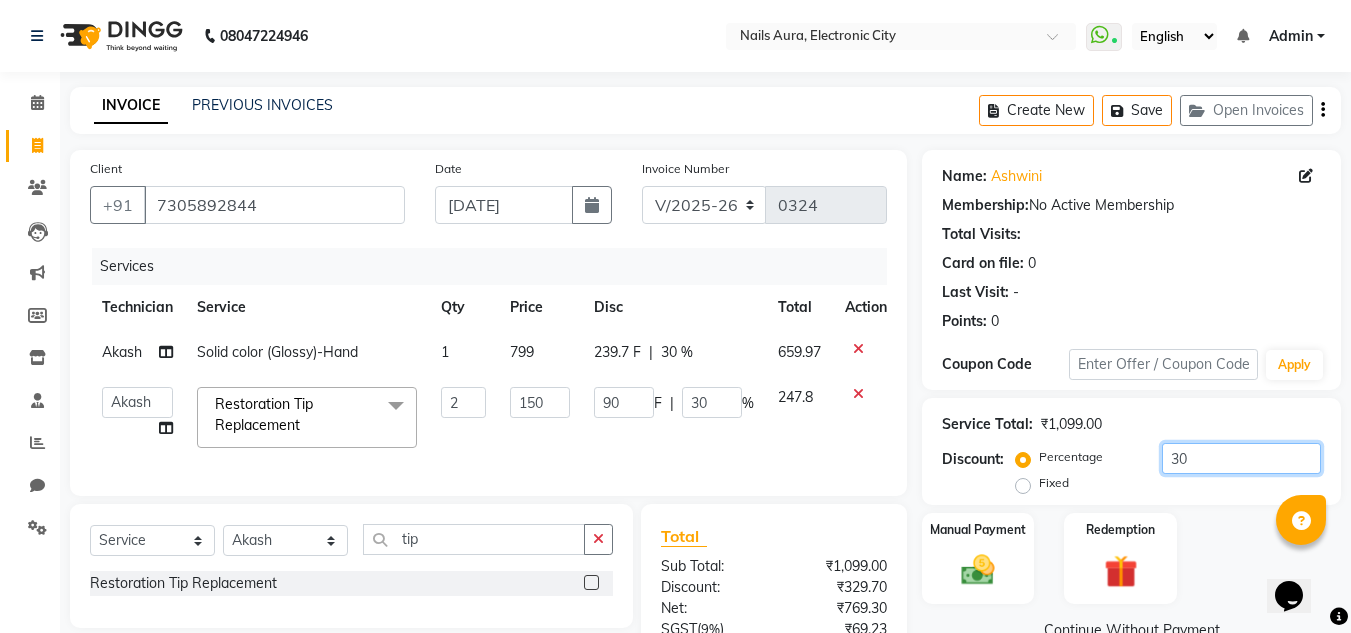 type on "30" 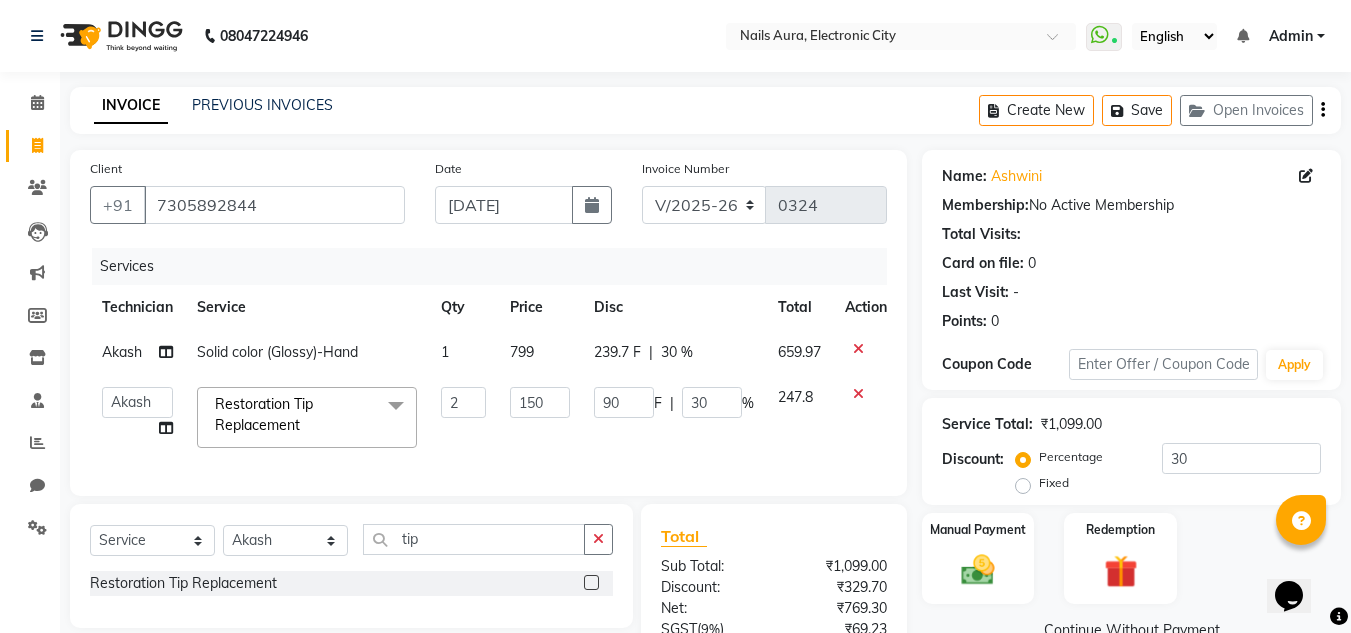 click on "Discount:  Percentage   Fixed  30" 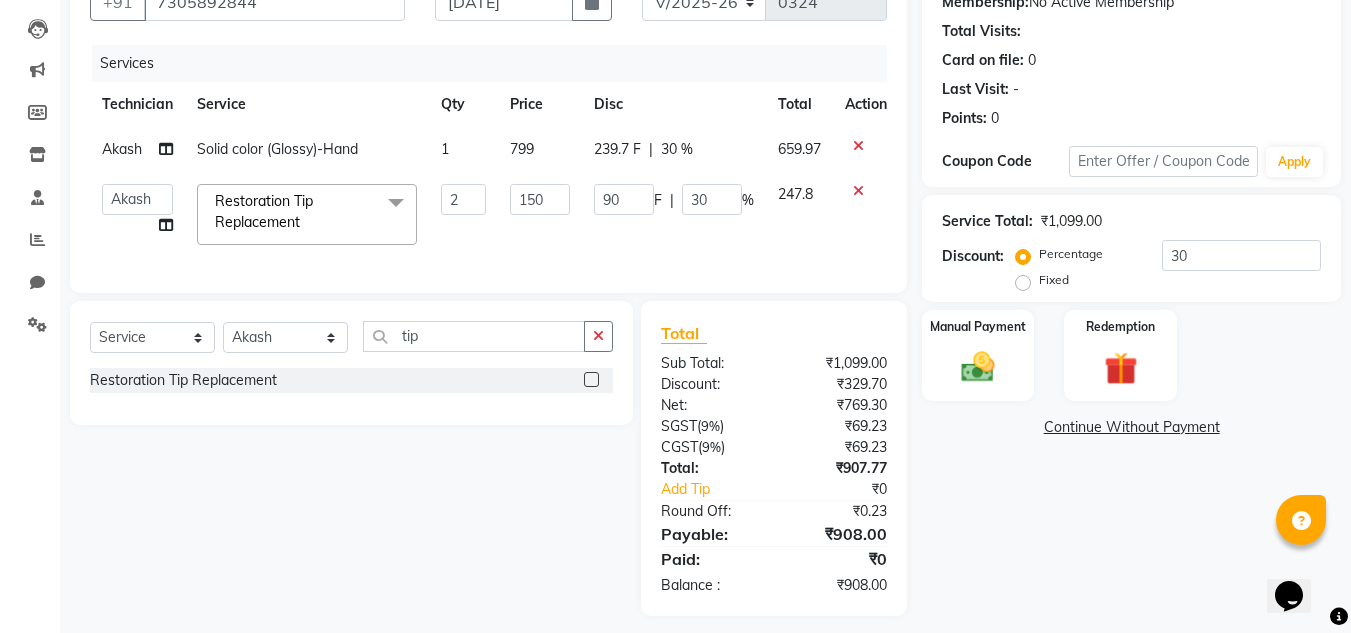 scroll, scrollTop: 209, scrollLeft: 0, axis: vertical 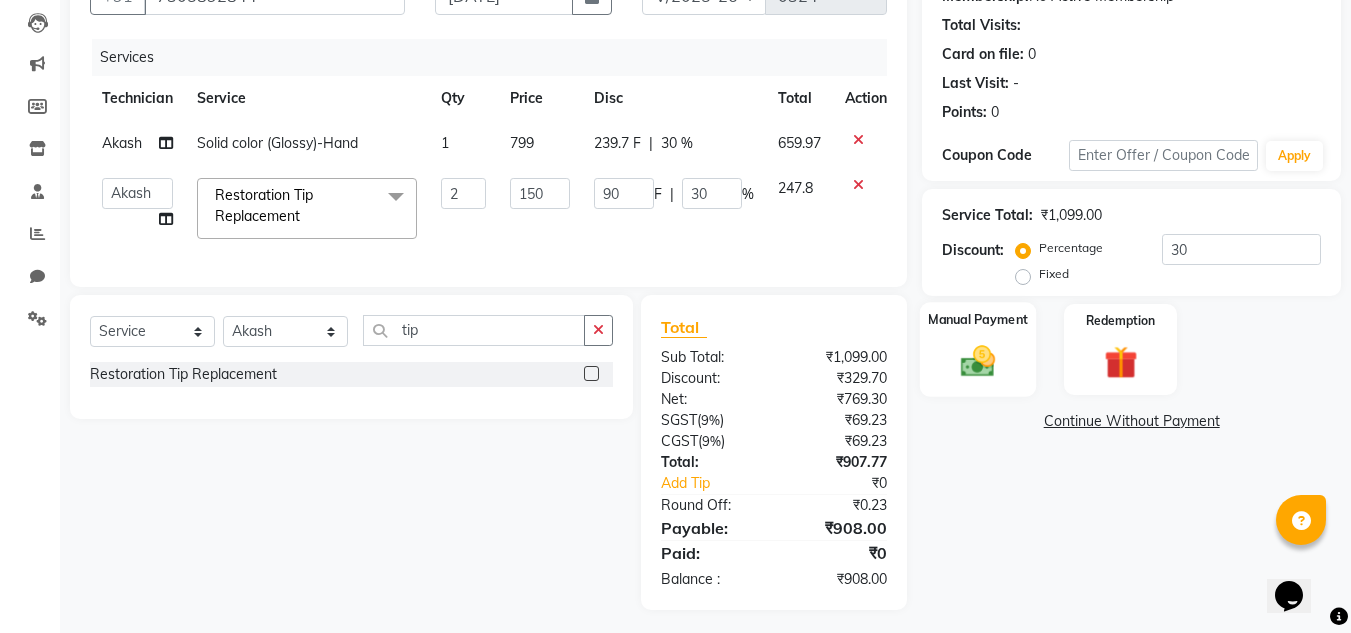 click 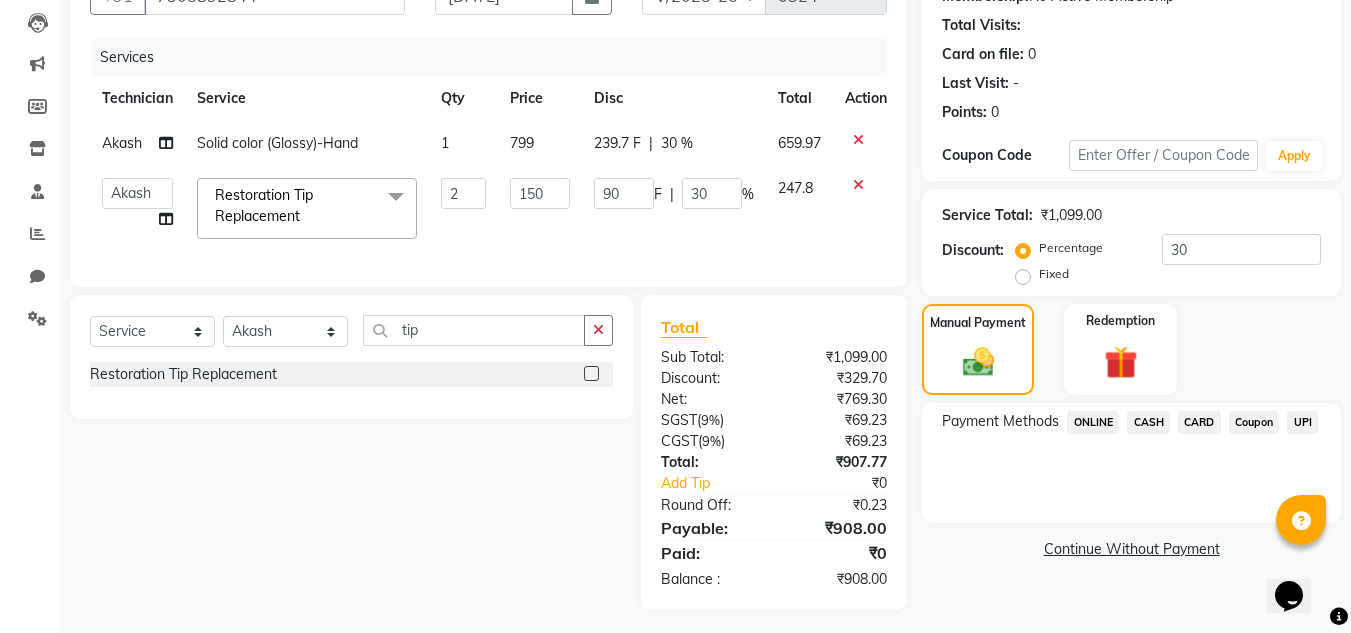 click on "UPI" 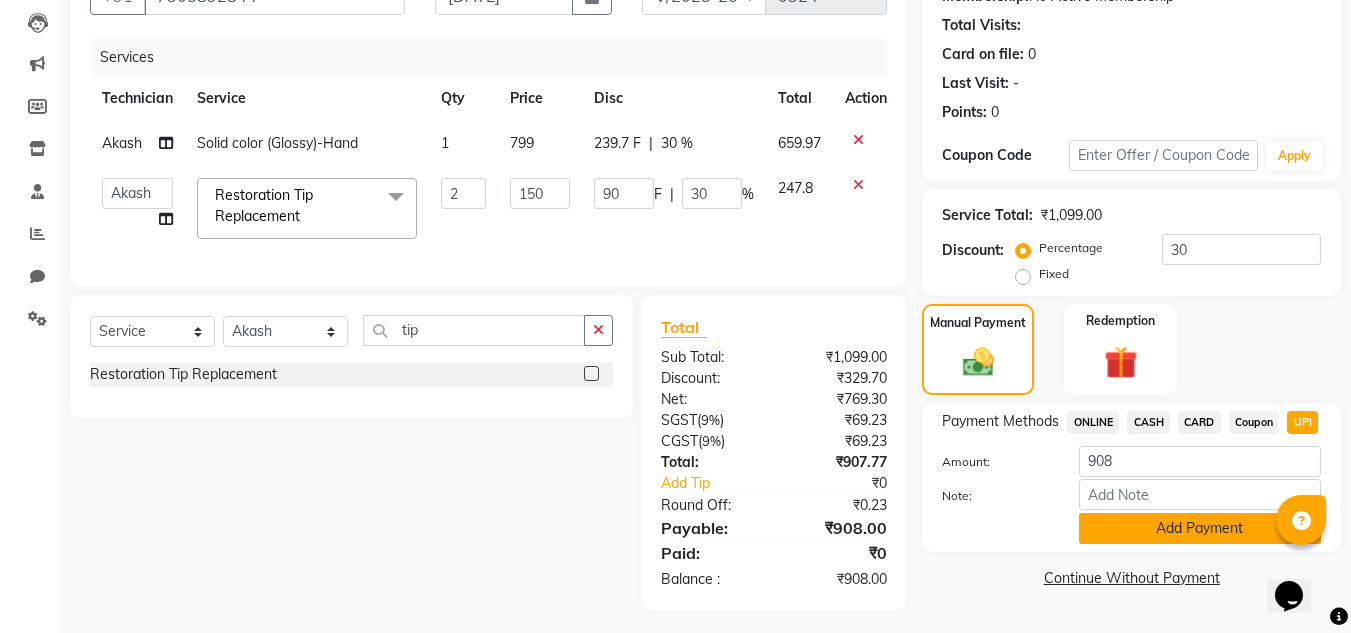 click on "Add Payment" 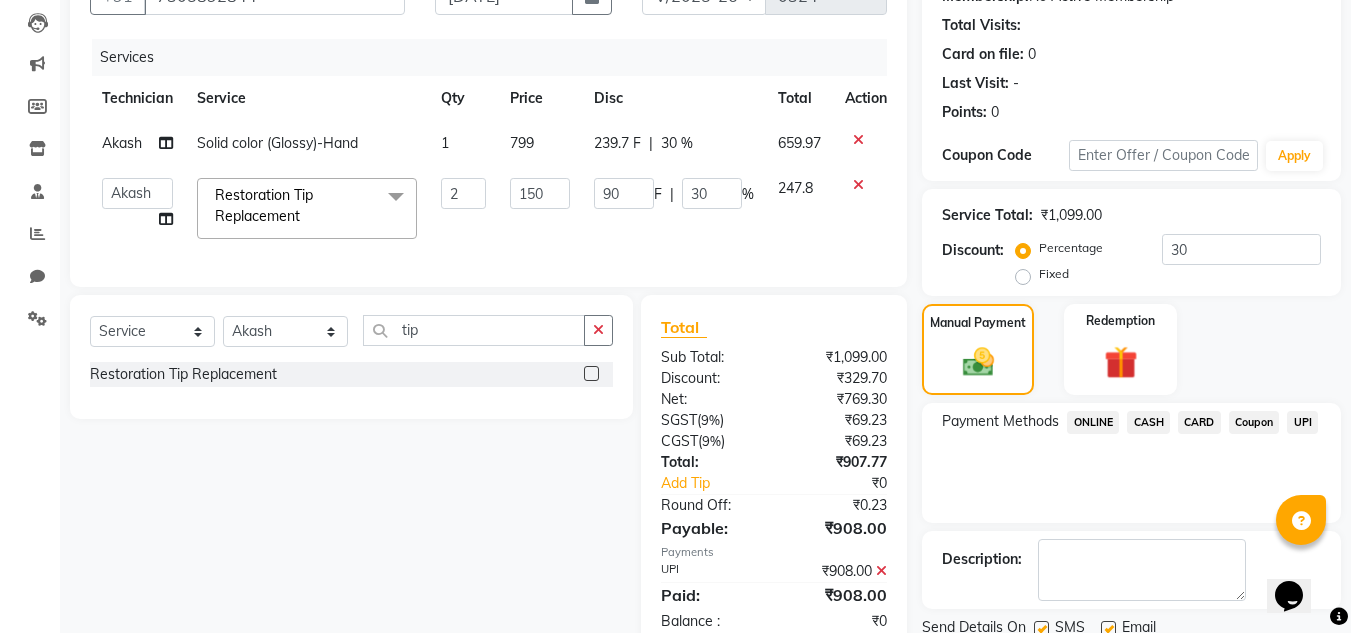 scroll, scrollTop: 283, scrollLeft: 0, axis: vertical 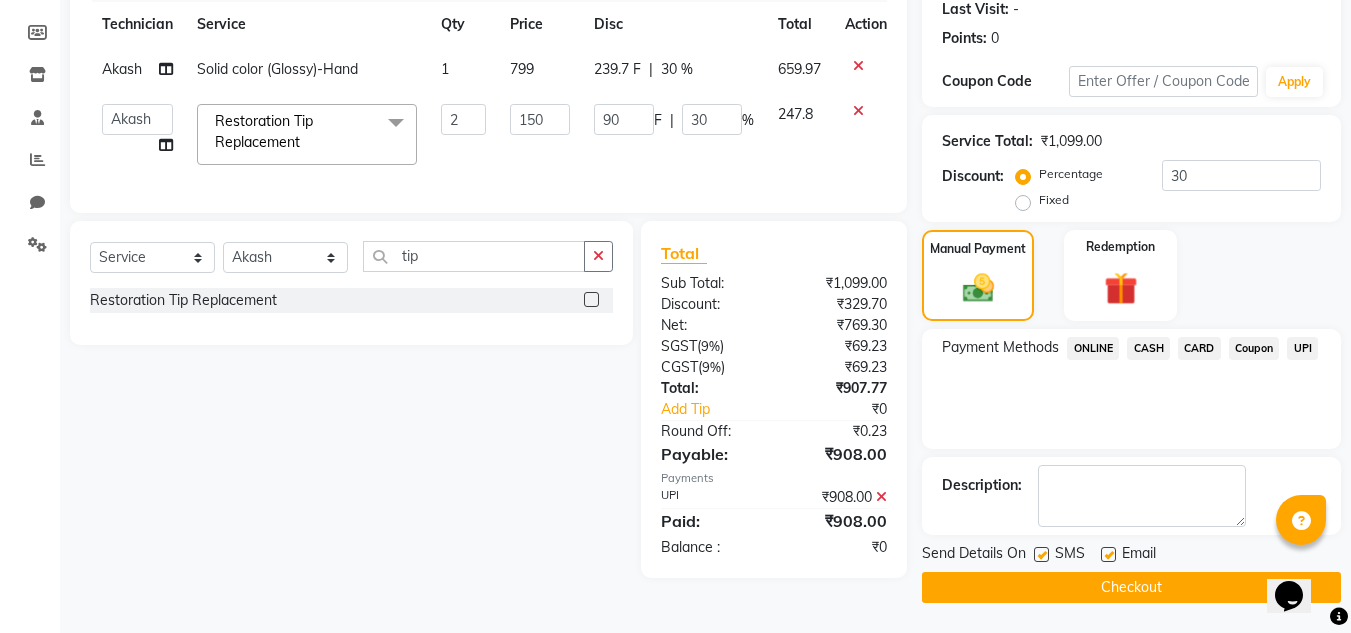 click on "Checkout" 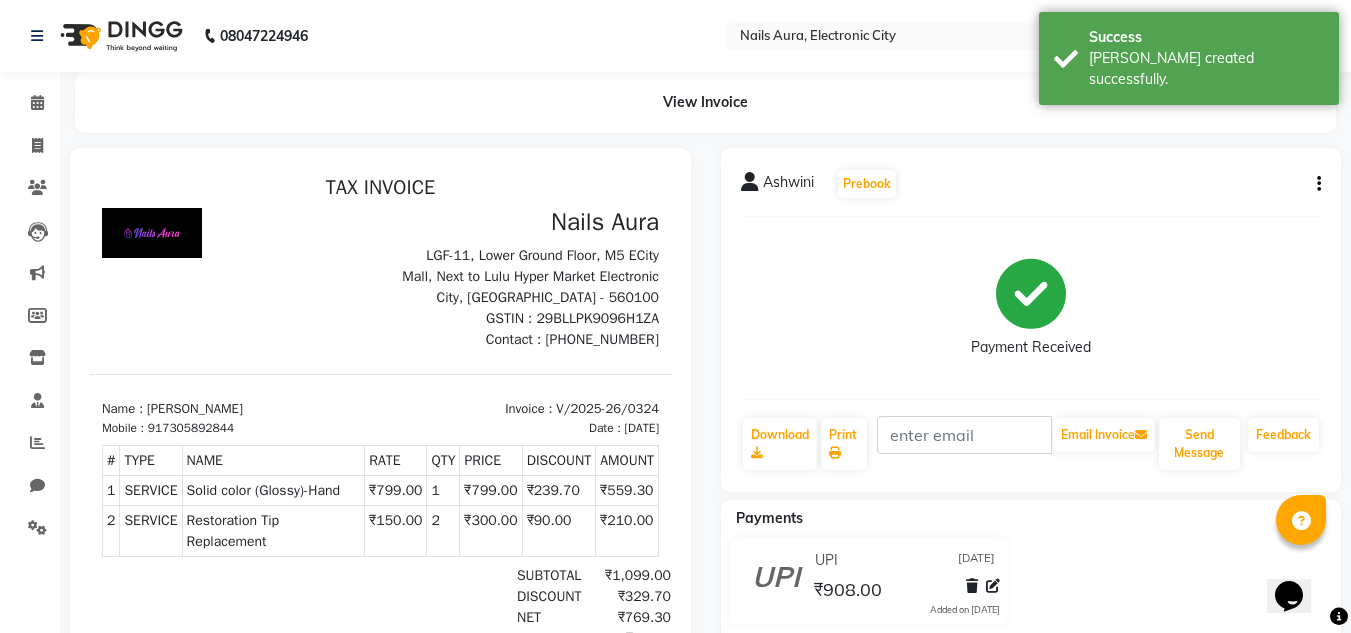scroll, scrollTop: 0, scrollLeft: 0, axis: both 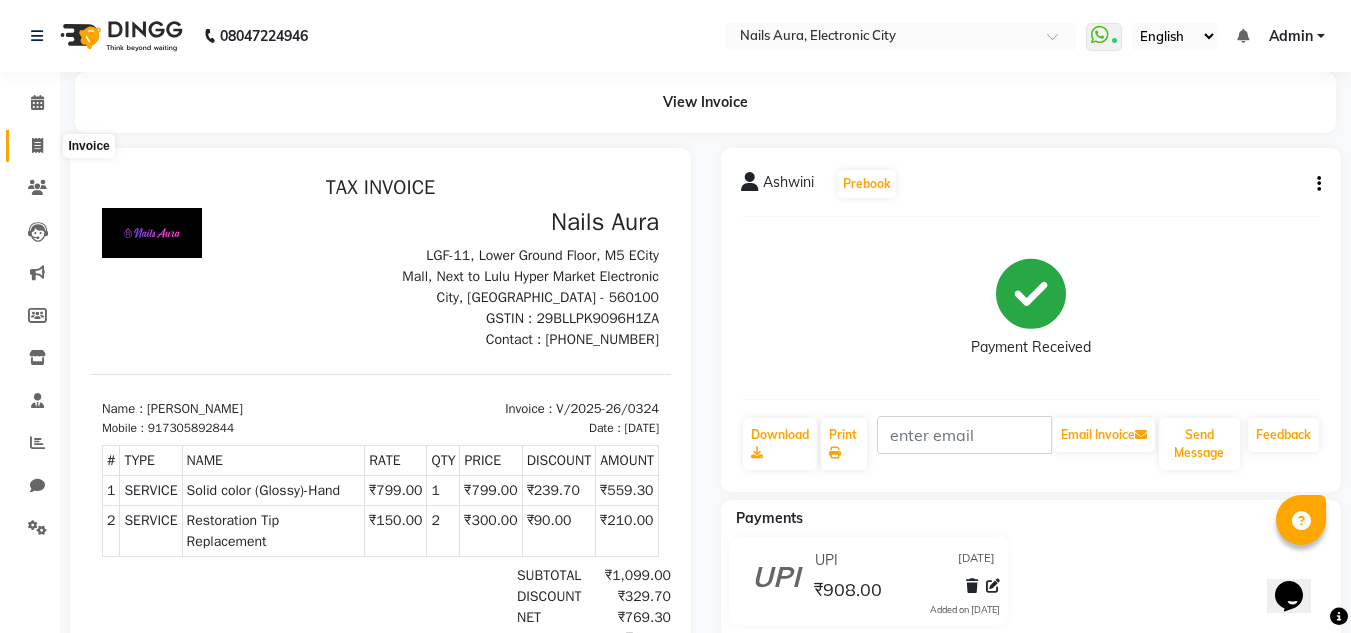 click 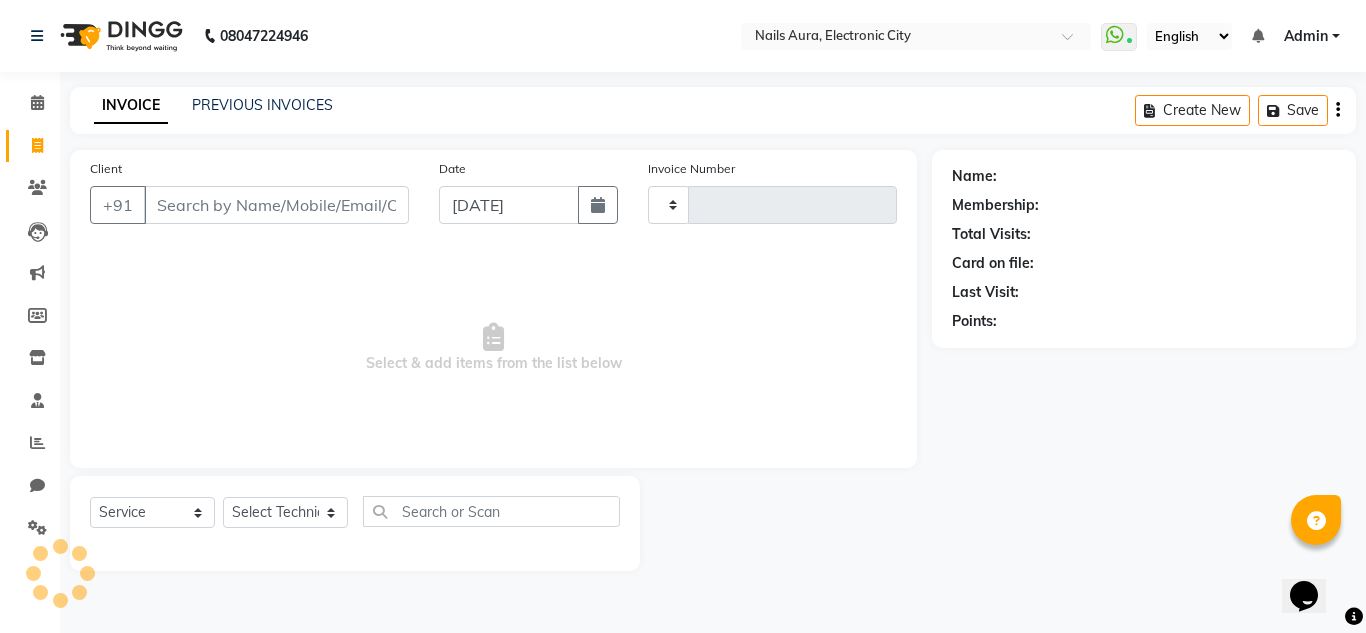 type on "0325" 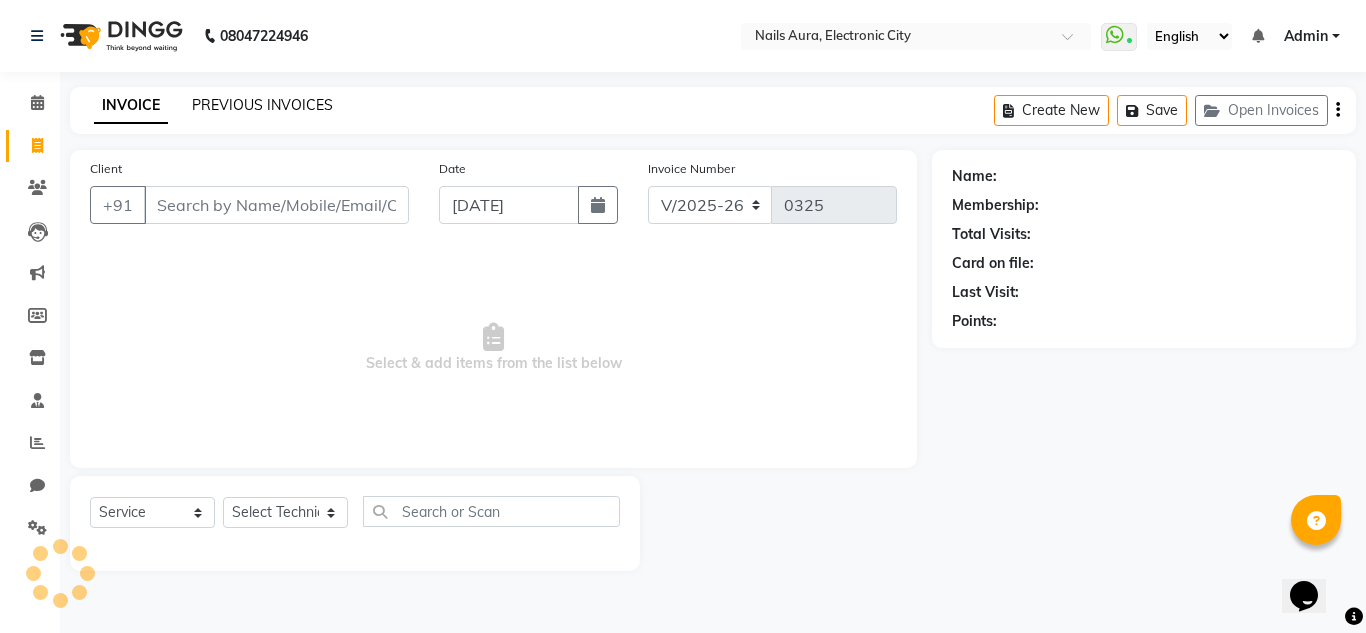 click on "PREVIOUS INVOICES" 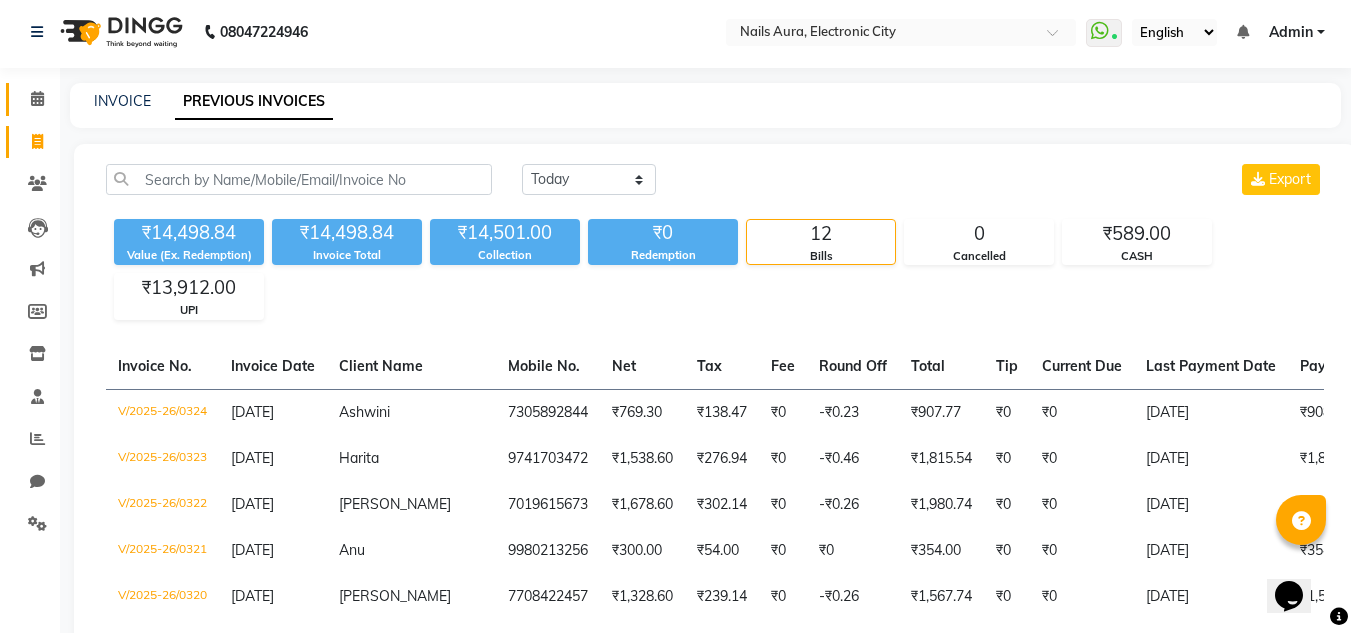 scroll, scrollTop: 0, scrollLeft: 0, axis: both 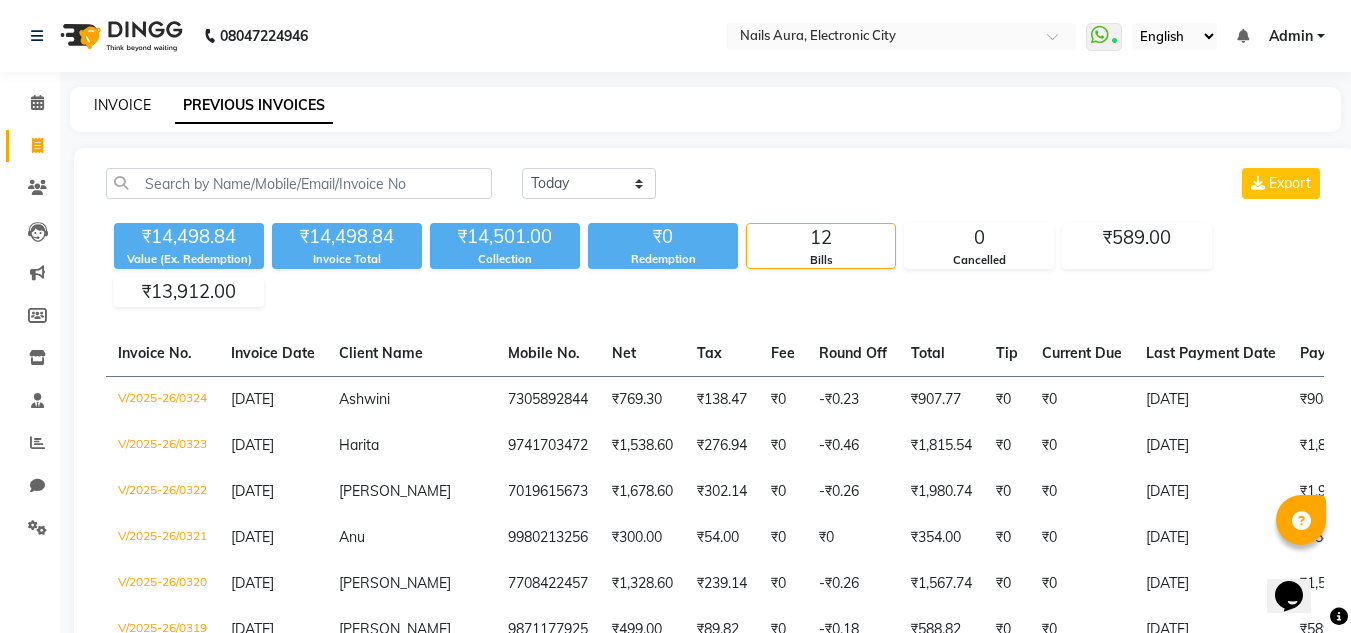 click on "INVOICE" 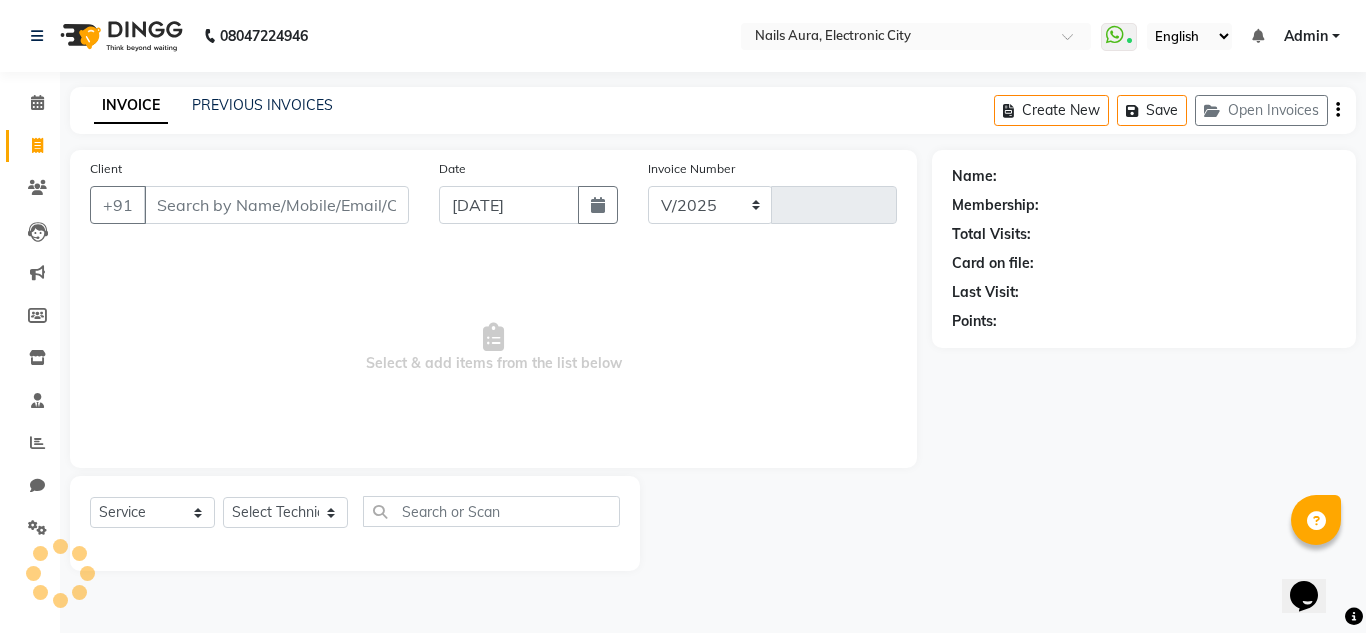 select on "8179" 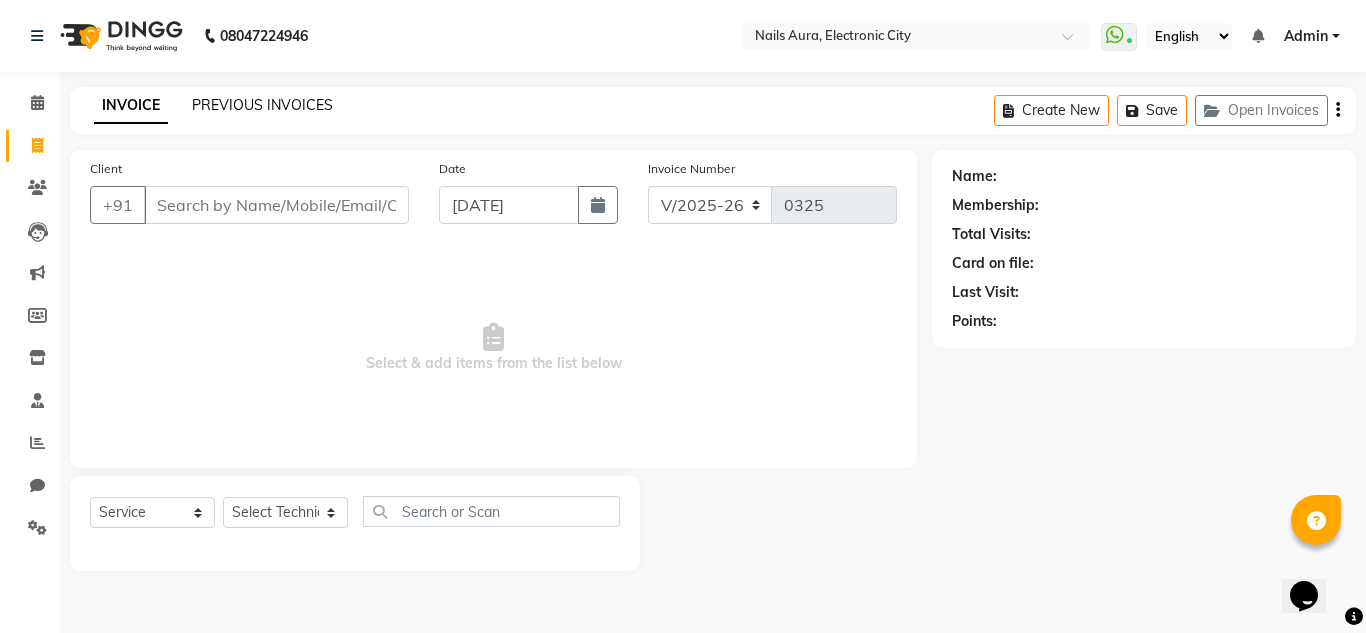 click on "PREVIOUS INVOICES" 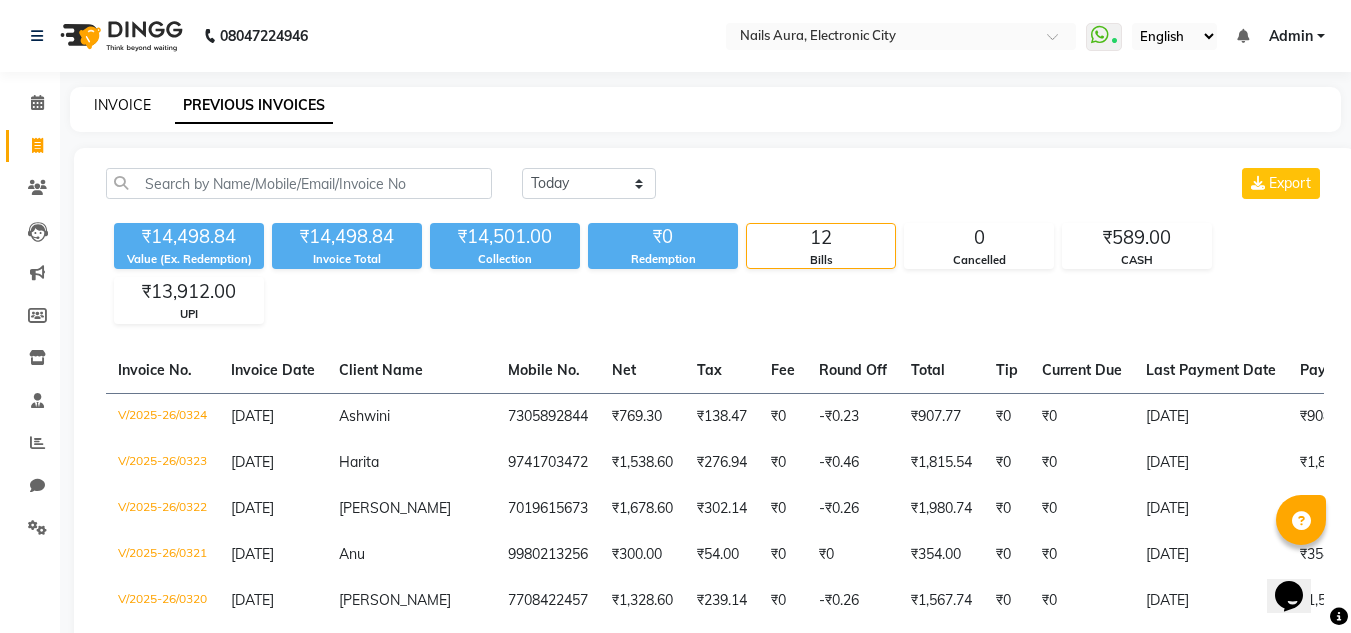 click on "INVOICE" 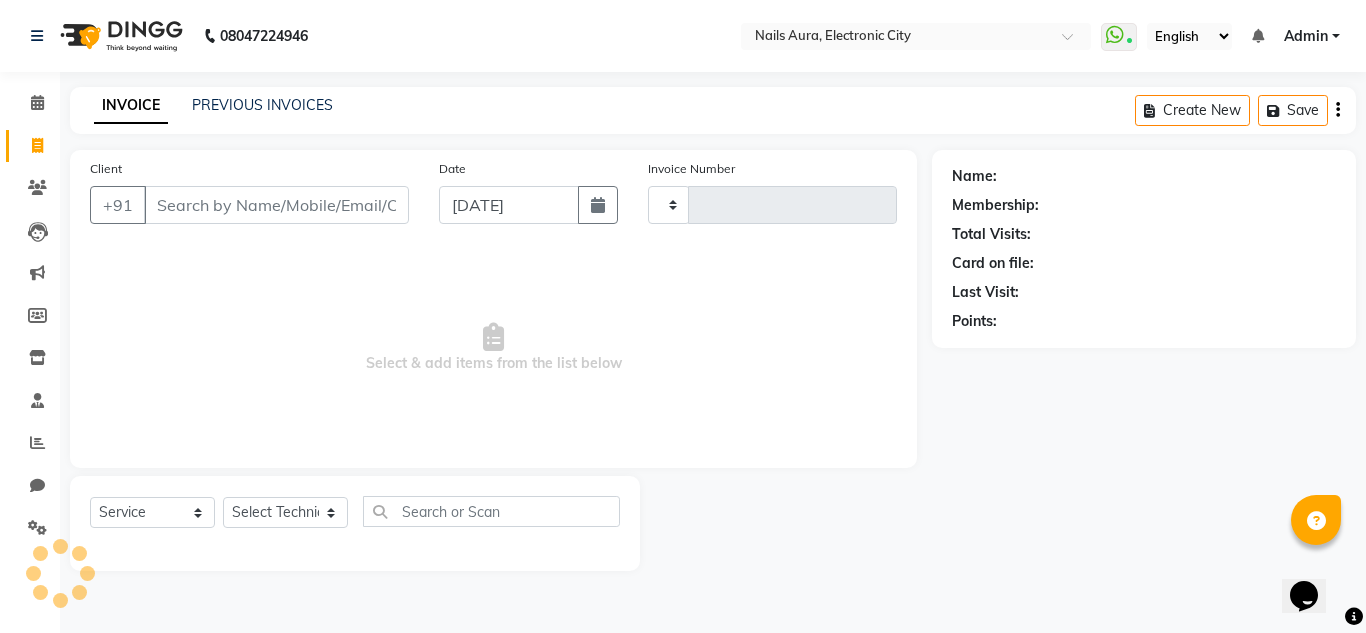 type on "0325" 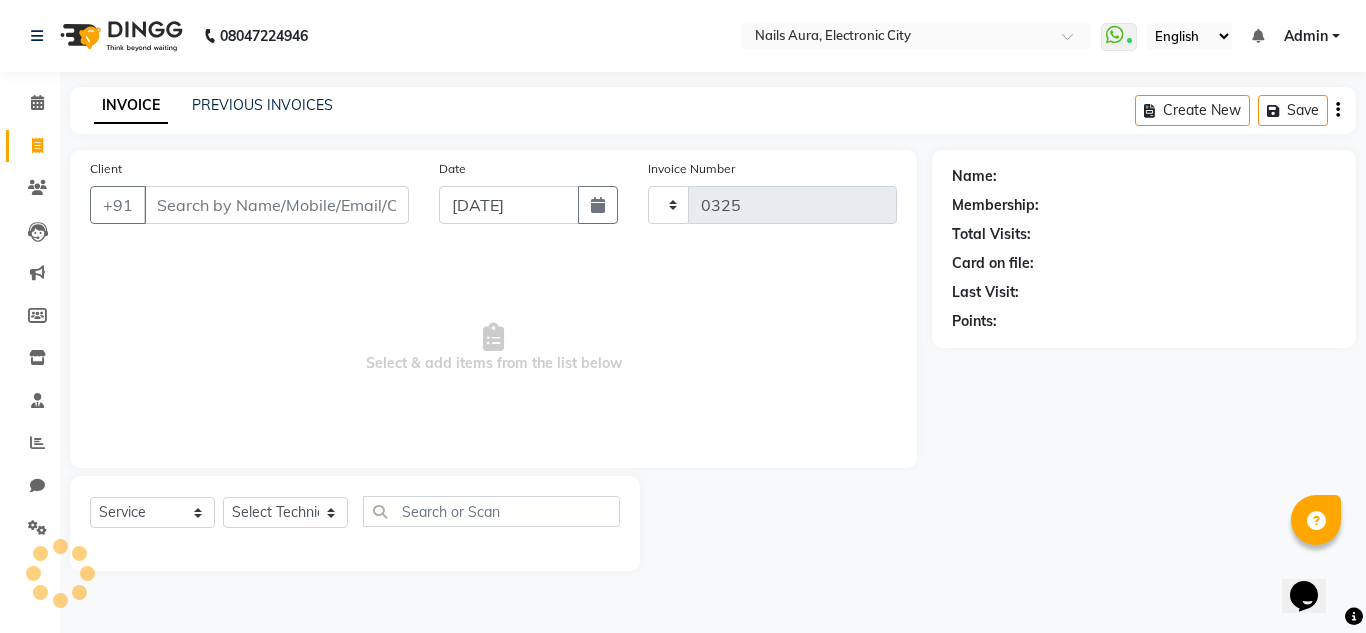 select on "8179" 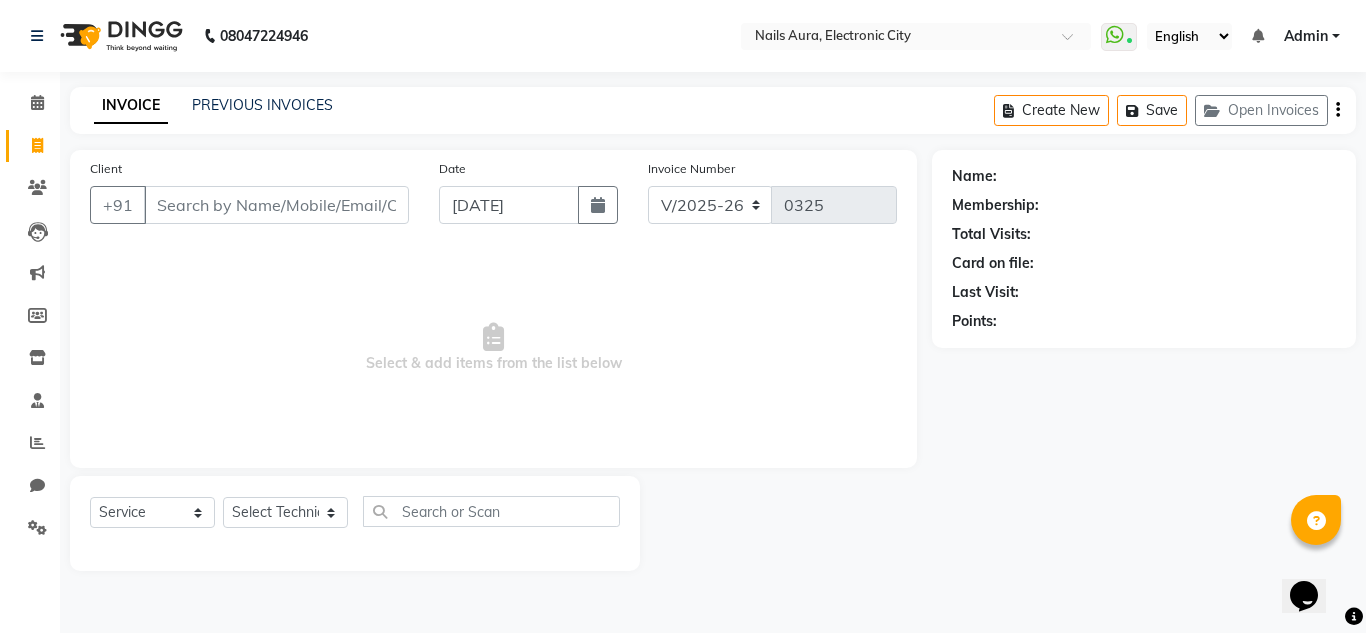 click on "Select & add items from the list below" at bounding box center [493, 348] 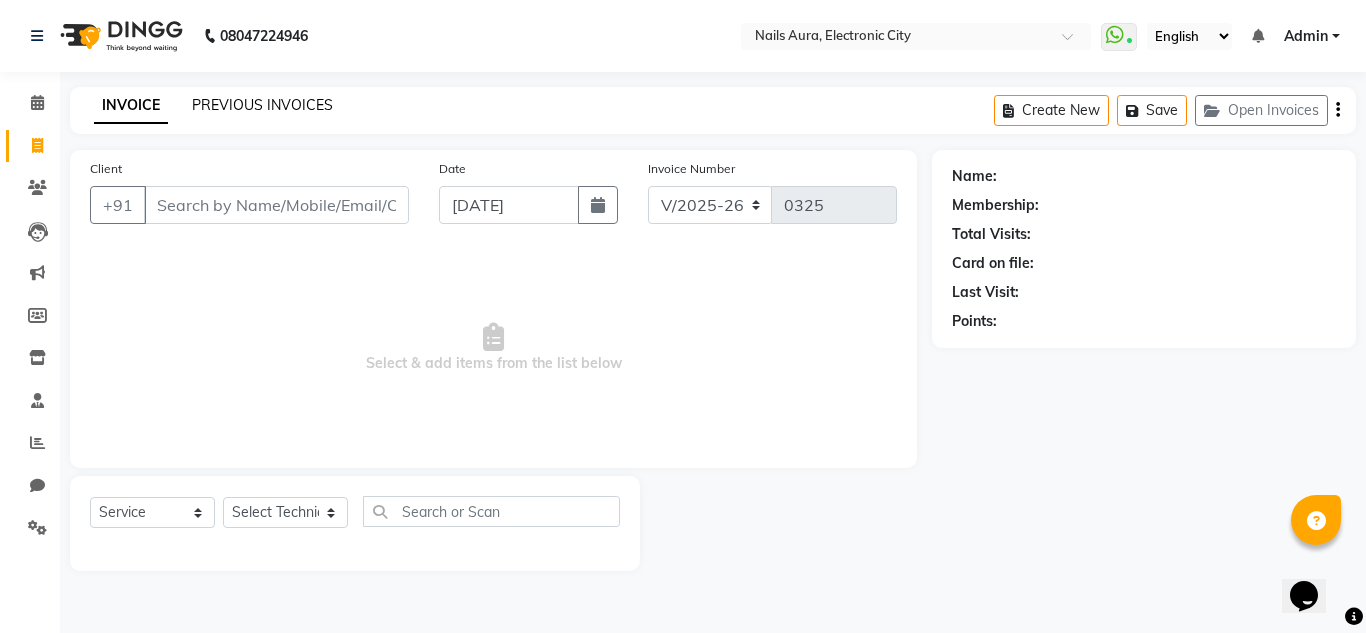 click on "PREVIOUS INVOICES" 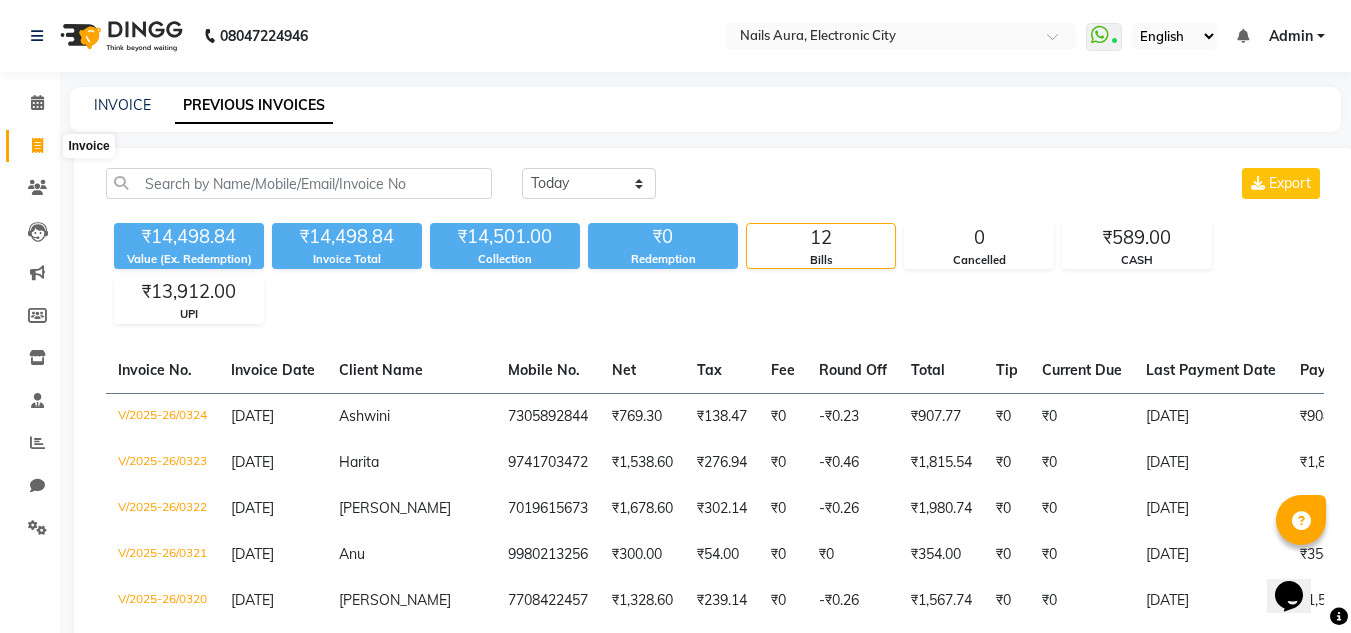 click 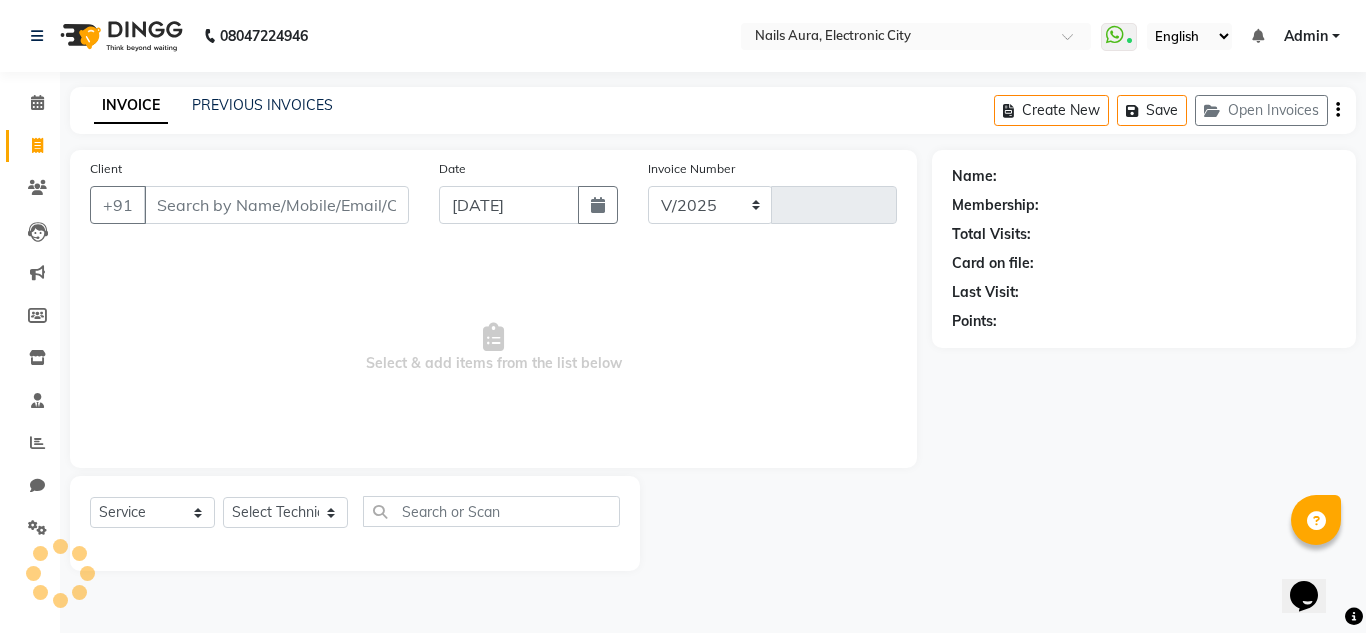 select on "8179" 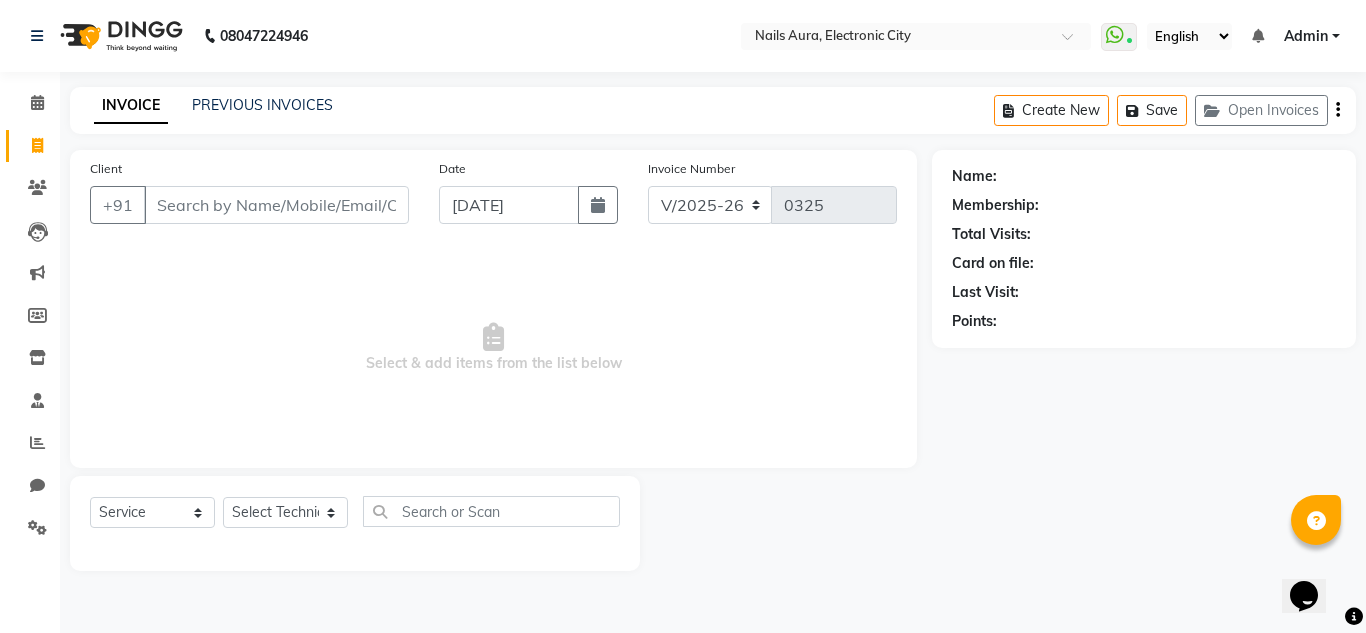 click 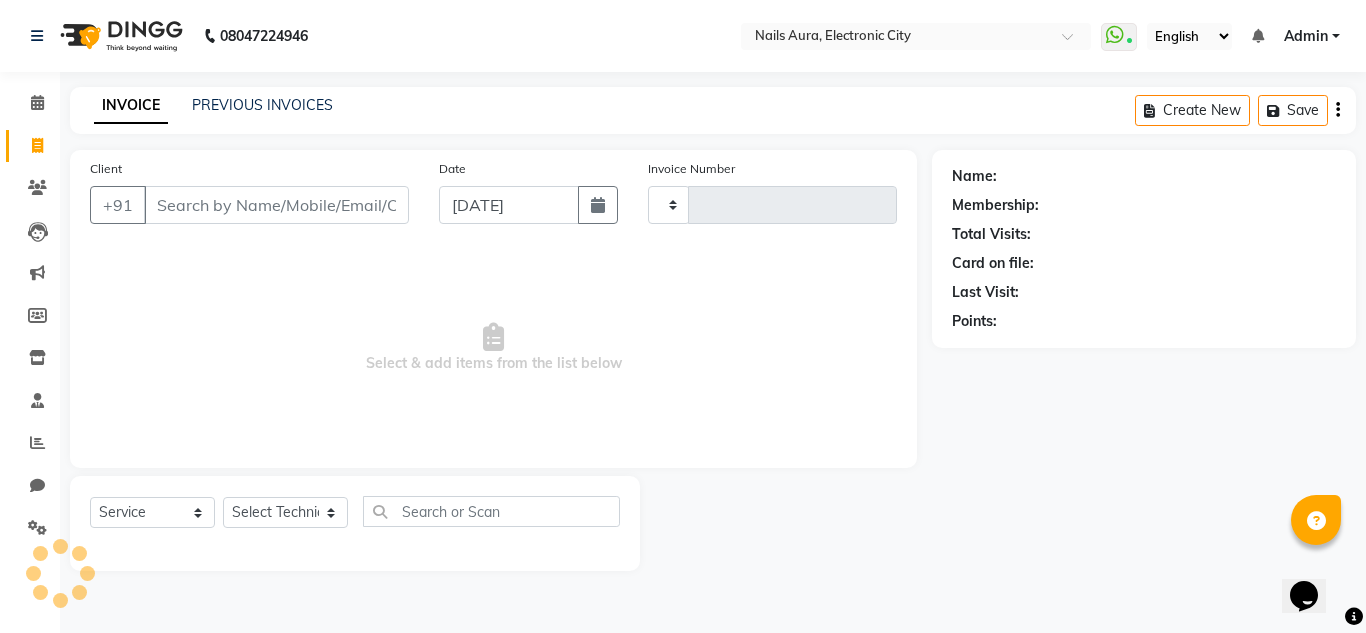 type on "0325" 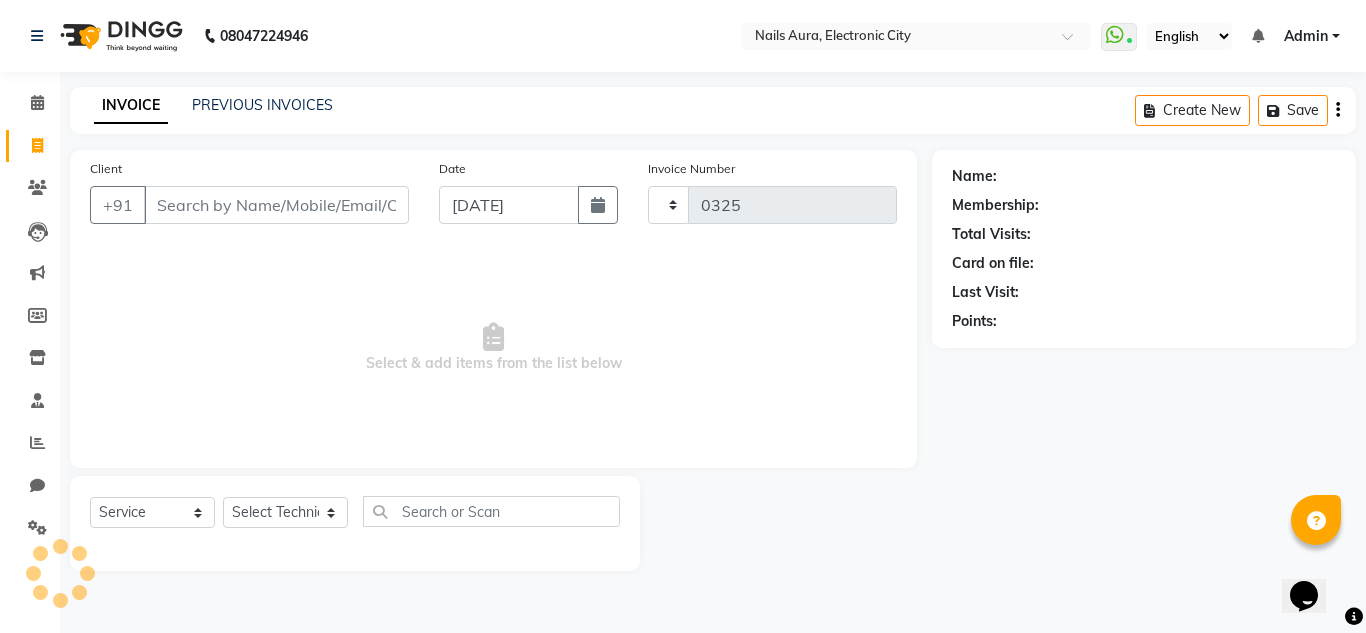 select on "8179" 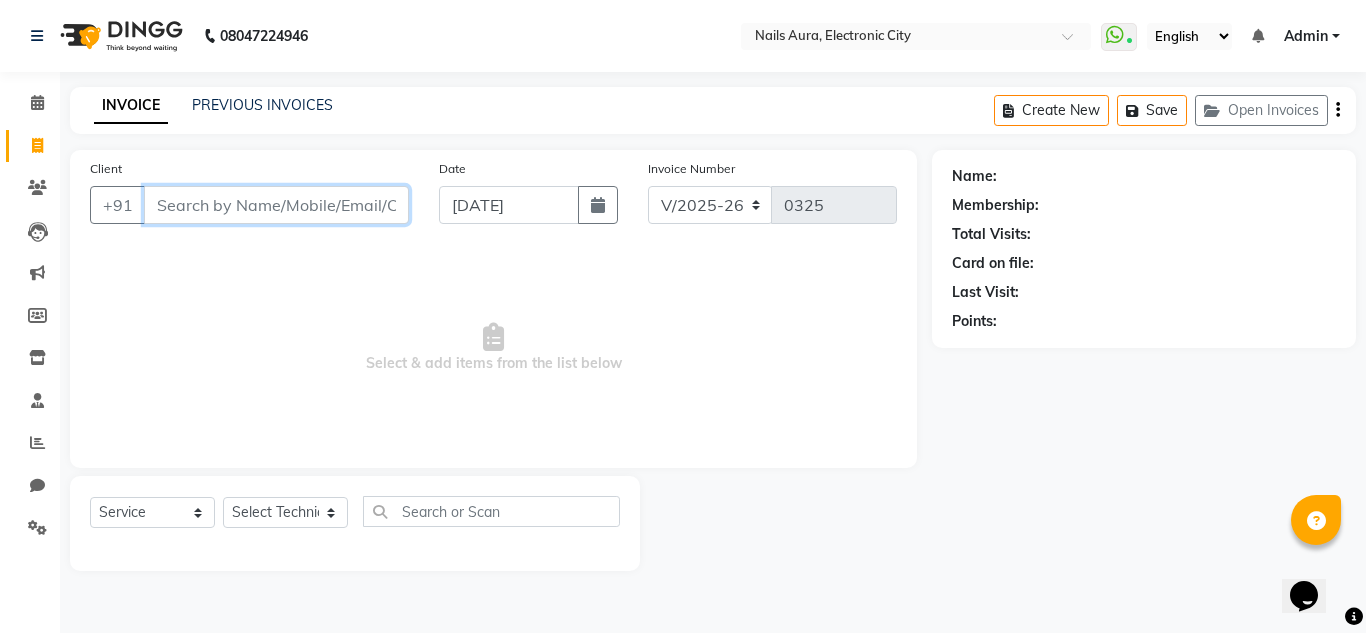 drag, startPoint x: 287, startPoint y: 218, endPoint x: 281, endPoint y: 196, distance: 22.803509 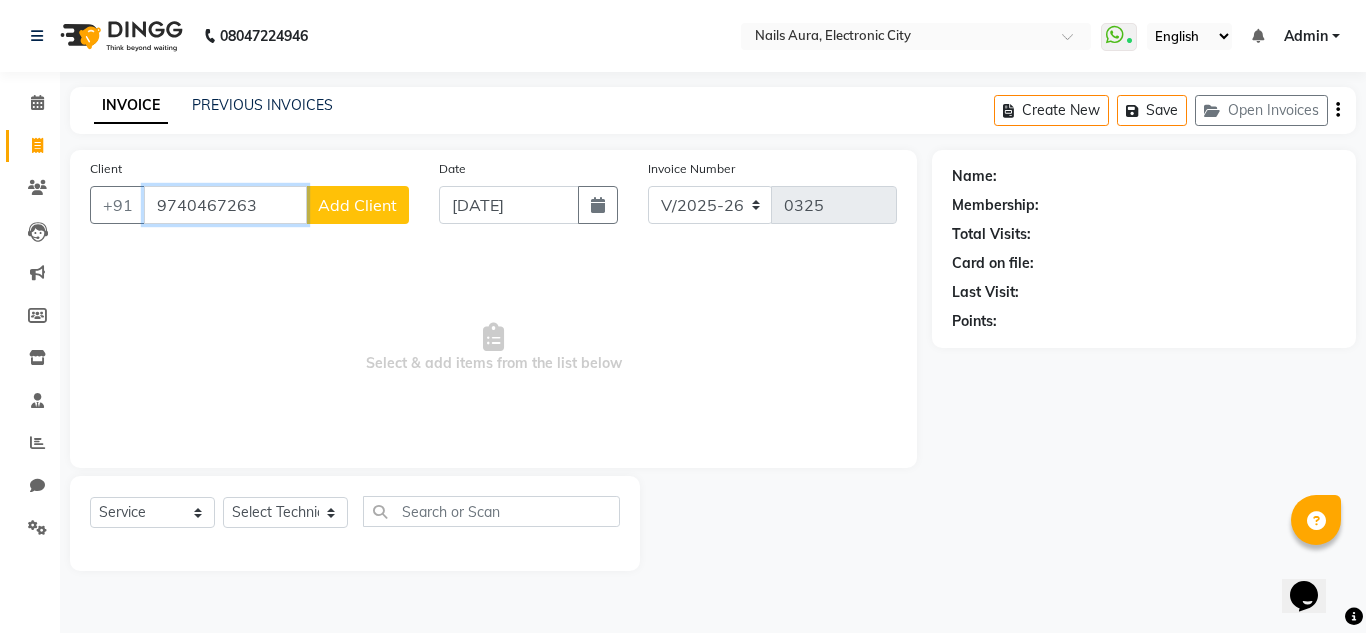 type on "9740467263" 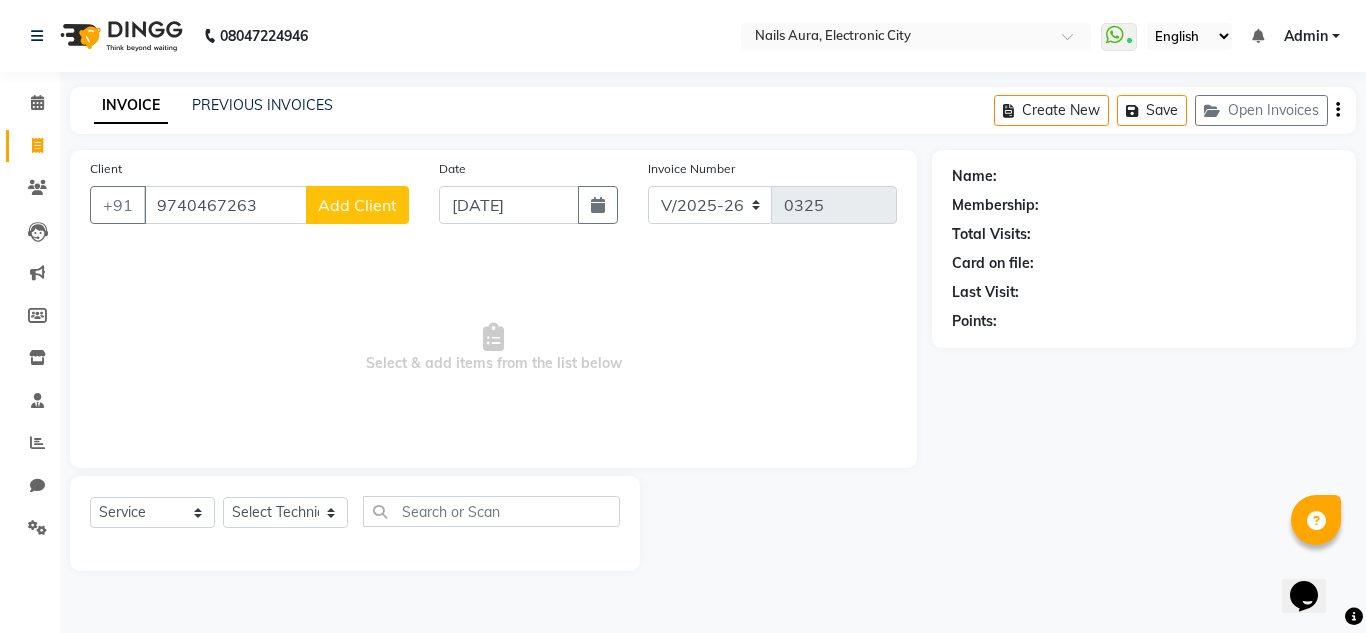 click on "Add Client" 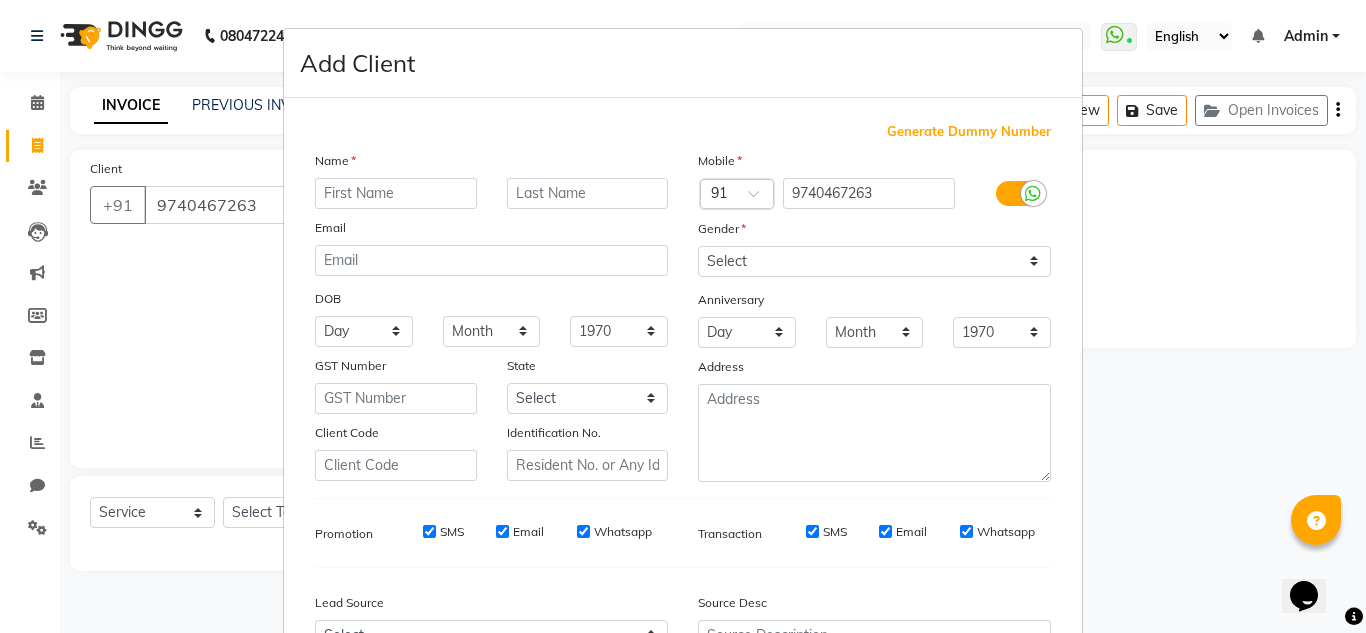click at bounding box center (396, 193) 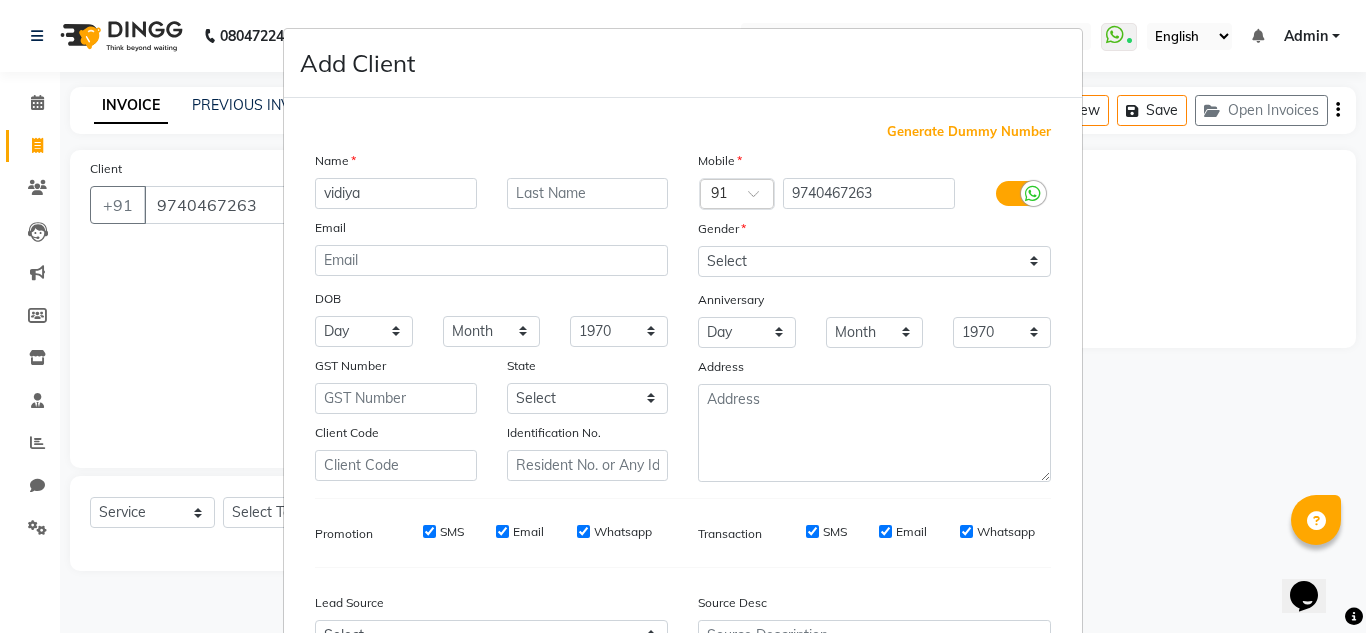 type on "vidiya" 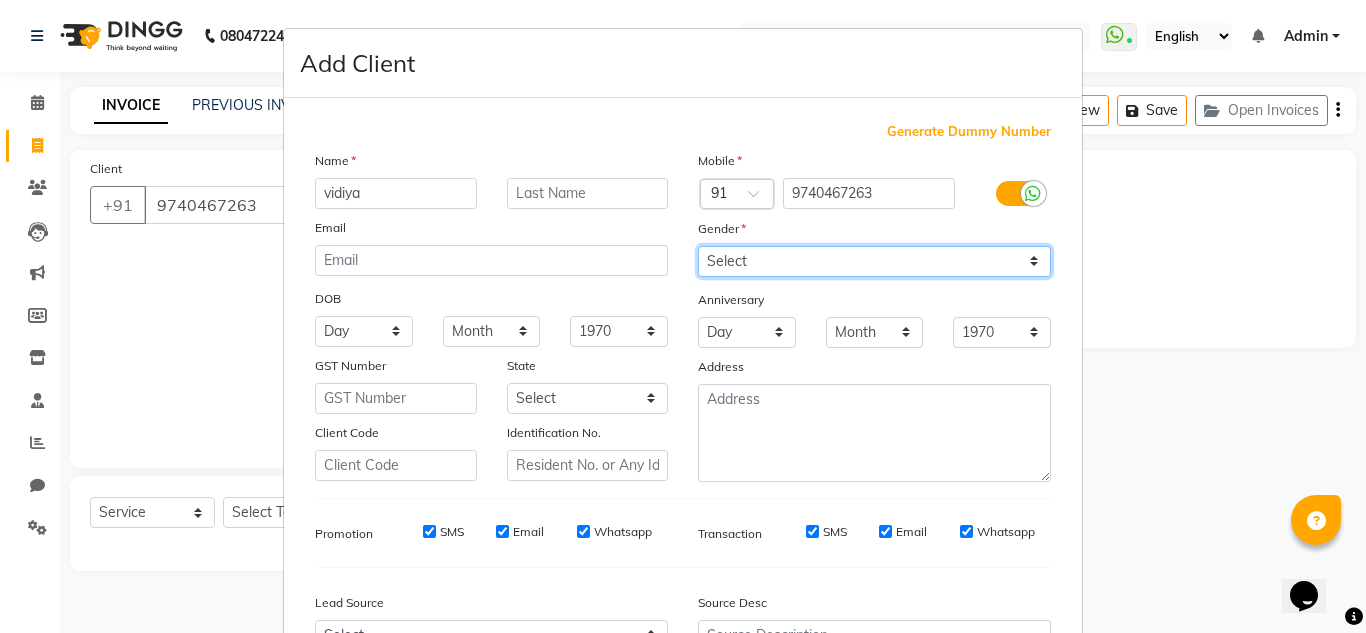 click on "Select [DEMOGRAPHIC_DATA] [DEMOGRAPHIC_DATA] Other Prefer Not To Say" at bounding box center [874, 261] 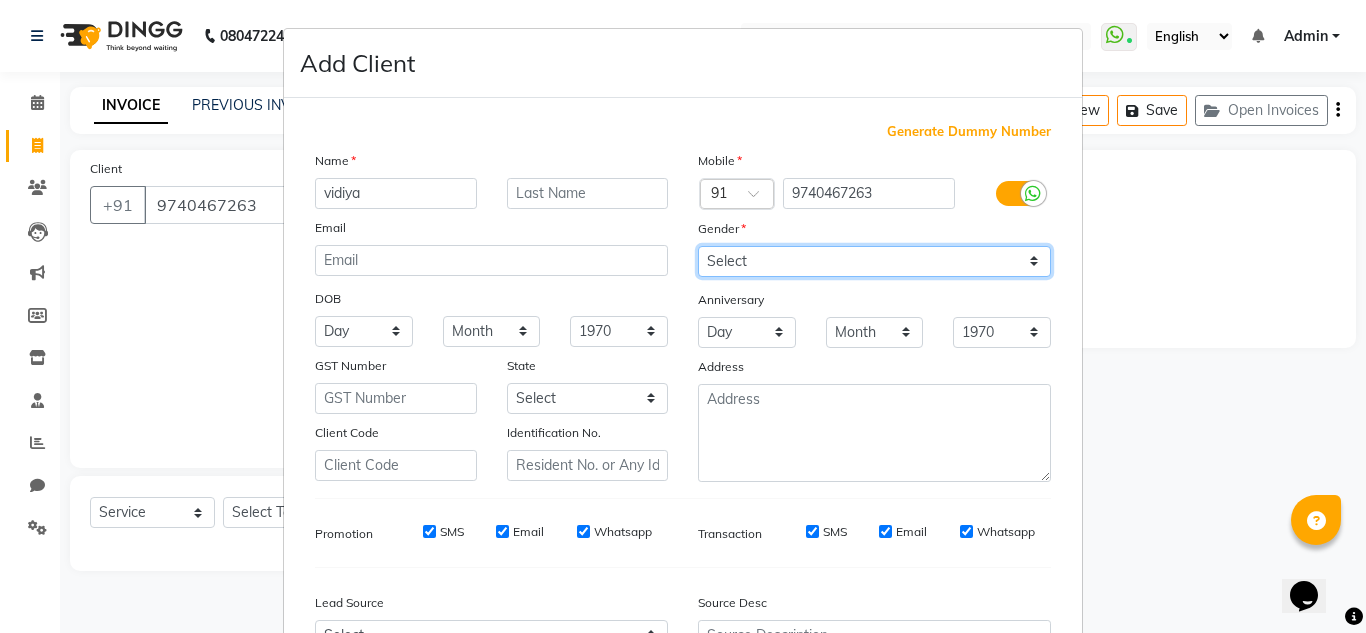 select on "[DEMOGRAPHIC_DATA]" 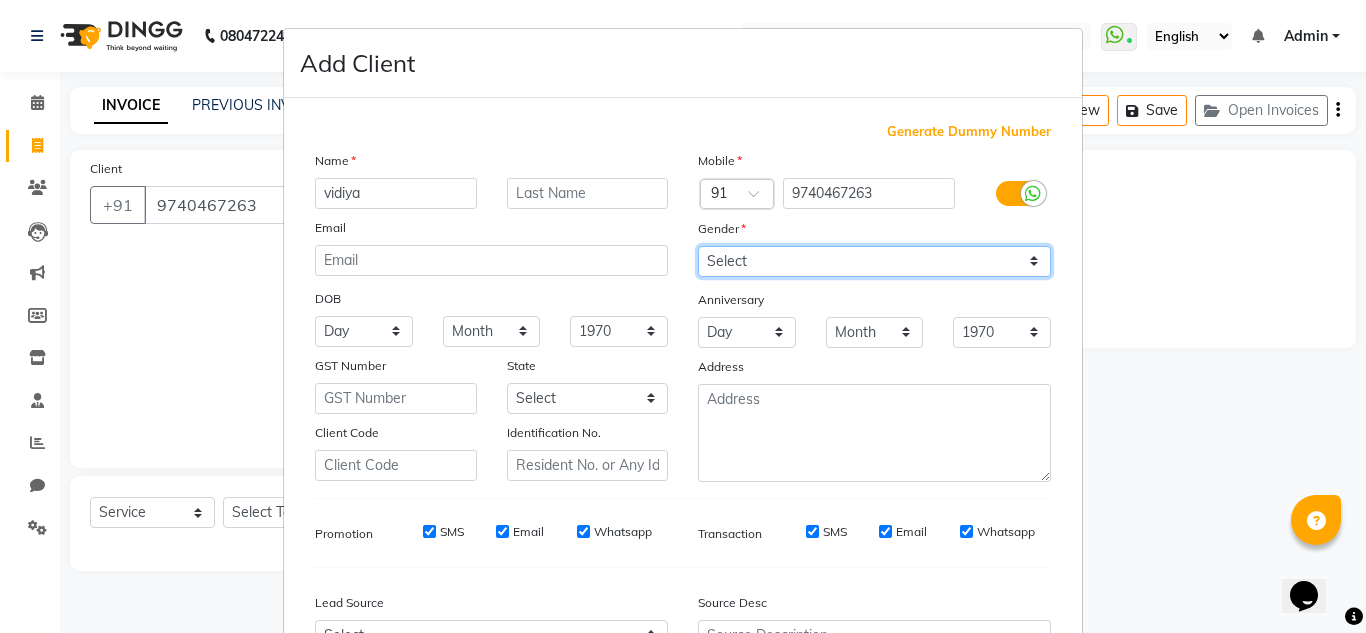 click on "Select [DEMOGRAPHIC_DATA] [DEMOGRAPHIC_DATA] Other Prefer Not To Say" at bounding box center (874, 261) 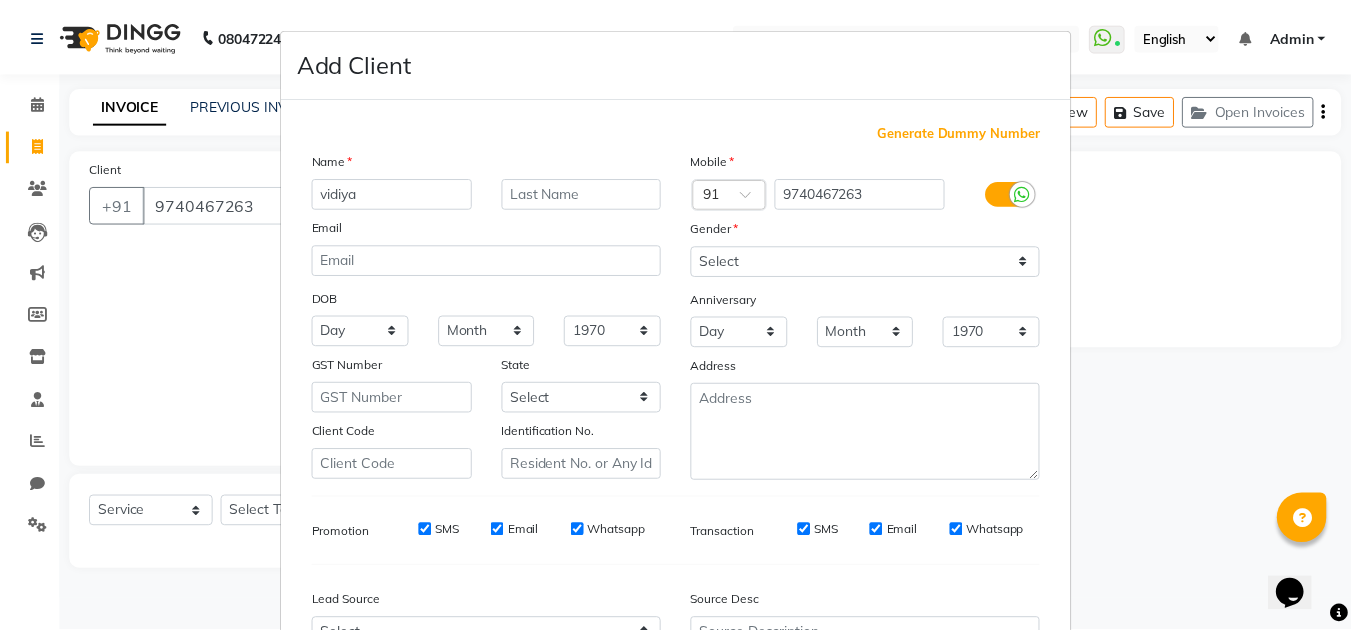 scroll, scrollTop: 216, scrollLeft: 0, axis: vertical 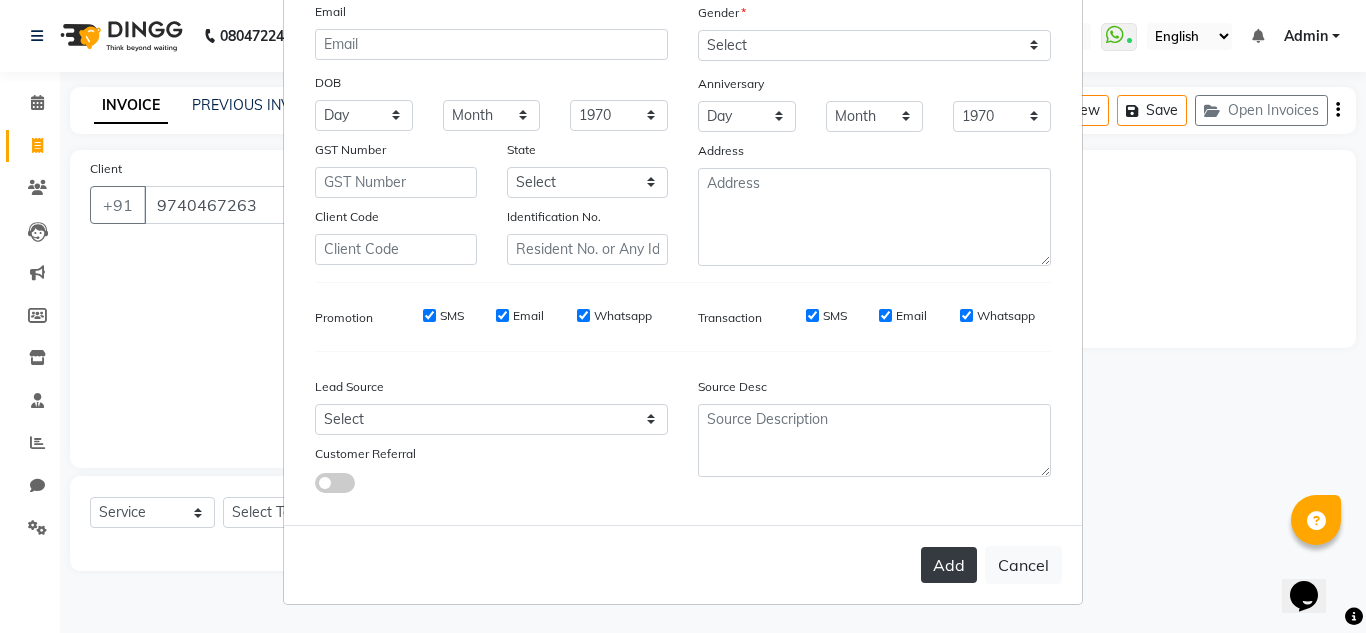 click on "Add" at bounding box center [949, 565] 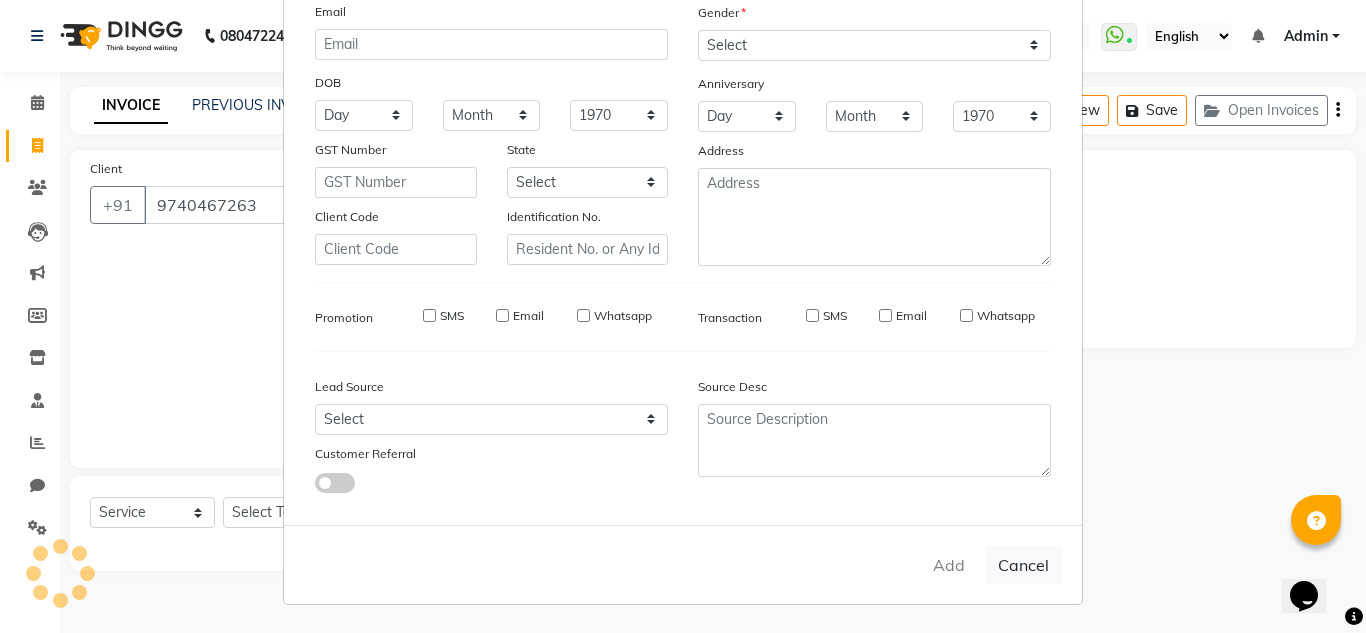 type 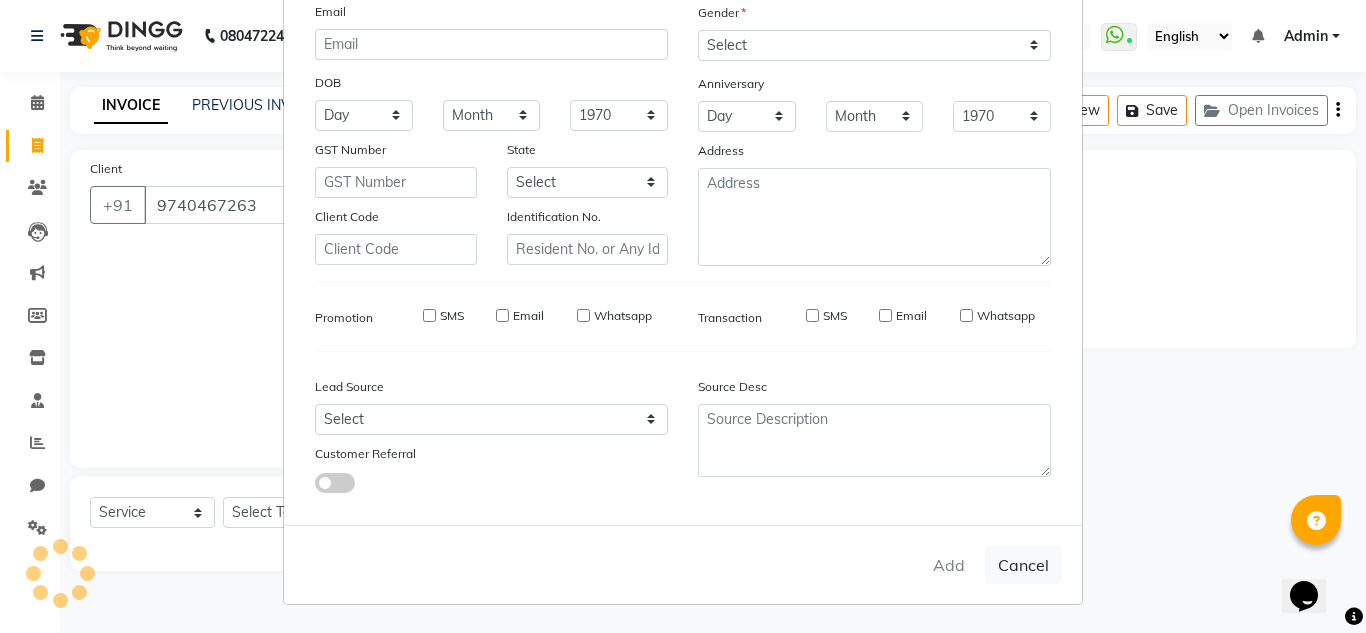 select 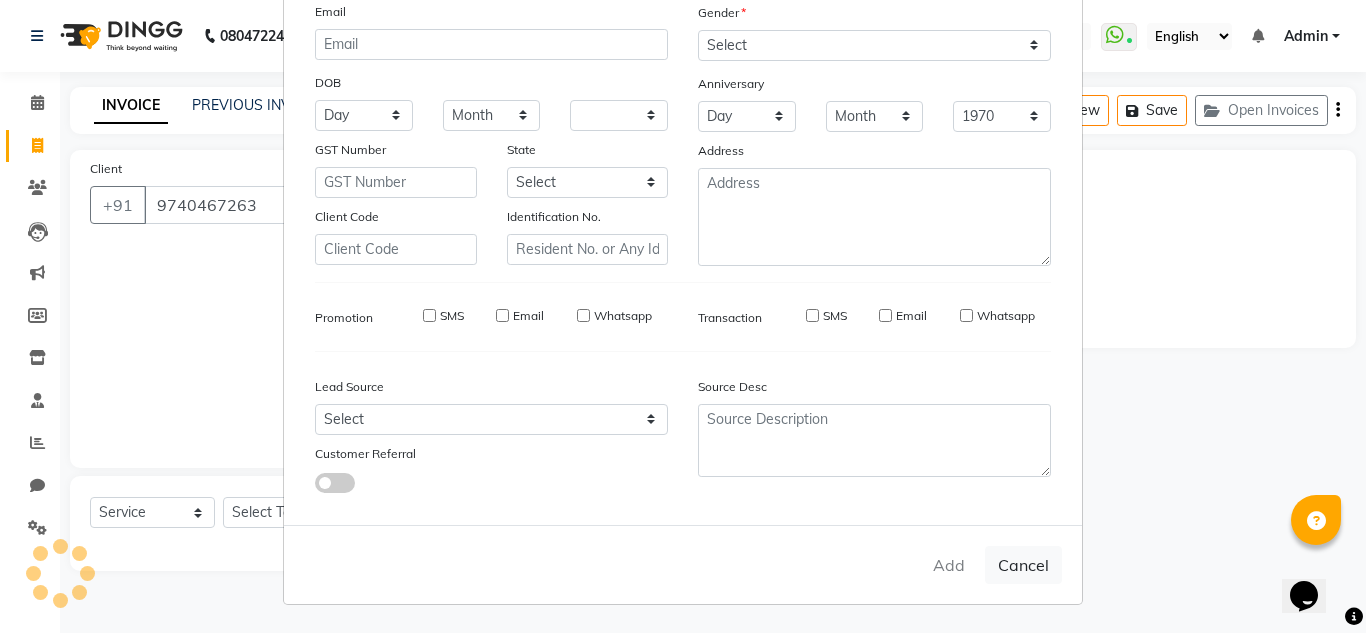 select 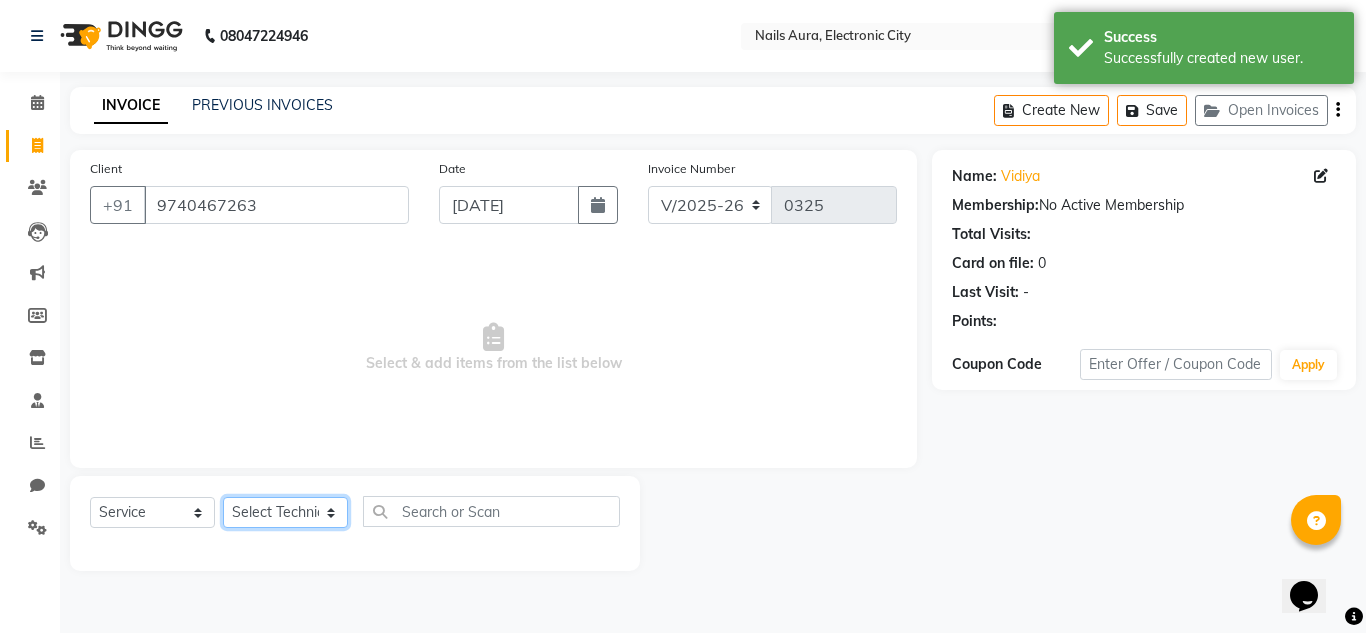 click on "Select Technician [PERSON_NAME] [PERSON_NAME] Pooja [PERSON_NAME] [PERSON_NAME] [PERSON_NAME] [PERSON_NAME] Vikram" 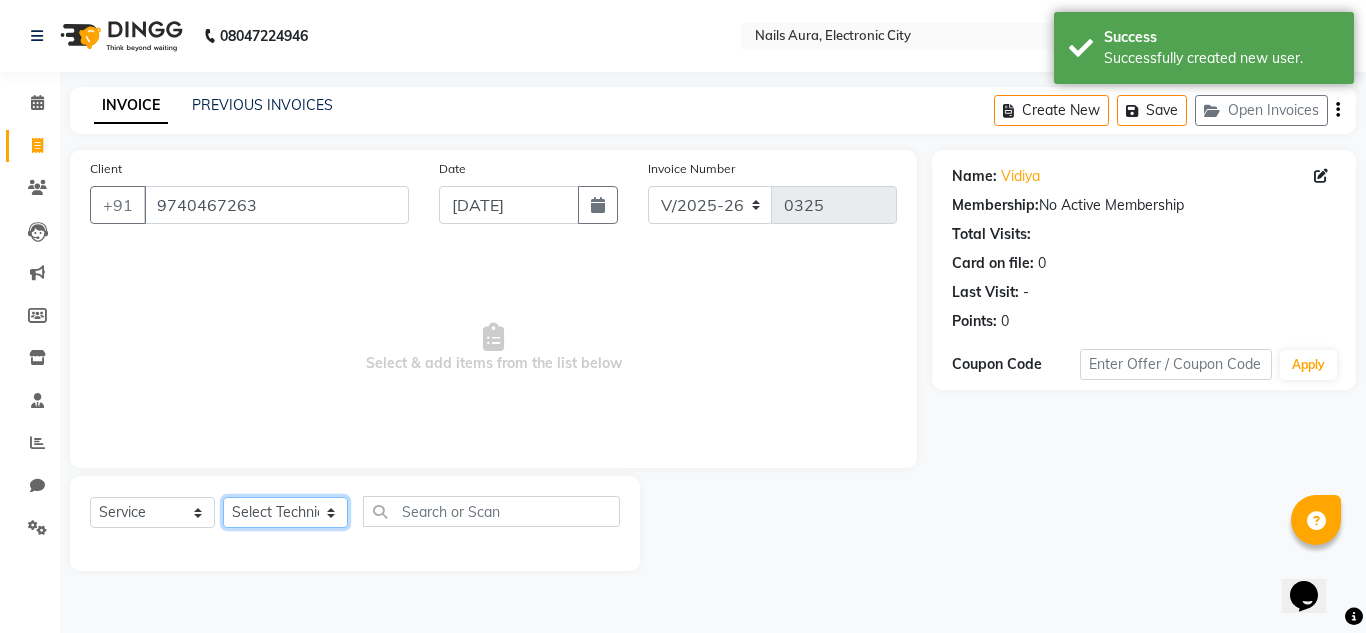 select on "80444" 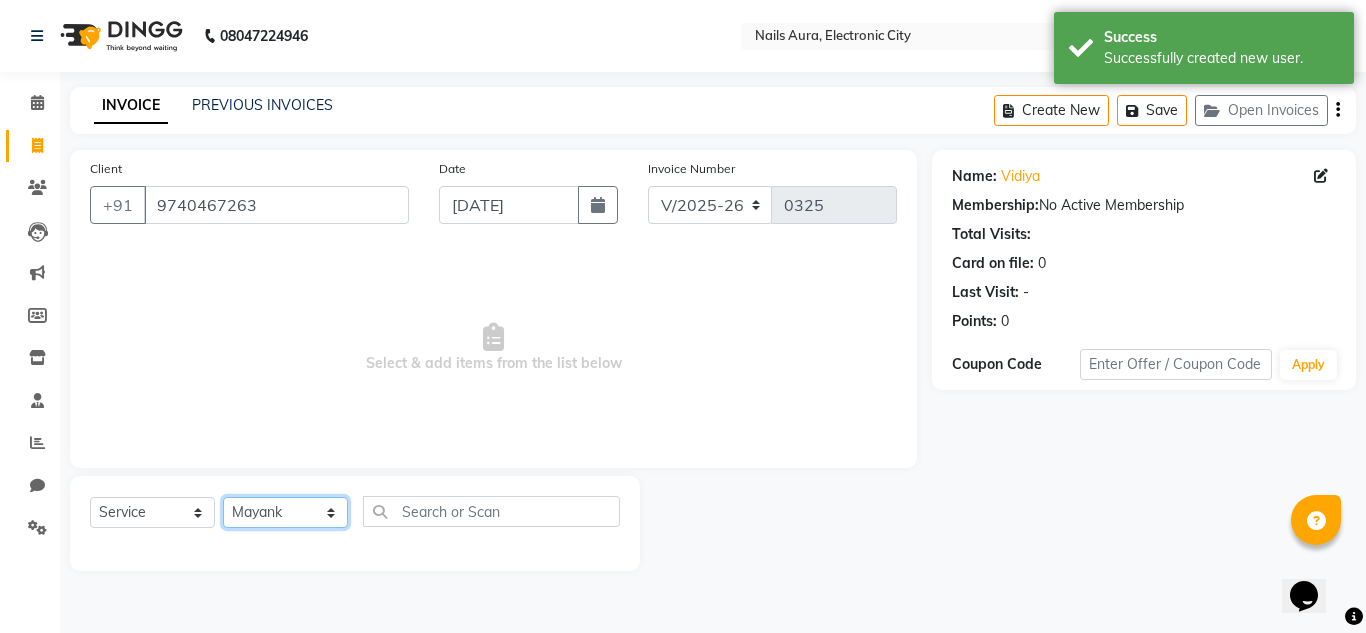 click on "Select Technician [PERSON_NAME] [PERSON_NAME] Pooja [PERSON_NAME] [PERSON_NAME] [PERSON_NAME] [PERSON_NAME] Vikram" 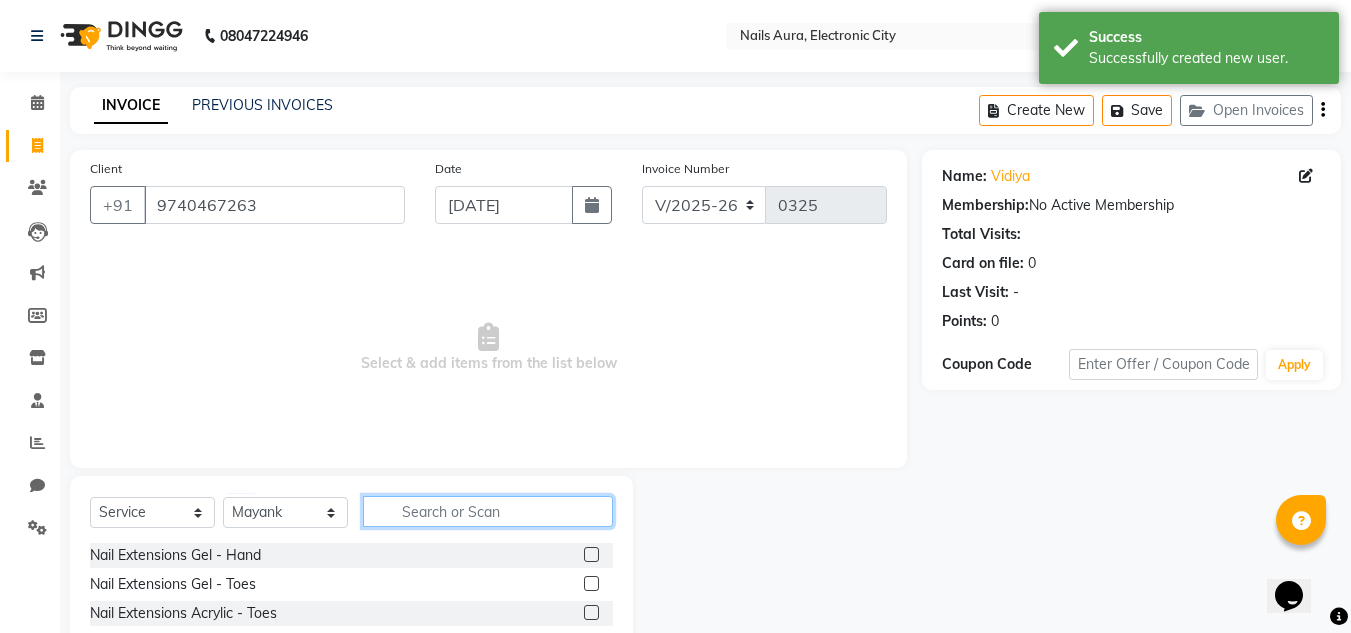 click 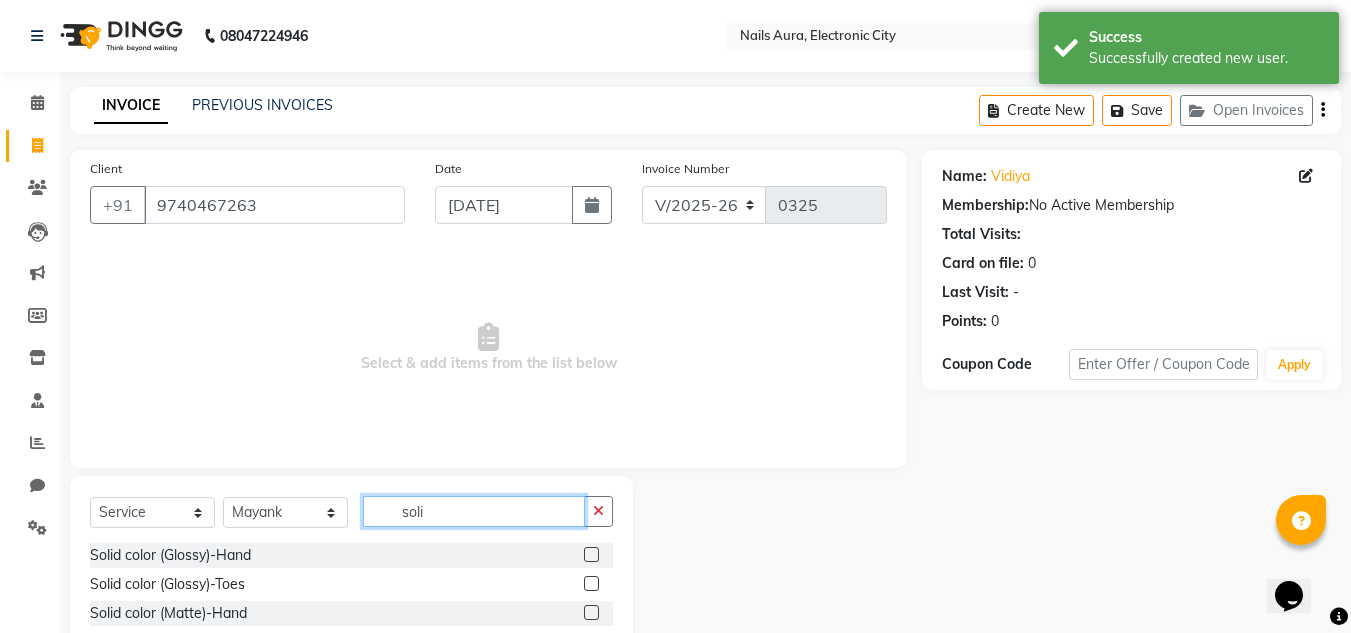 type on "soli" 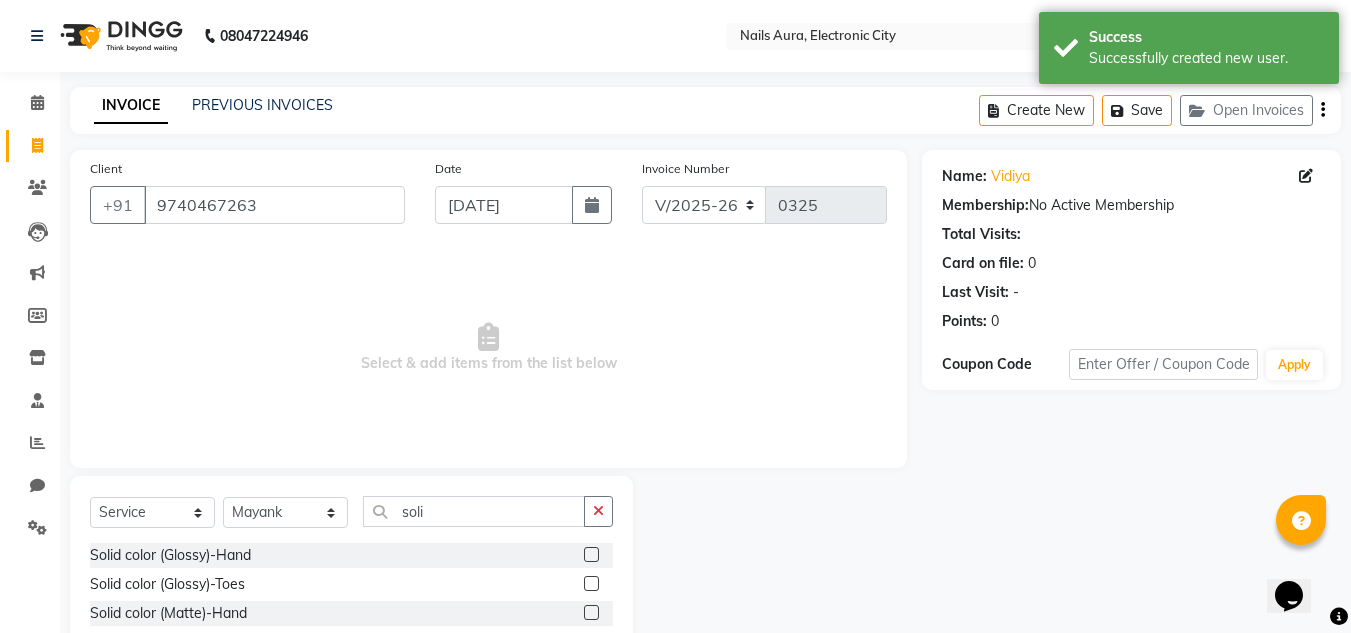click 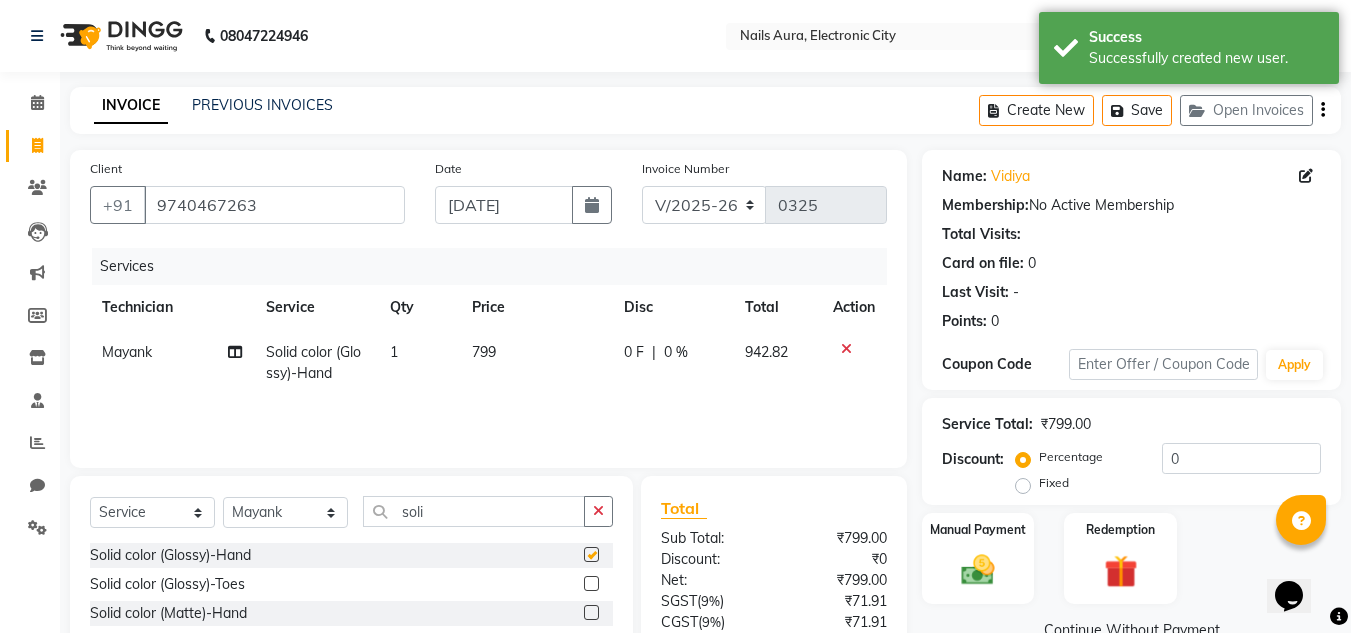 checkbox on "false" 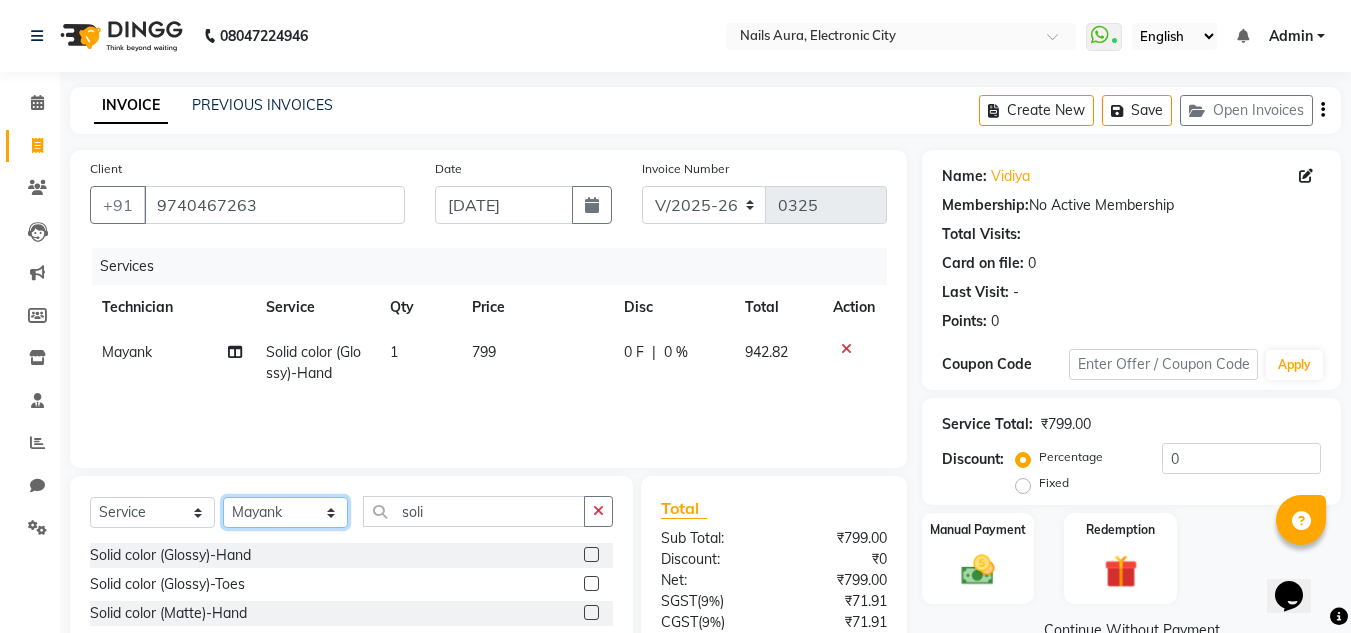 click on "Select Technician [PERSON_NAME] [PERSON_NAME] Pooja [PERSON_NAME] [PERSON_NAME] [PERSON_NAME] [PERSON_NAME] Vikram" 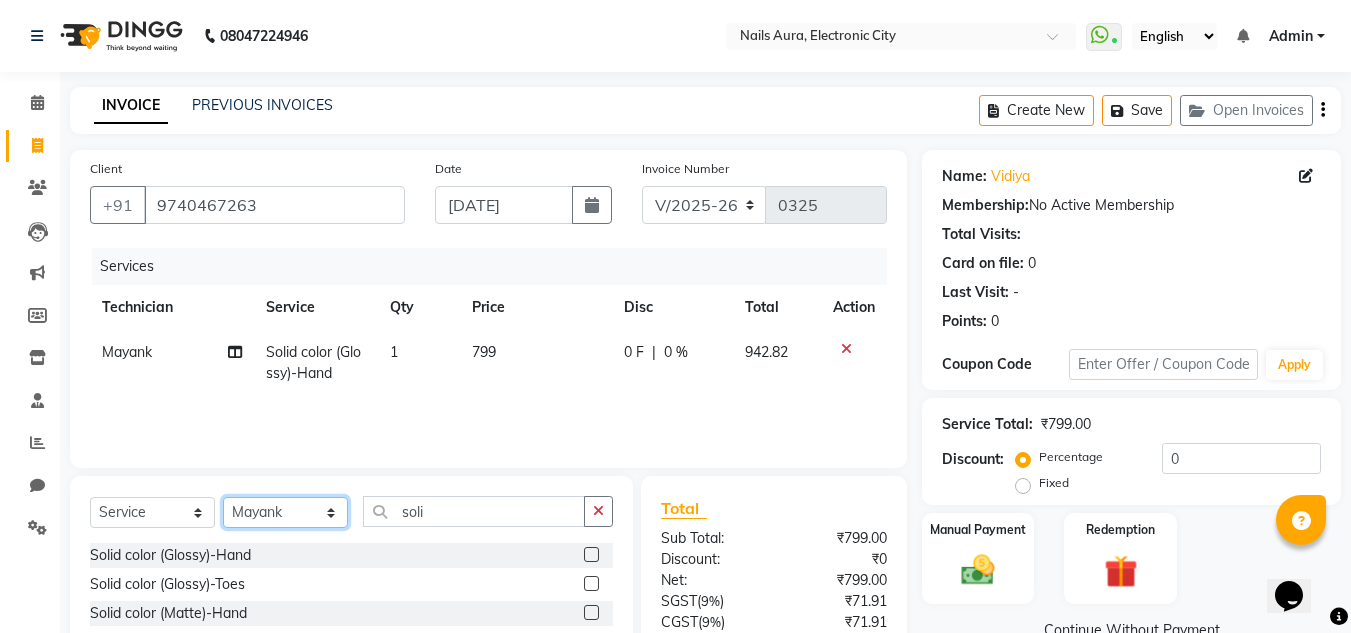 select on "81947" 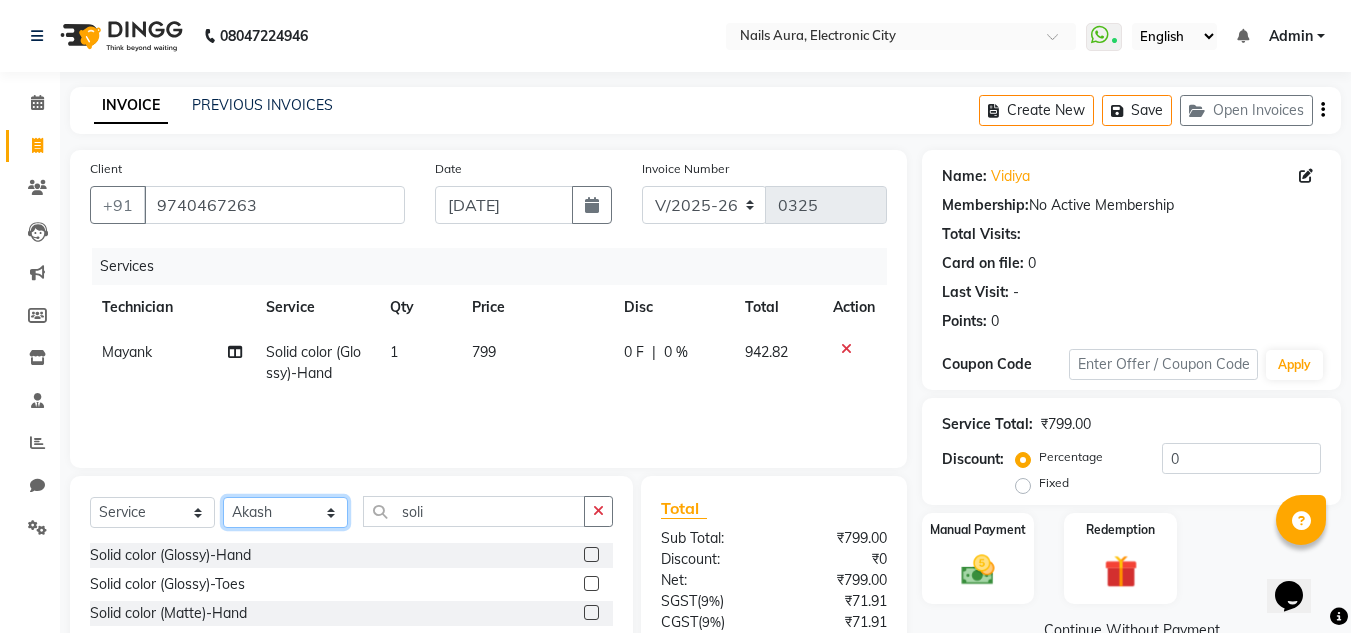 click on "Select Technician [PERSON_NAME] [PERSON_NAME] Pooja [PERSON_NAME] [PERSON_NAME] [PERSON_NAME] [PERSON_NAME] Vikram" 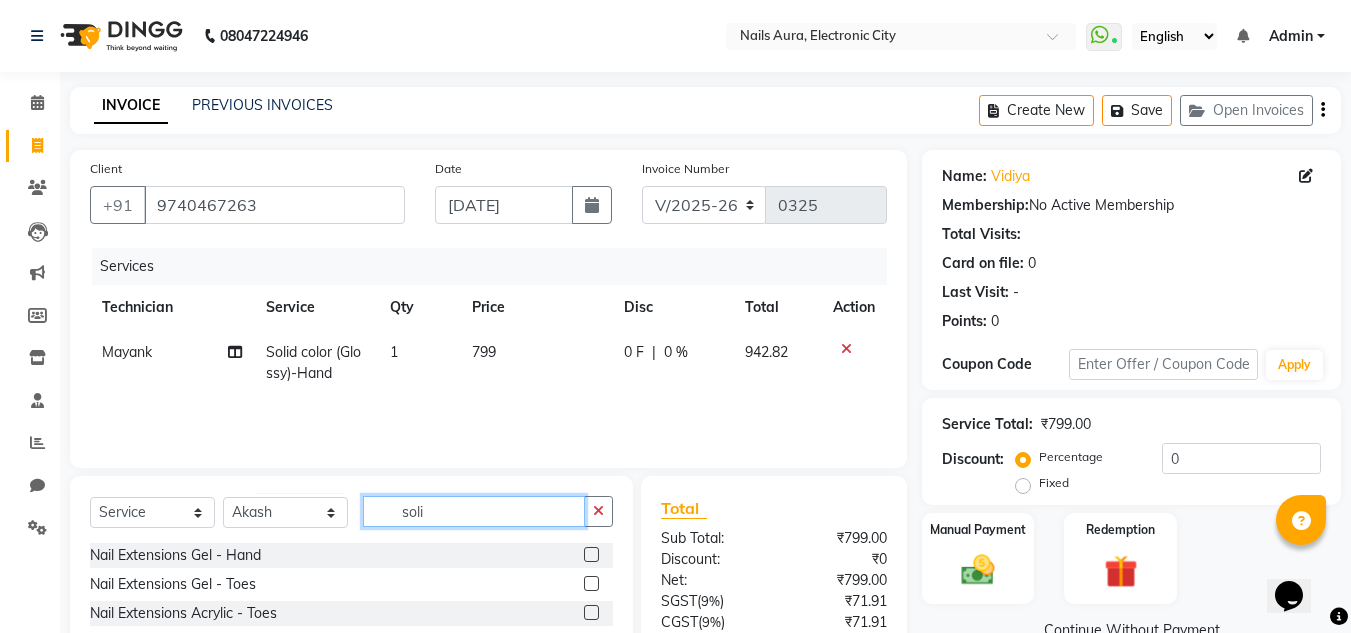 click on "soli" 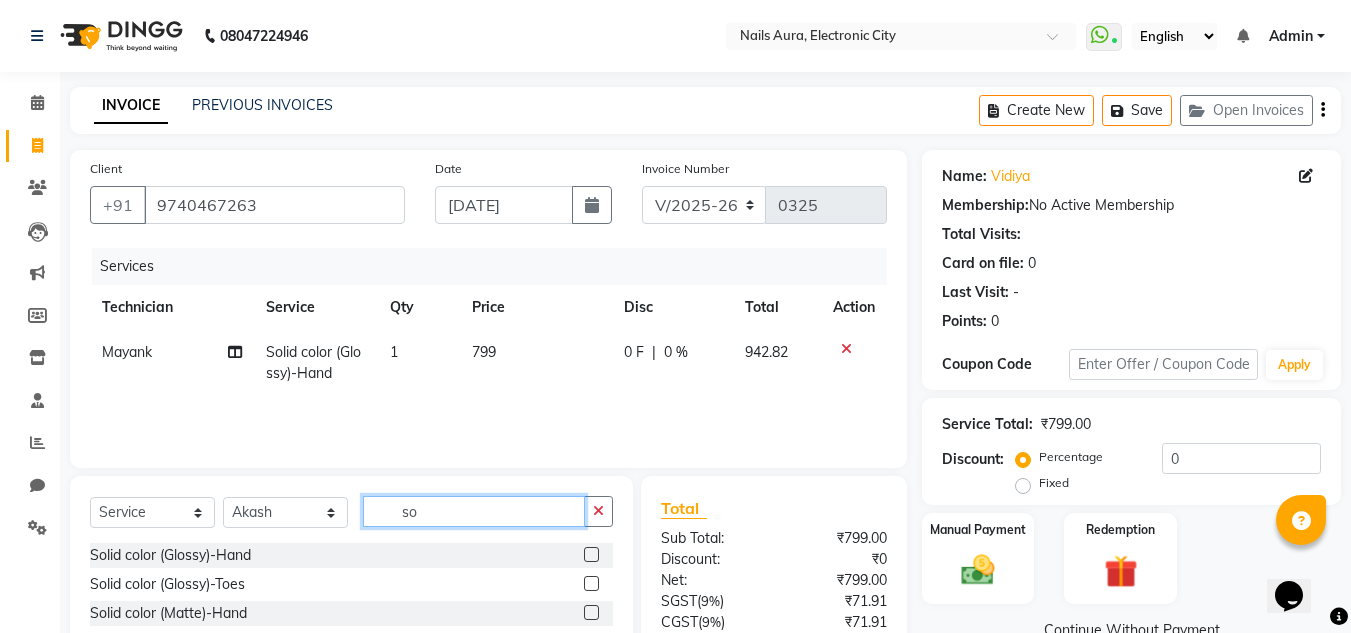 type on "s" 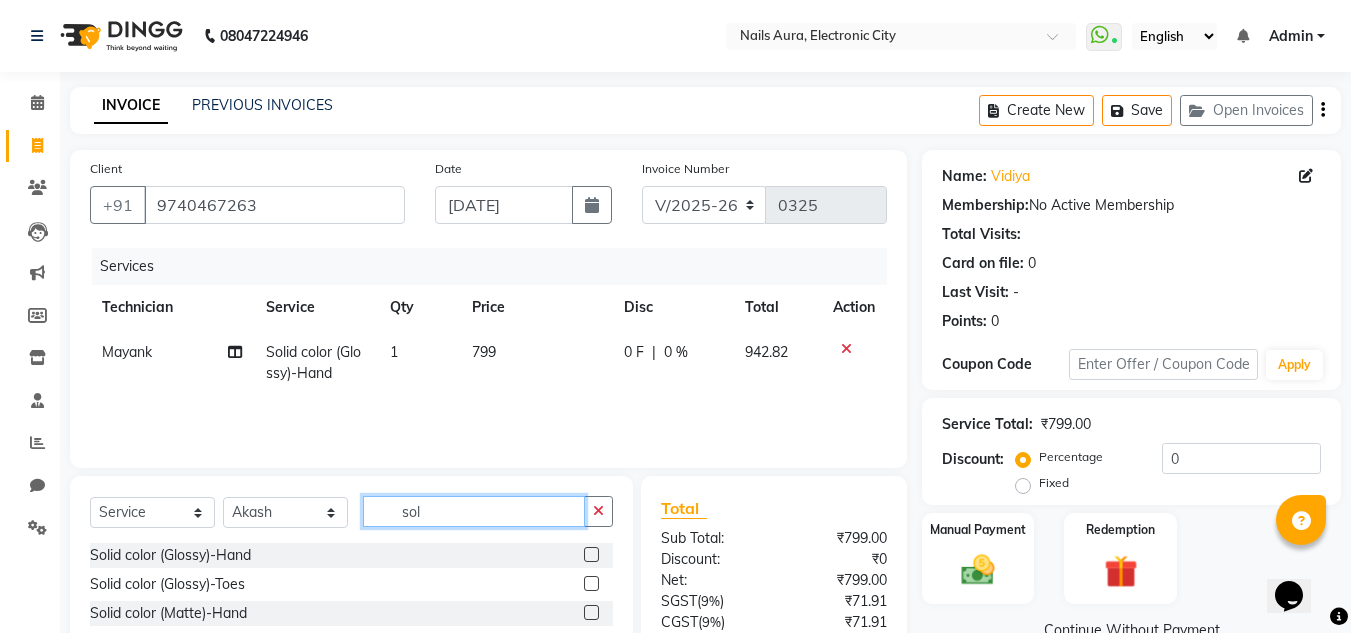 type on "soli" 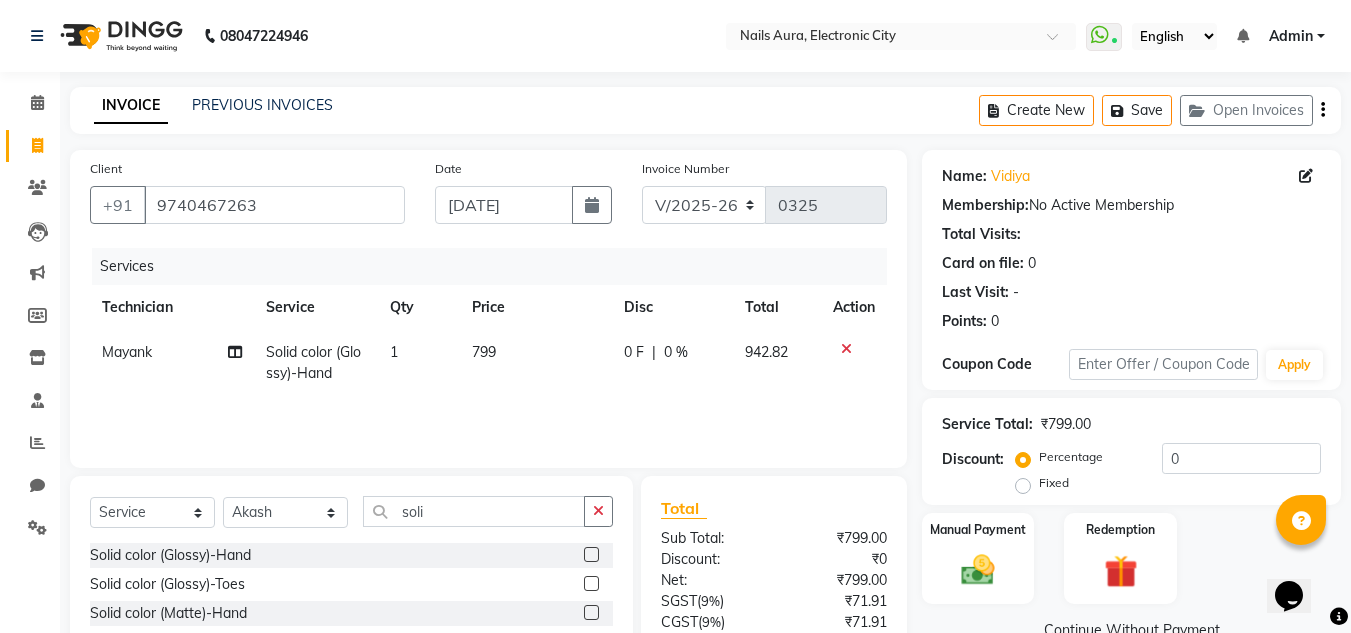 click 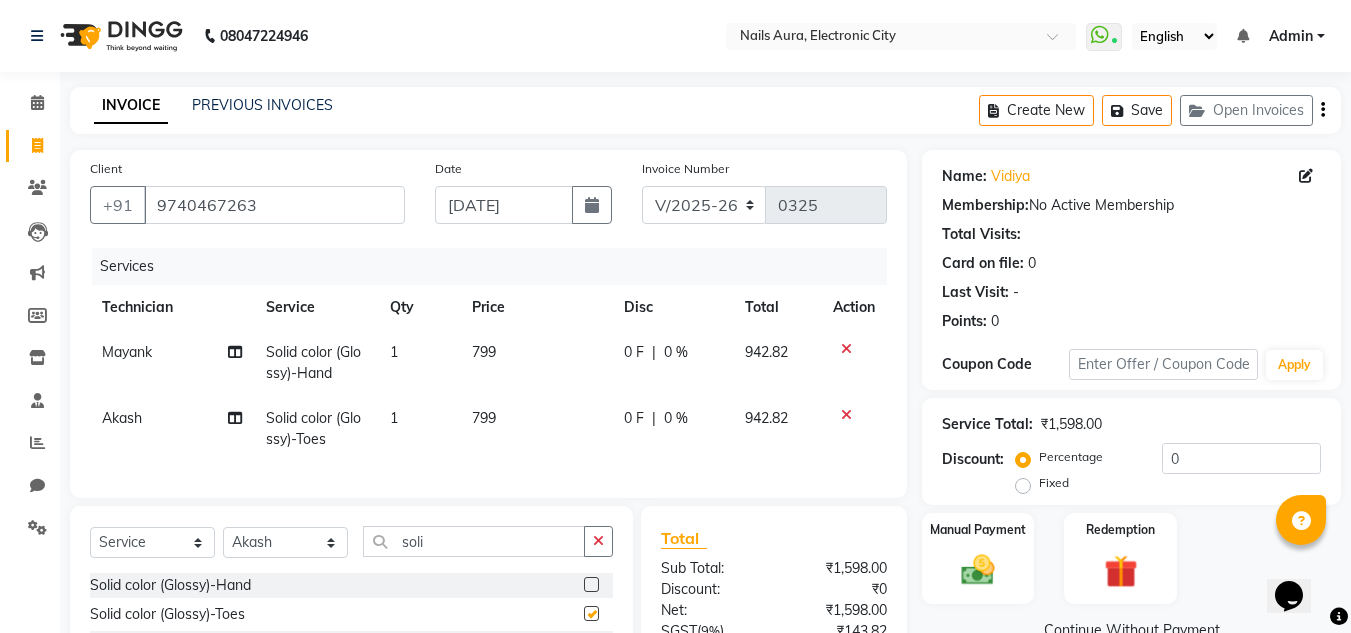 checkbox on "false" 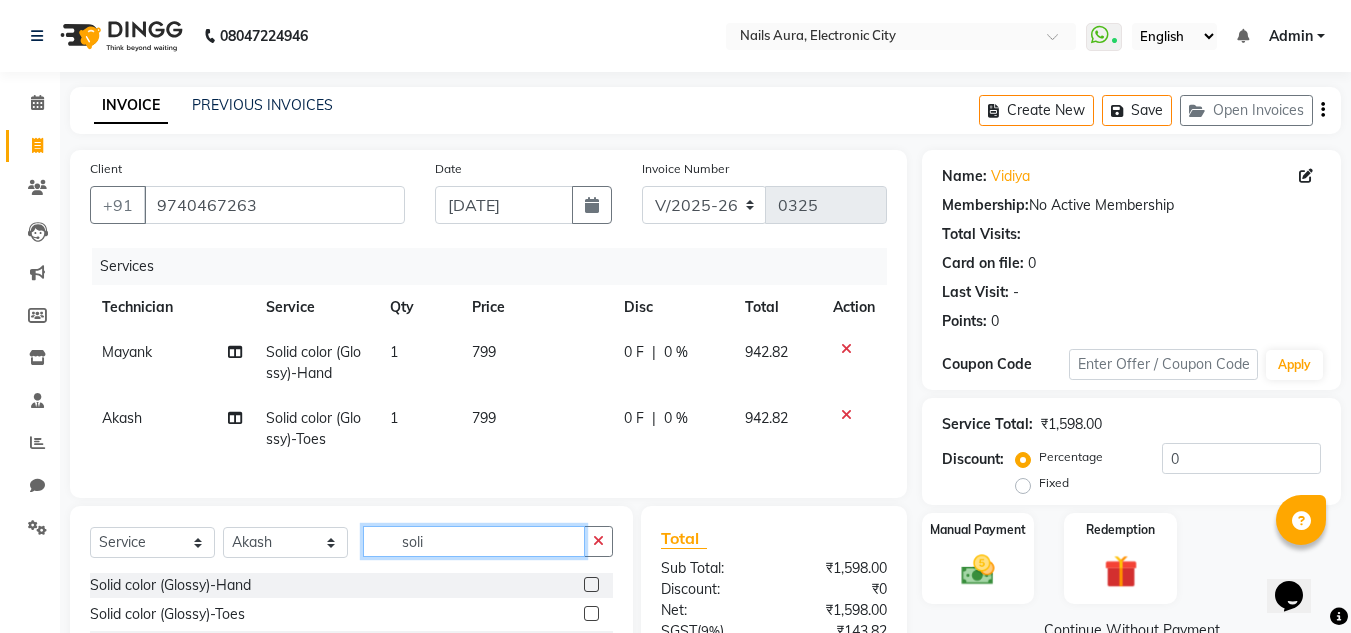 click on "soli" 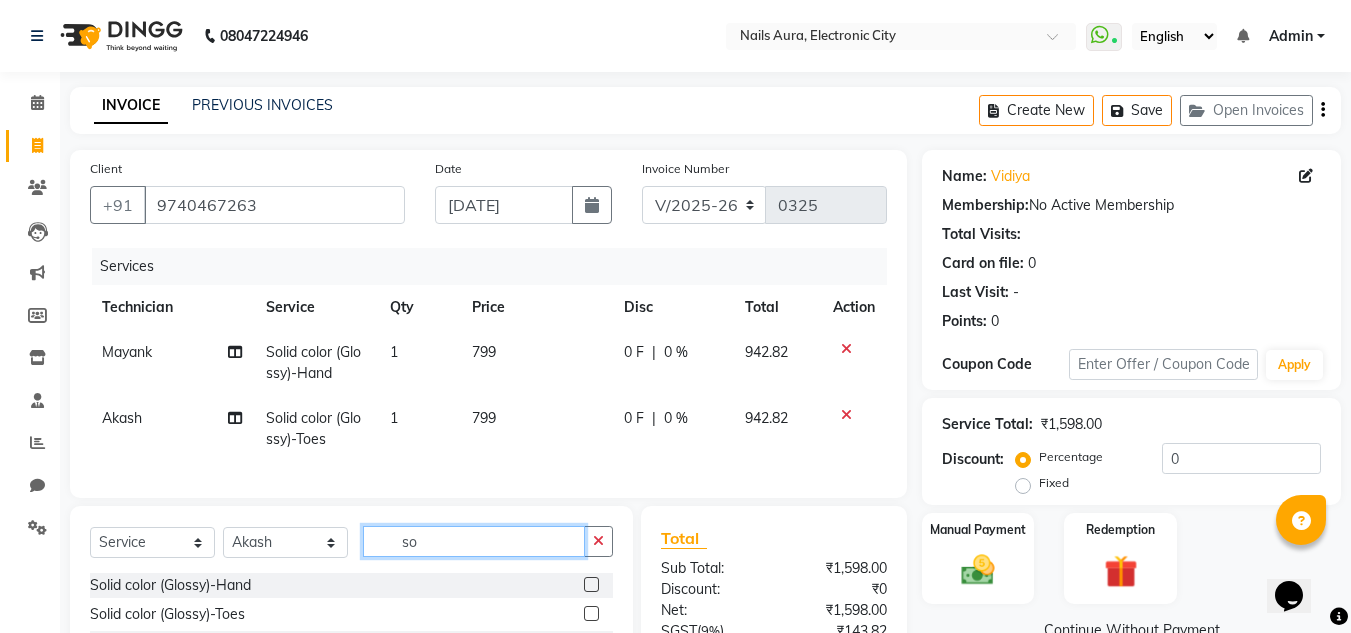 type on "s" 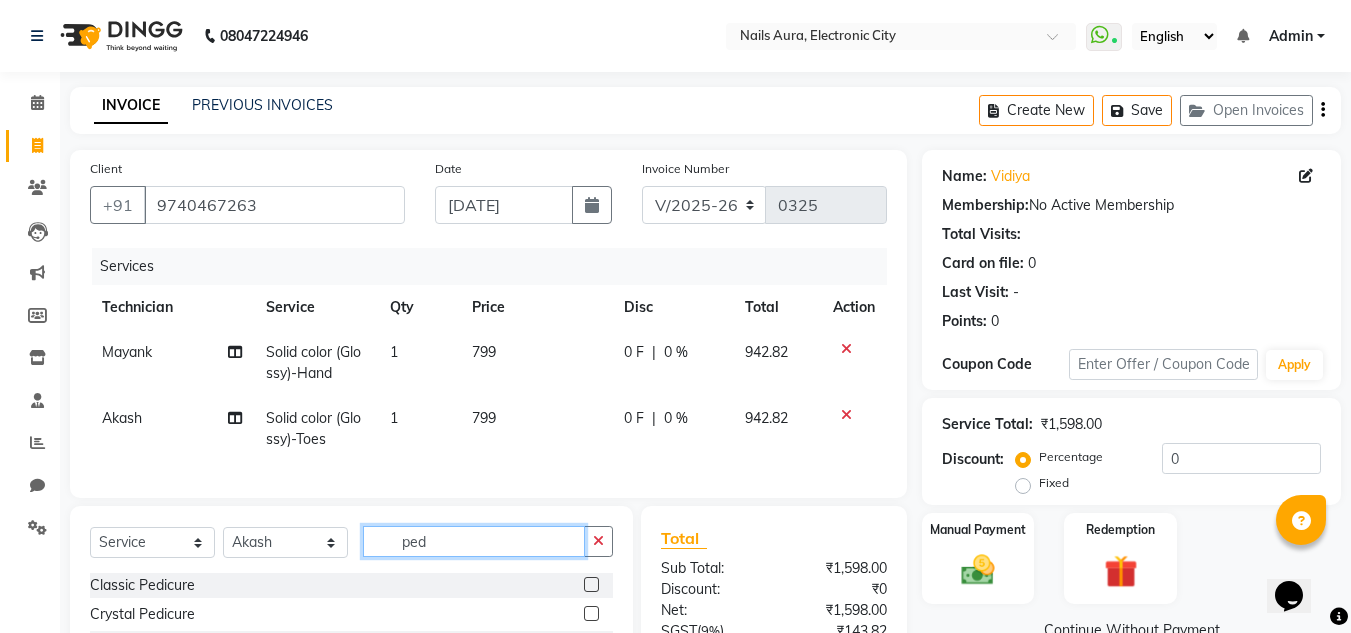 type on "ped" 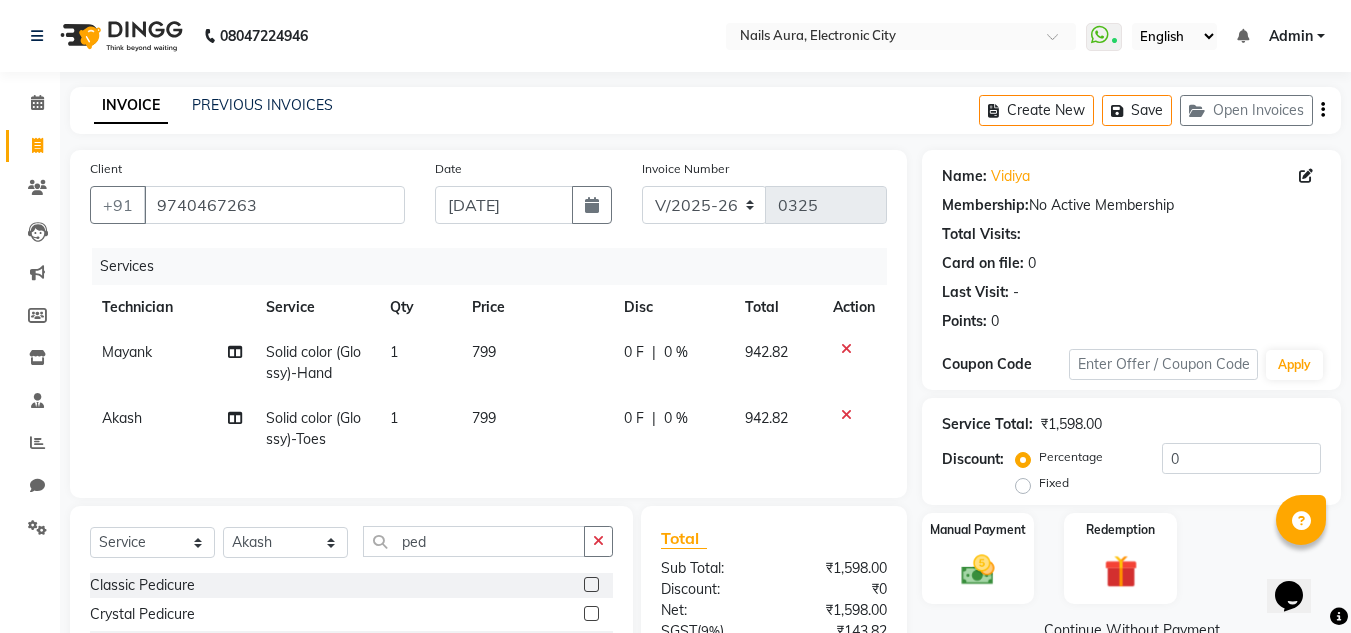click 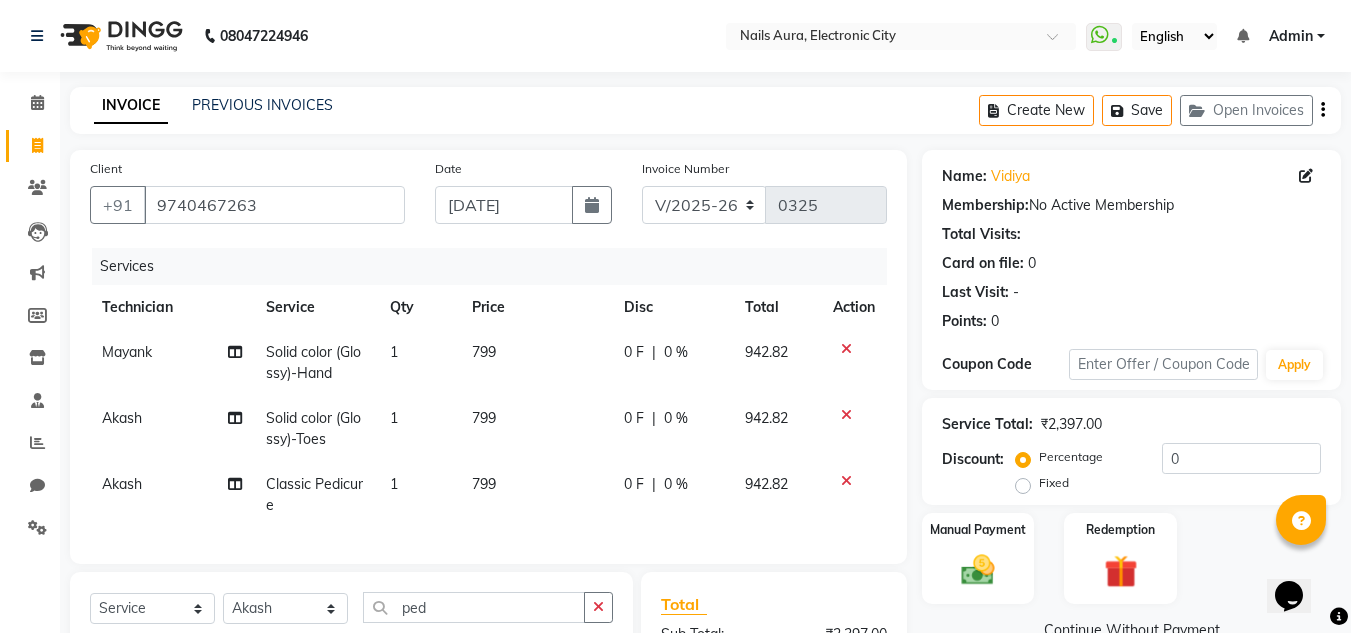 checkbox on "false" 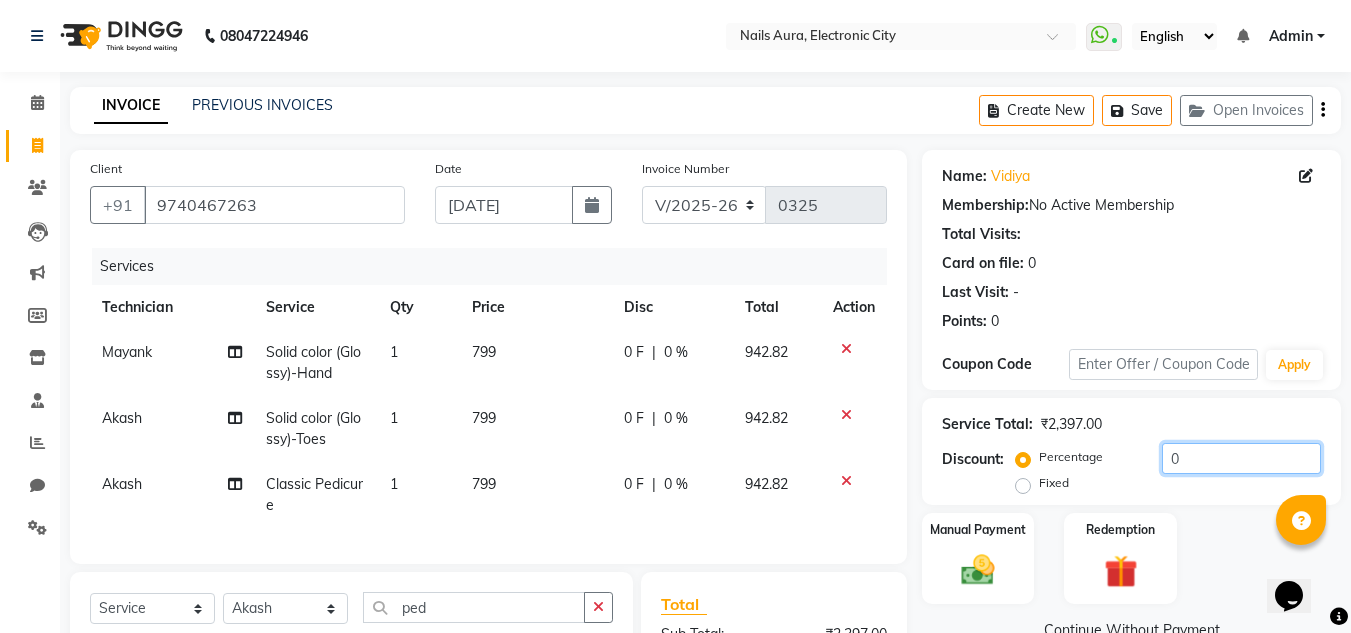 click on "0" 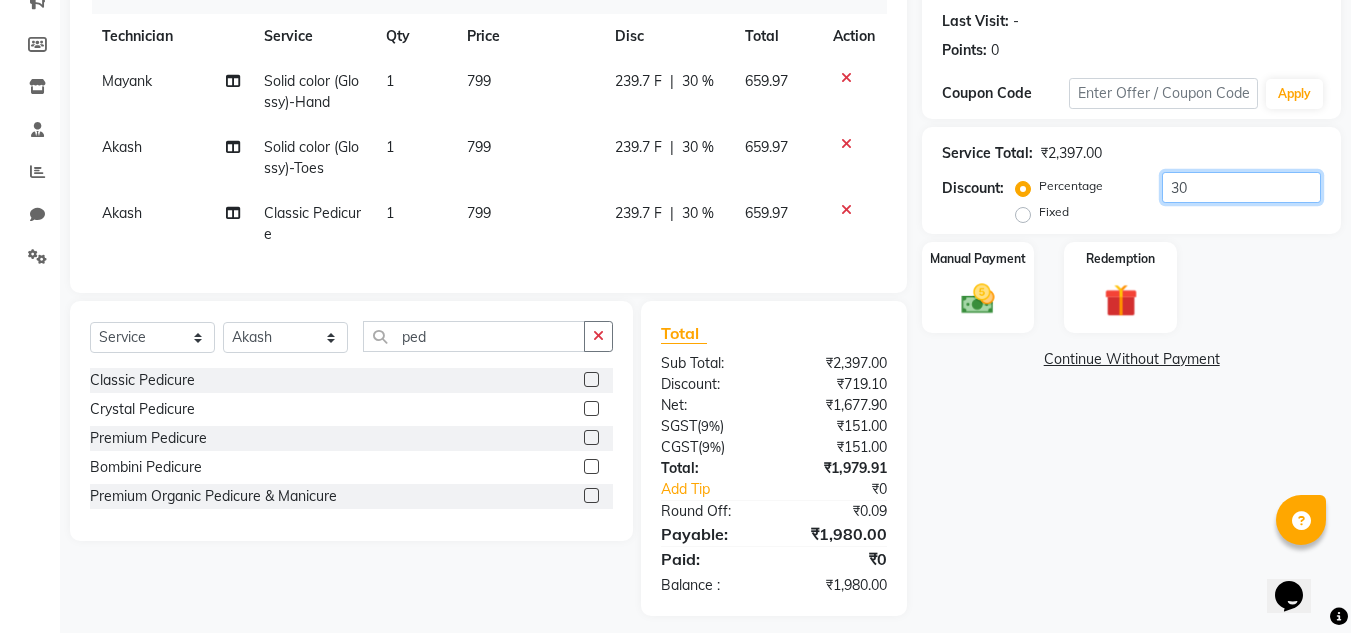 scroll, scrollTop: 299, scrollLeft: 0, axis: vertical 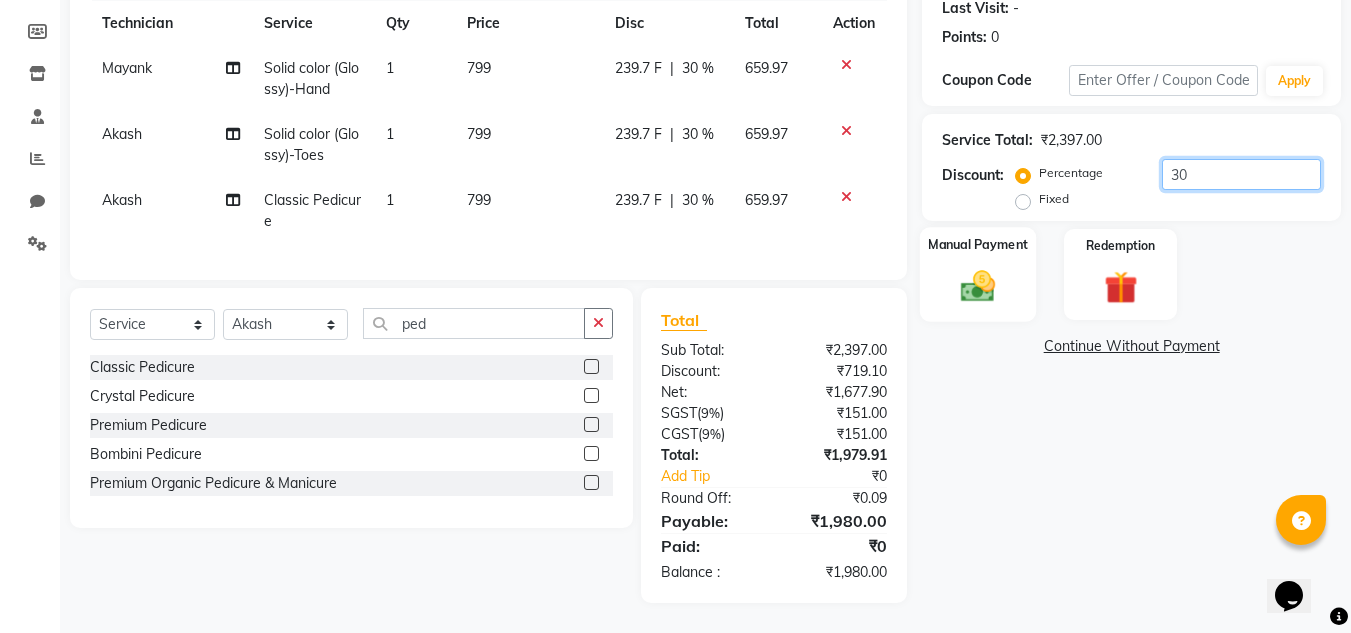 type on "30" 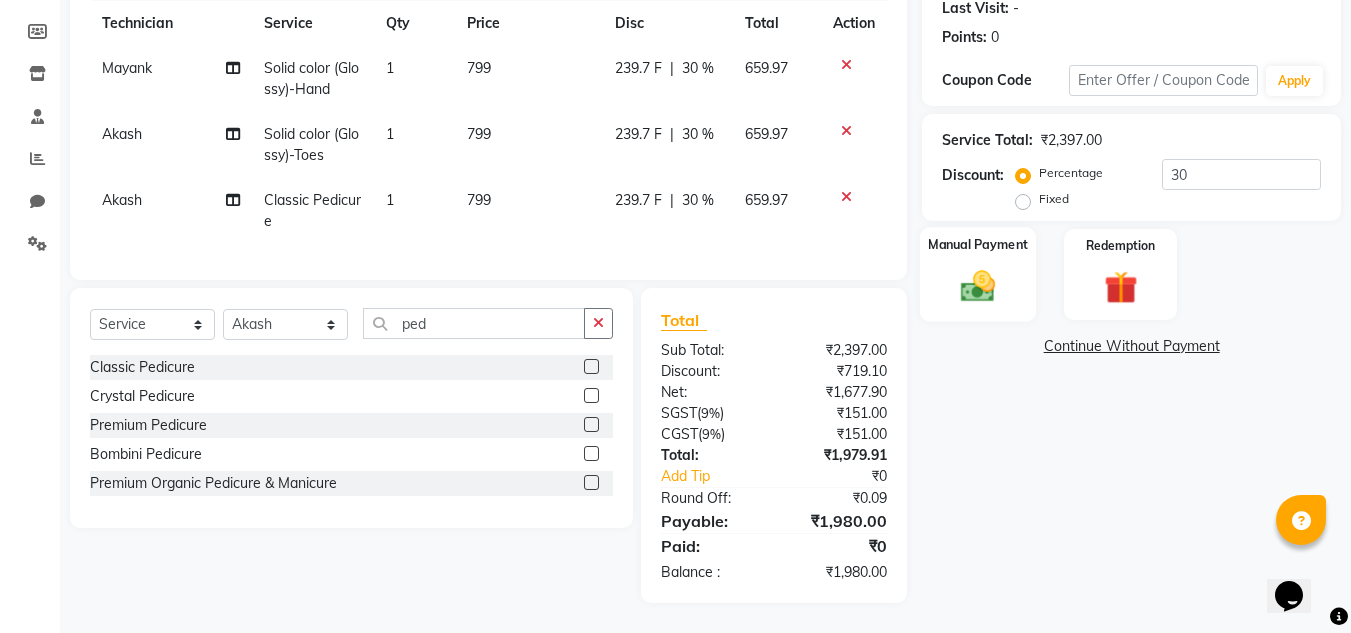 click 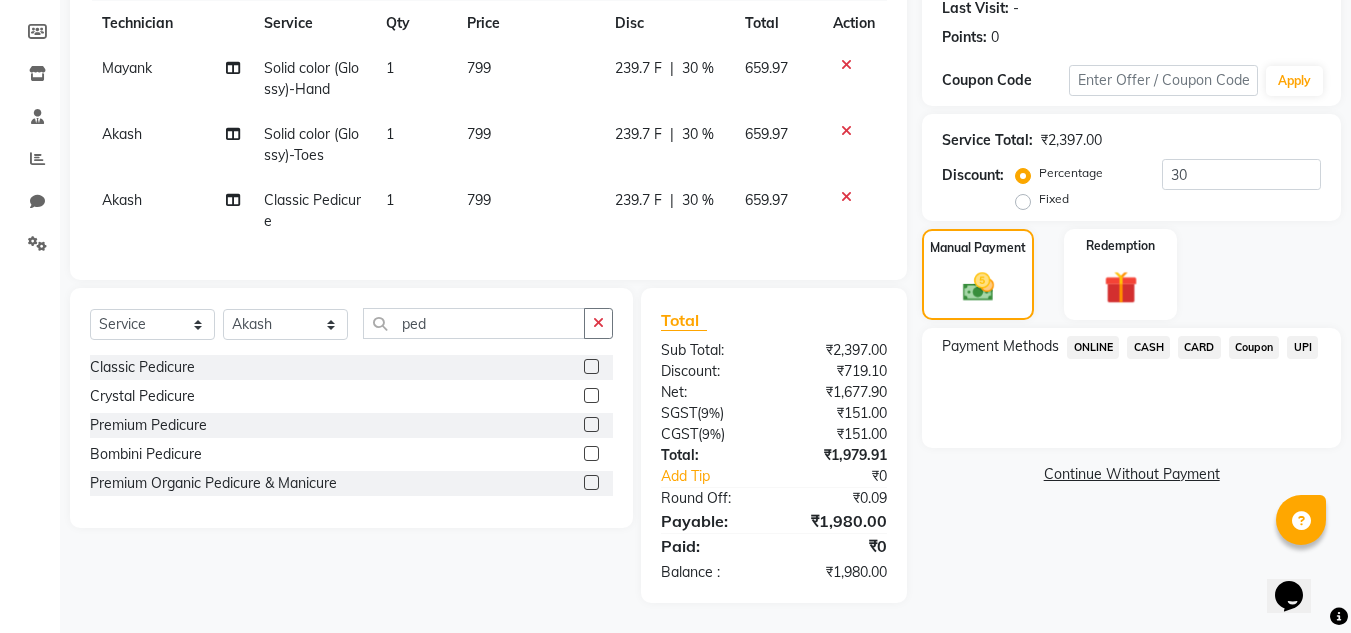 click on "CARD" 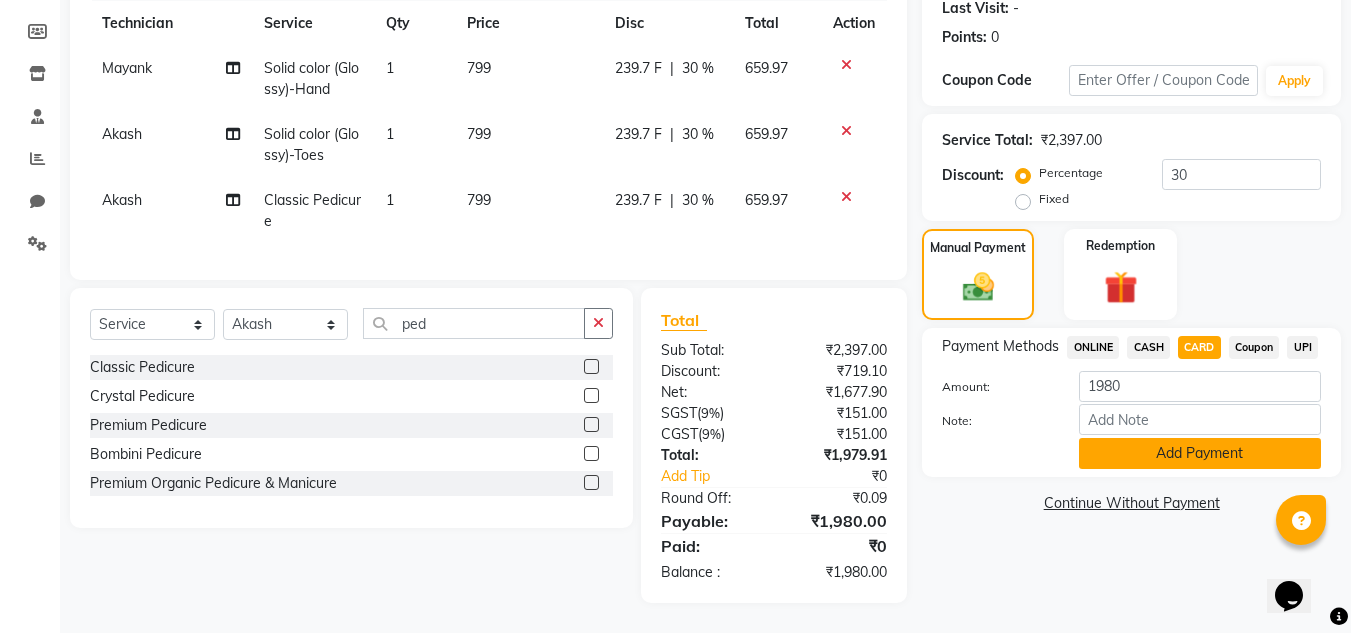 click on "Add Payment" 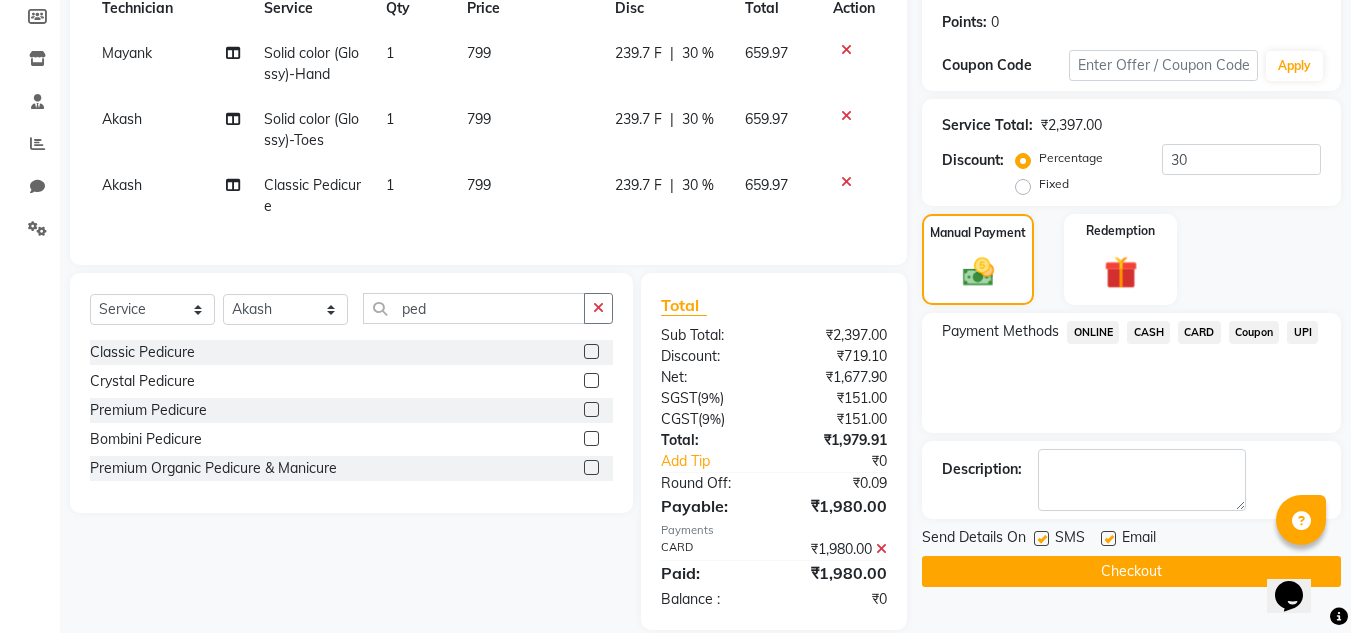 scroll, scrollTop: 341, scrollLeft: 0, axis: vertical 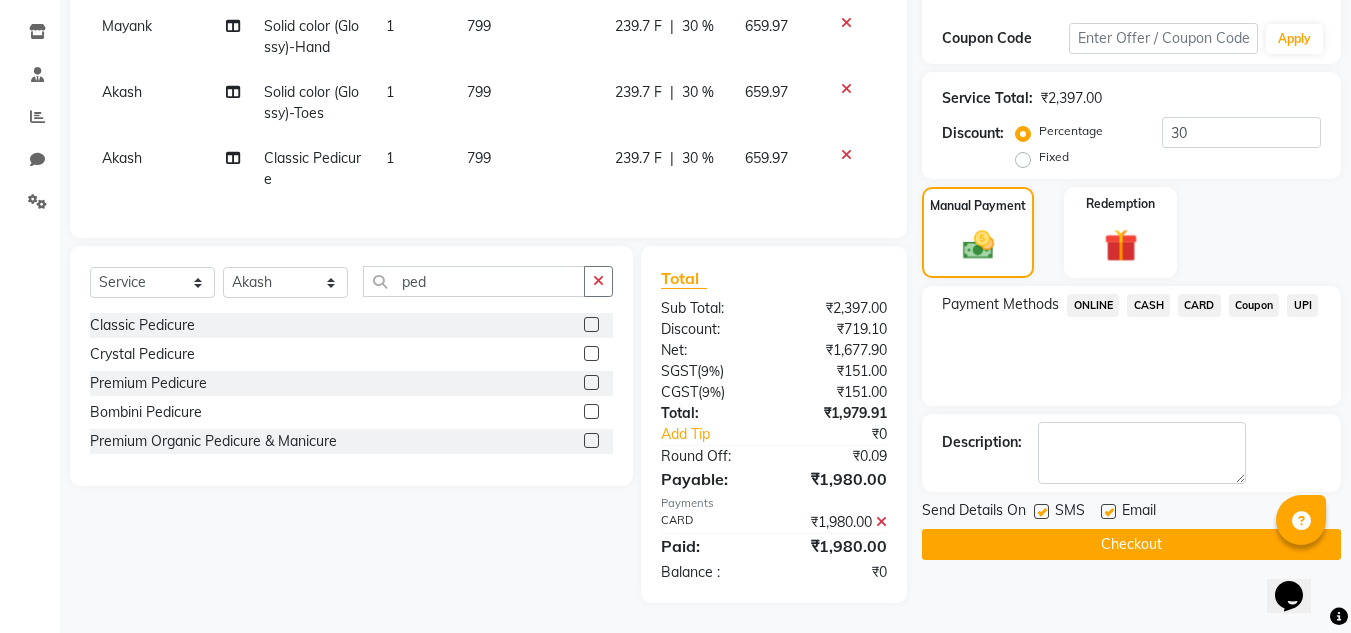 click on "Checkout" 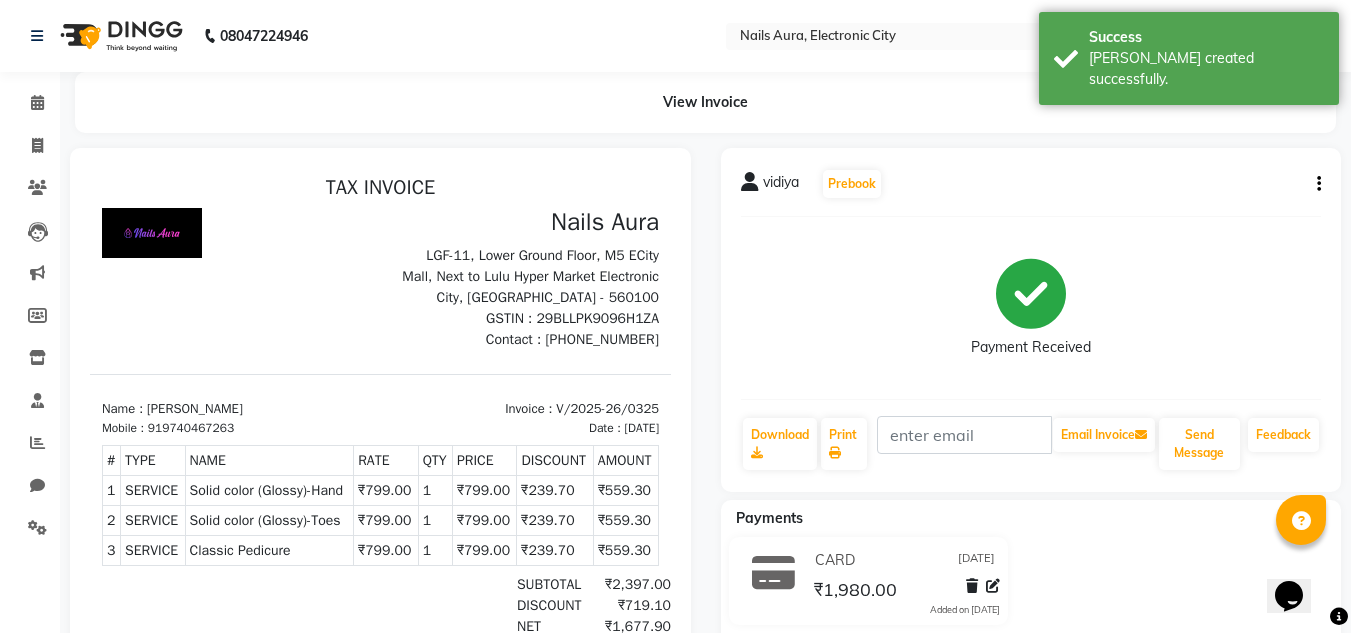 scroll, scrollTop: 0, scrollLeft: 0, axis: both 